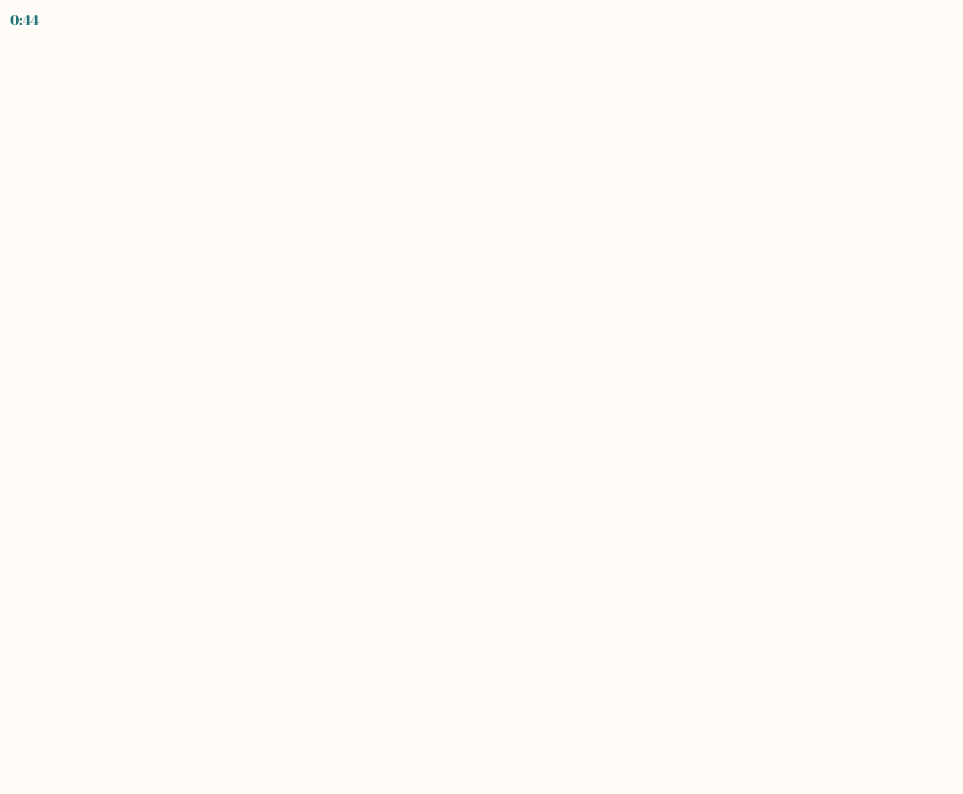 scroll, scrollTop: 0, scrollLeft: 0, axis: both 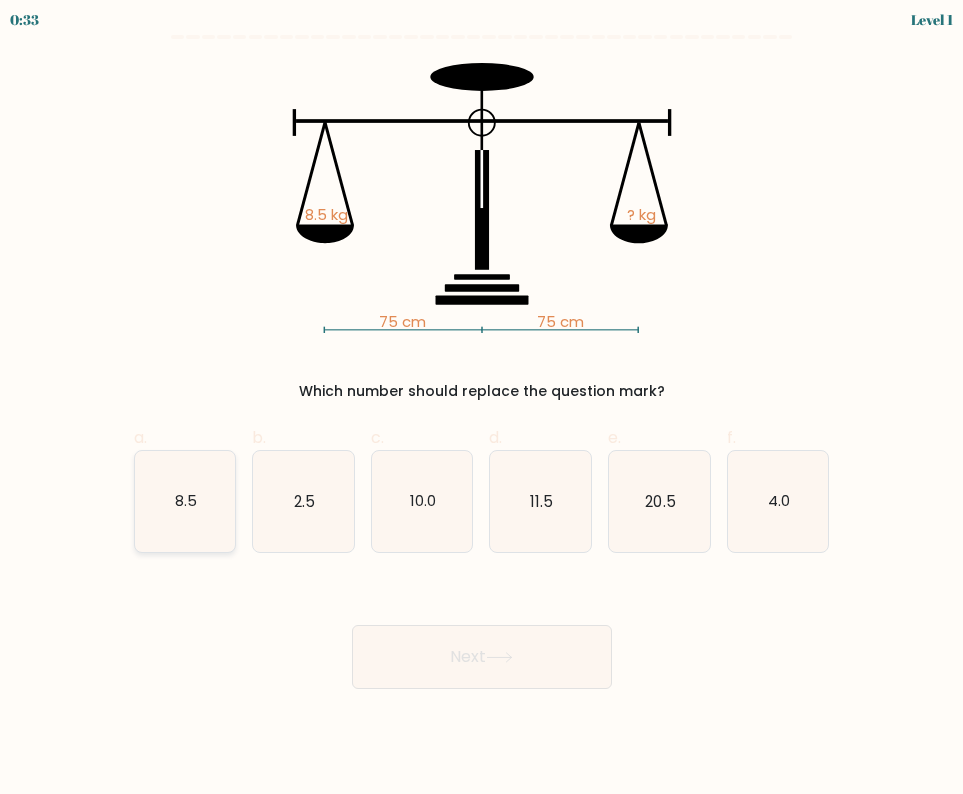 click on "8.5" at bounding box center [186, 500] 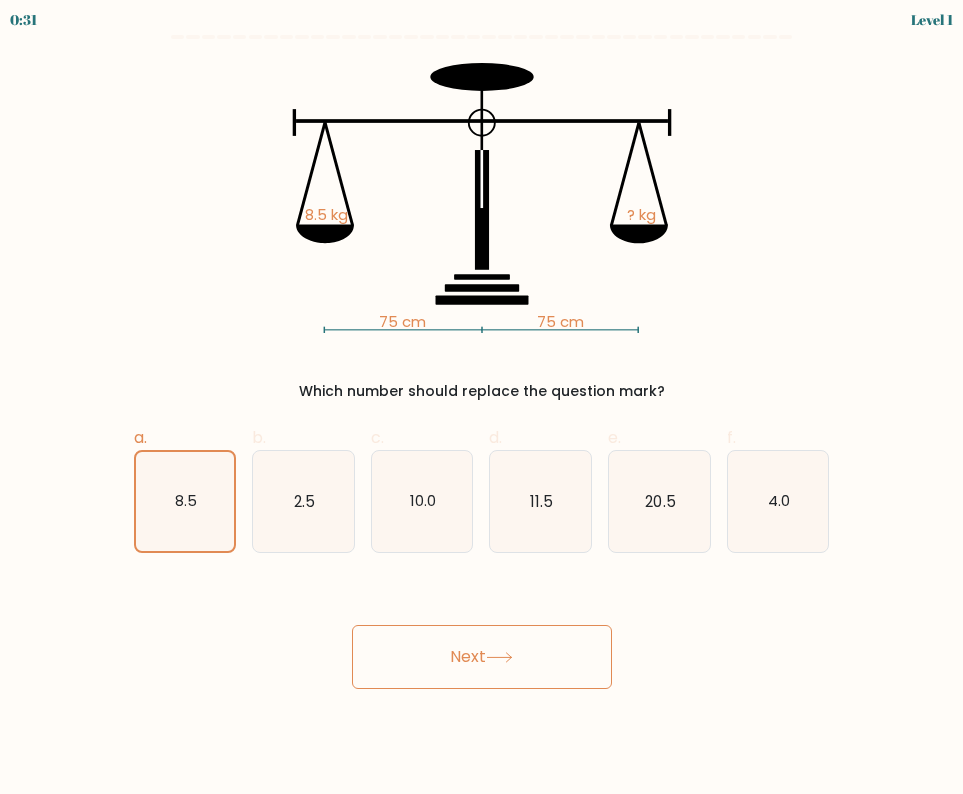 click on "Next" at bounding box center (482, 657) 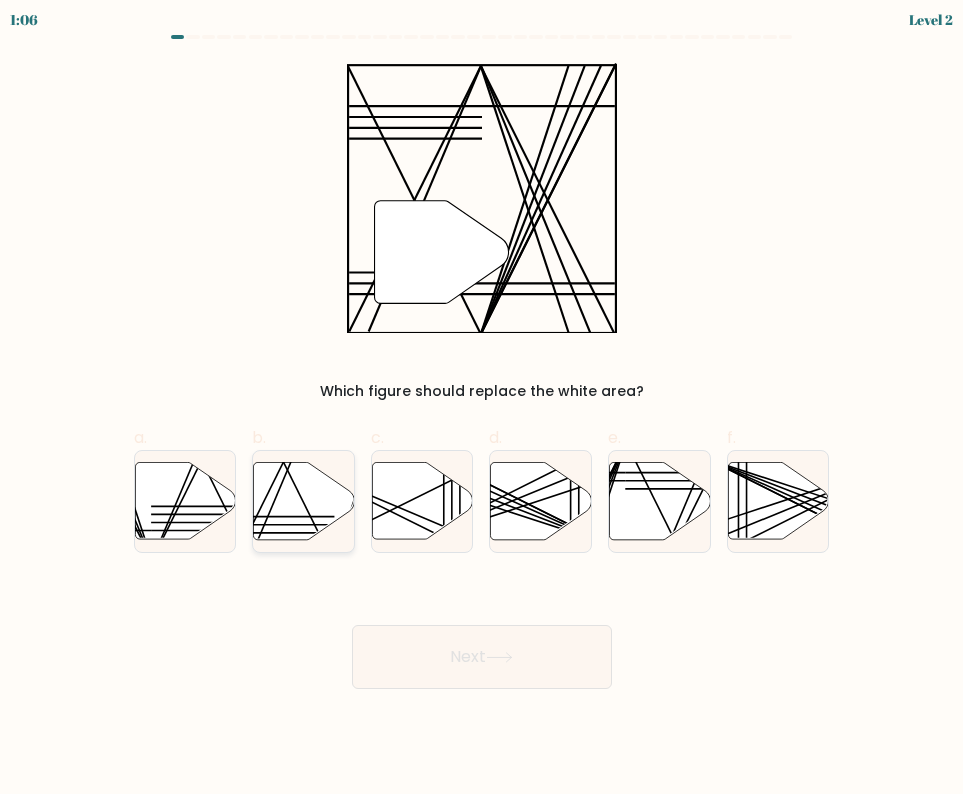 click at bounding box center [304, 500] 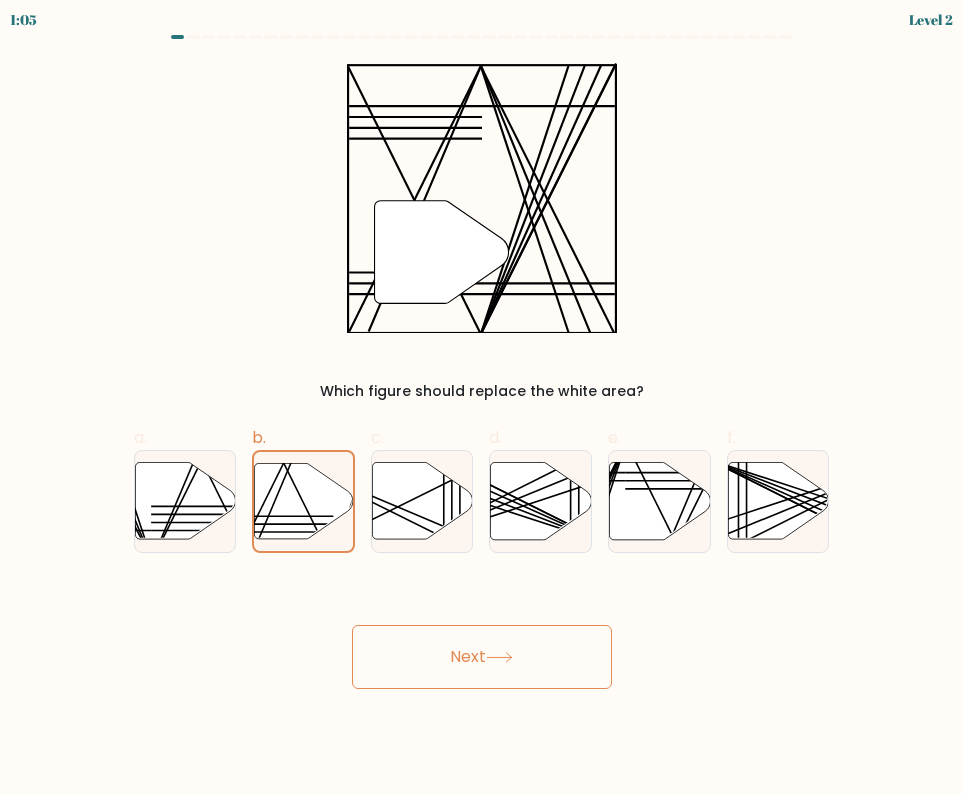 click on "Next" at bounding box center [482, 633] 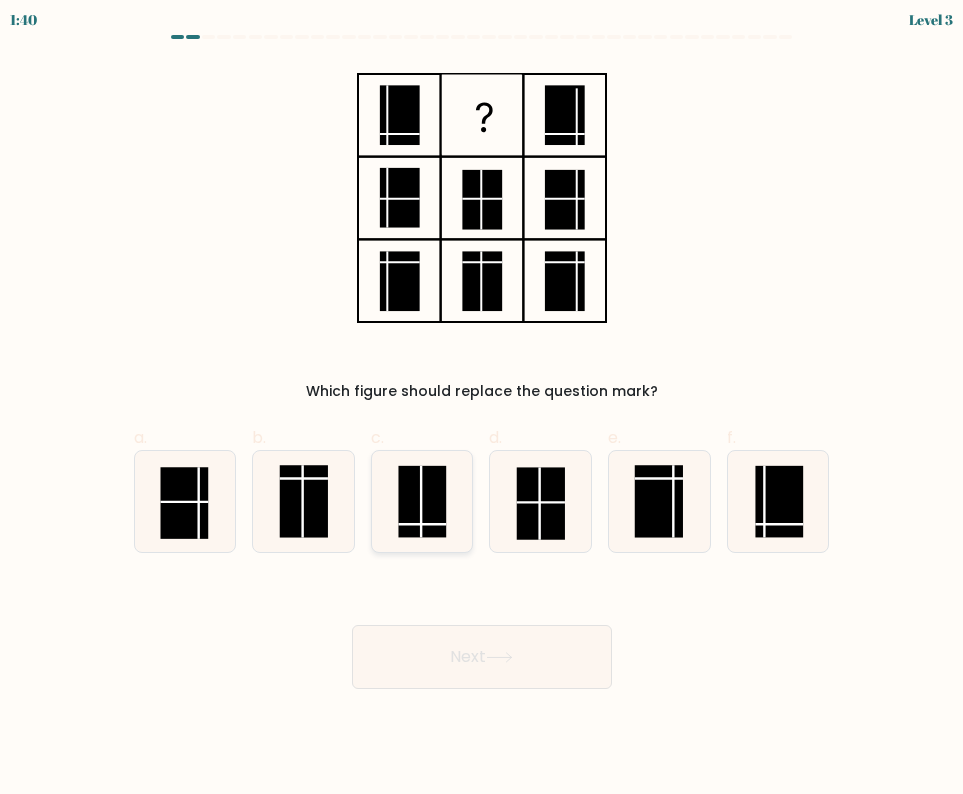 click at bounding box center (422, 502) 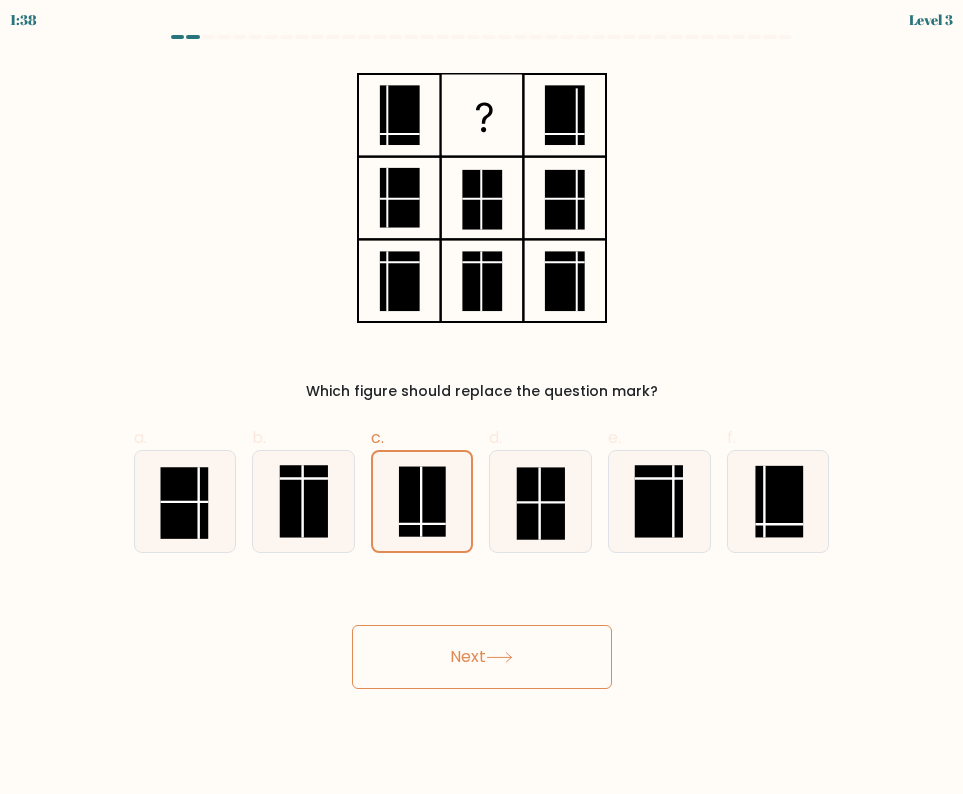 click on "Next" at bounding box center [482, 657] 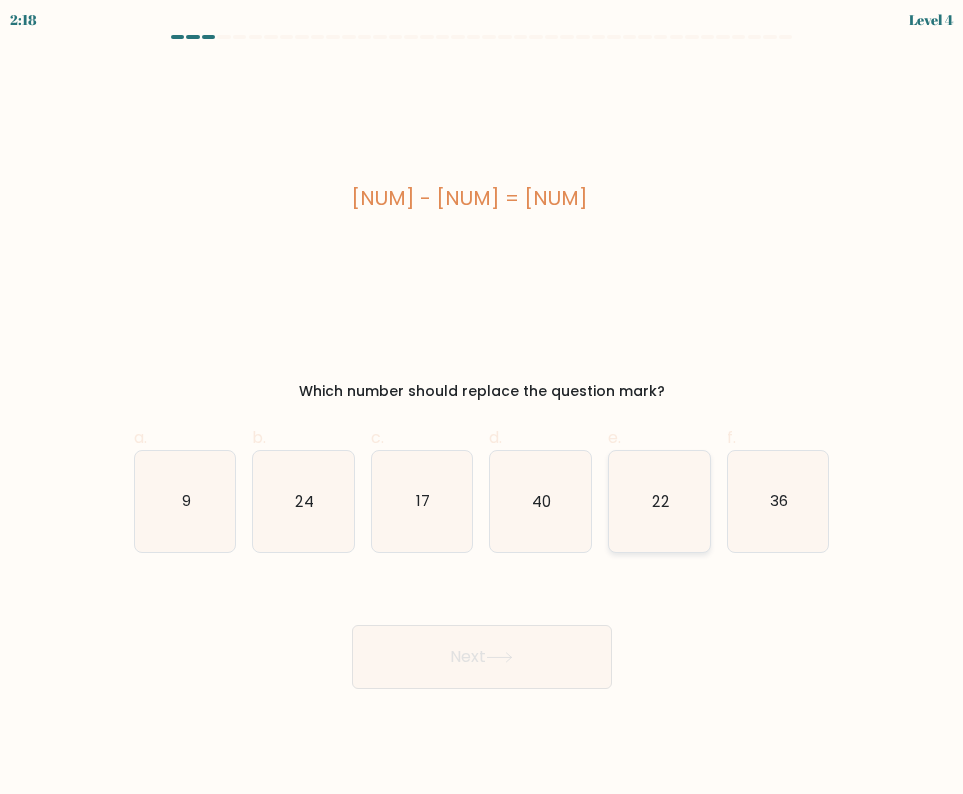 click on "22" at bounding box center (659, 501) 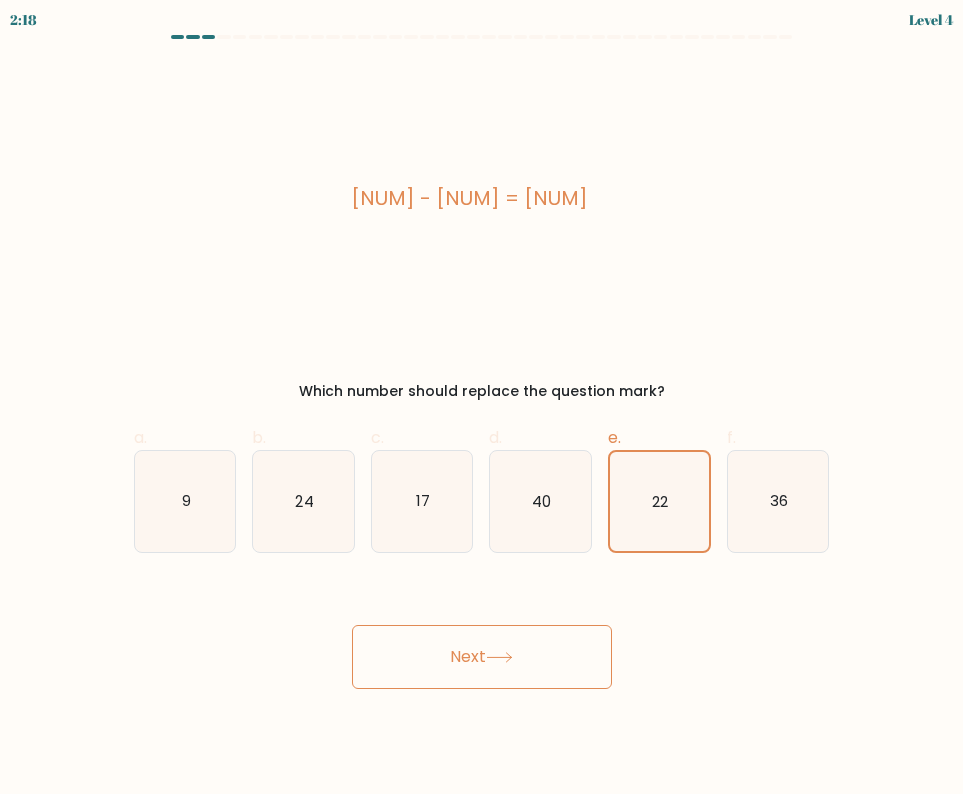 click at bounding box center [499, 657] 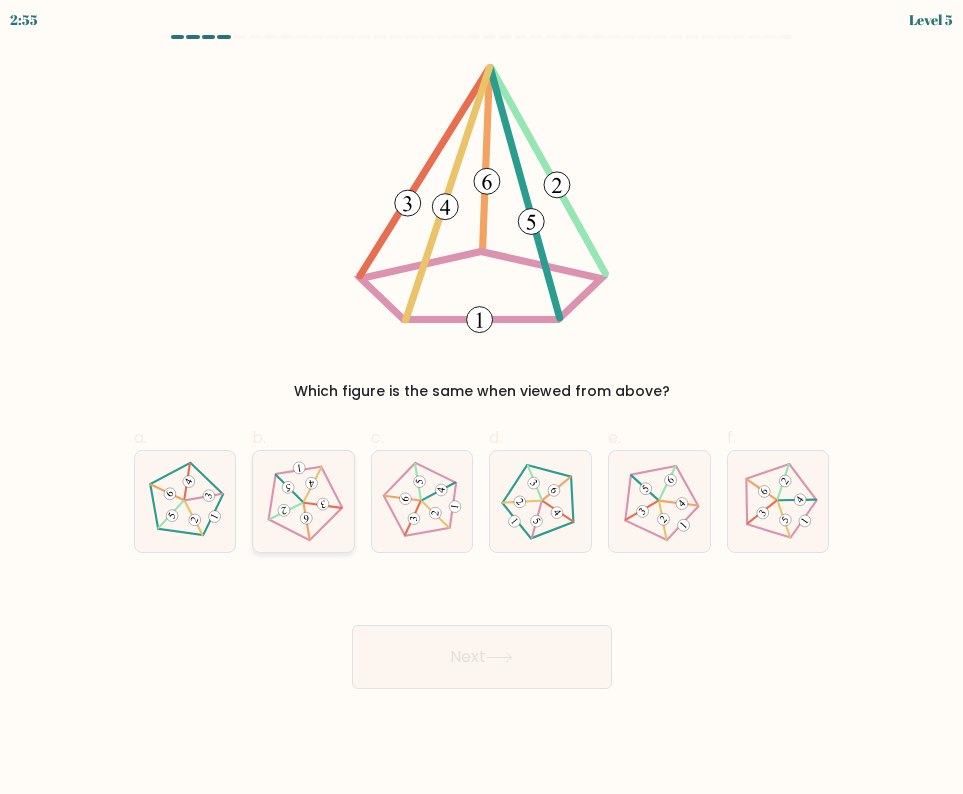click at bounding box center [303, 501] 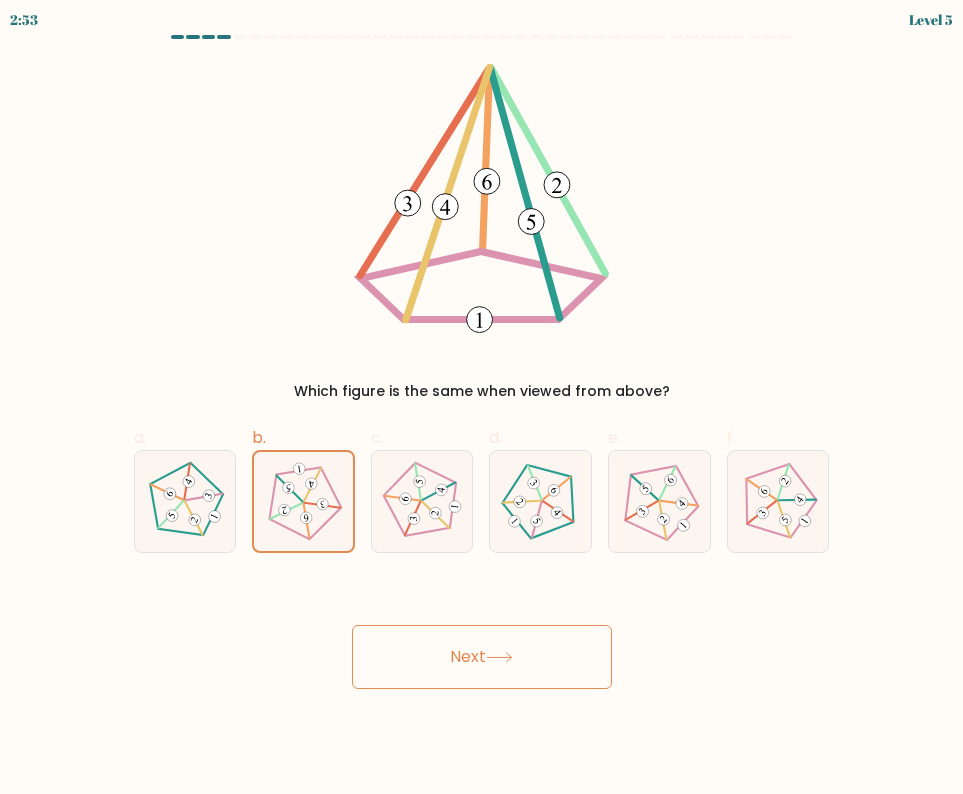 click on "Next" at bounding box center [482, 657] 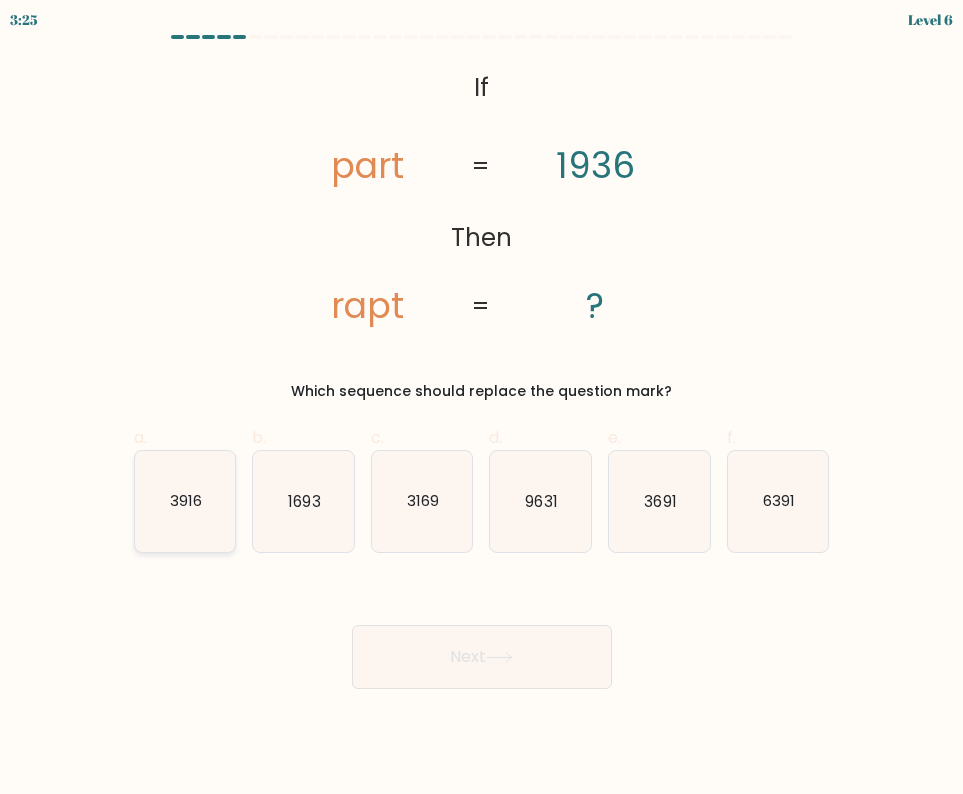 click on "3916" at bounding box center (185, 501) 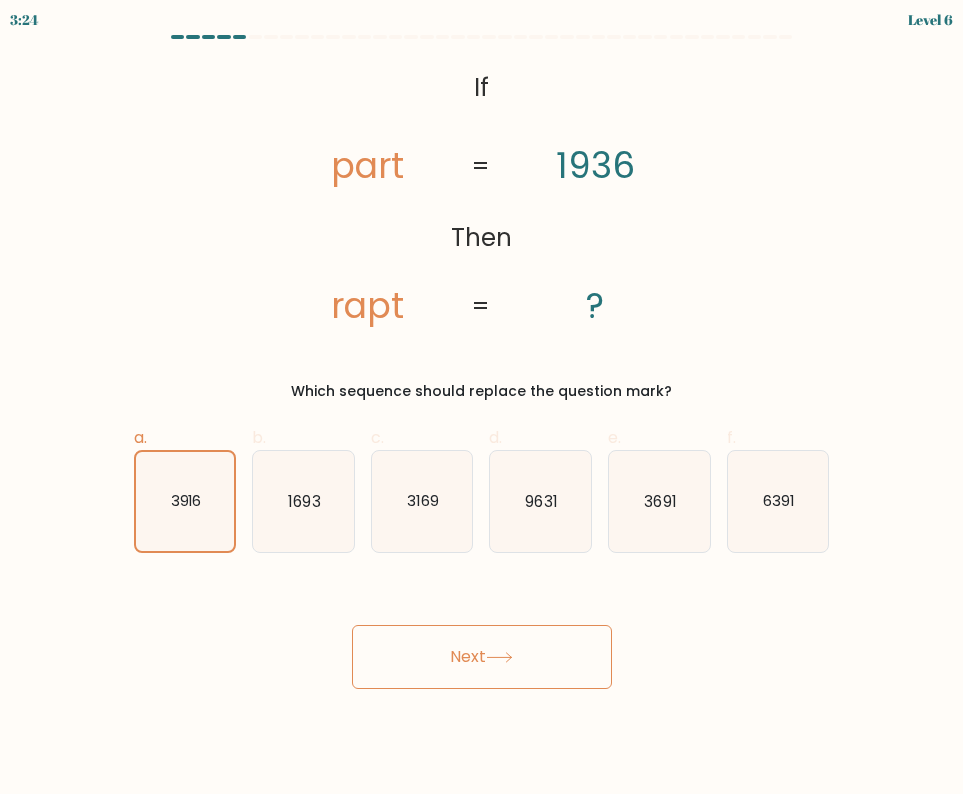 click on "Next" at bounding box center (482, 657) 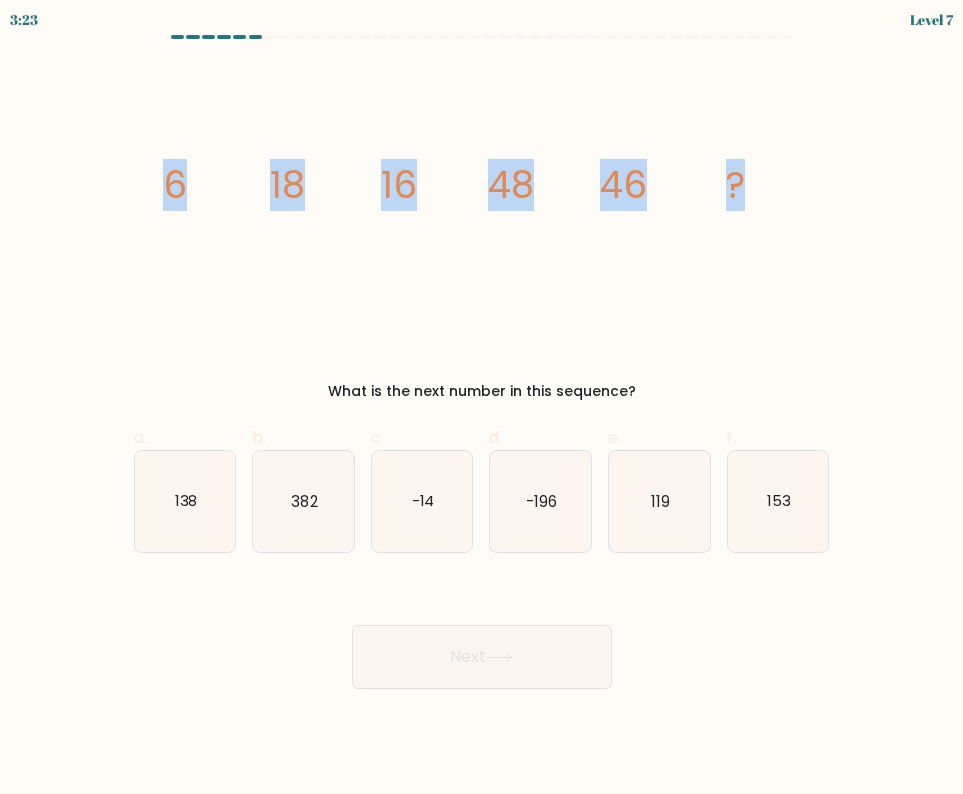 drag, startPoint x: 154, startPoint y: 180, endPoint x: 745, endPoint y: 172, distance: 591.05414 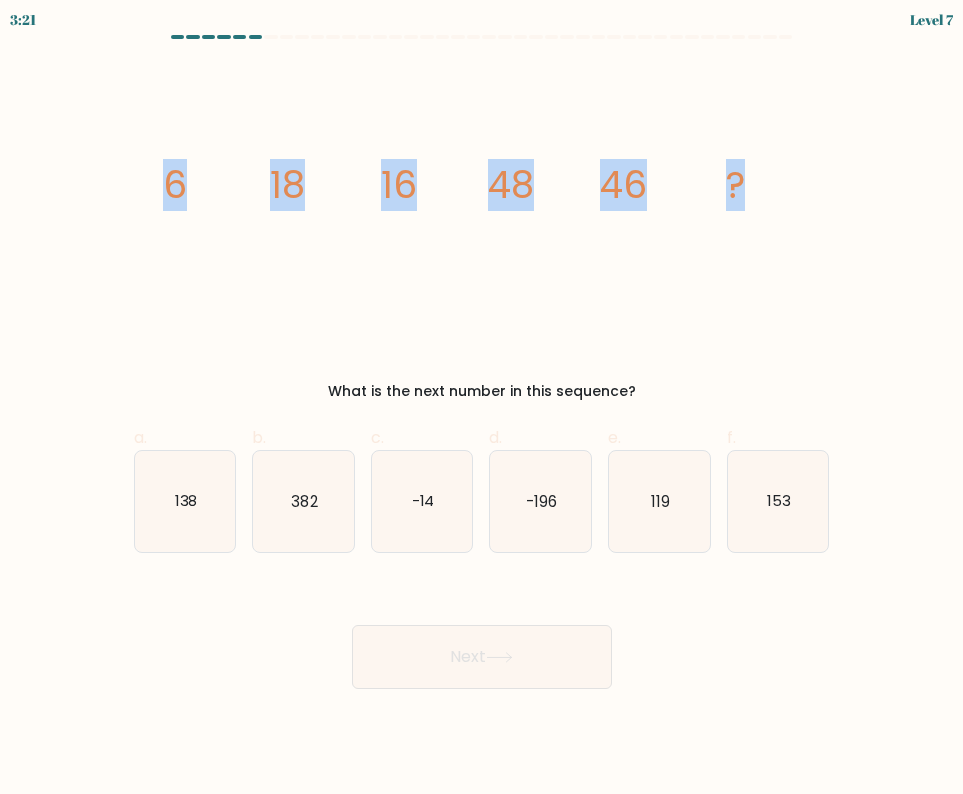 click on "image/svg+xml
6
18
16
48
46
?" at bounding box center [482, 198] 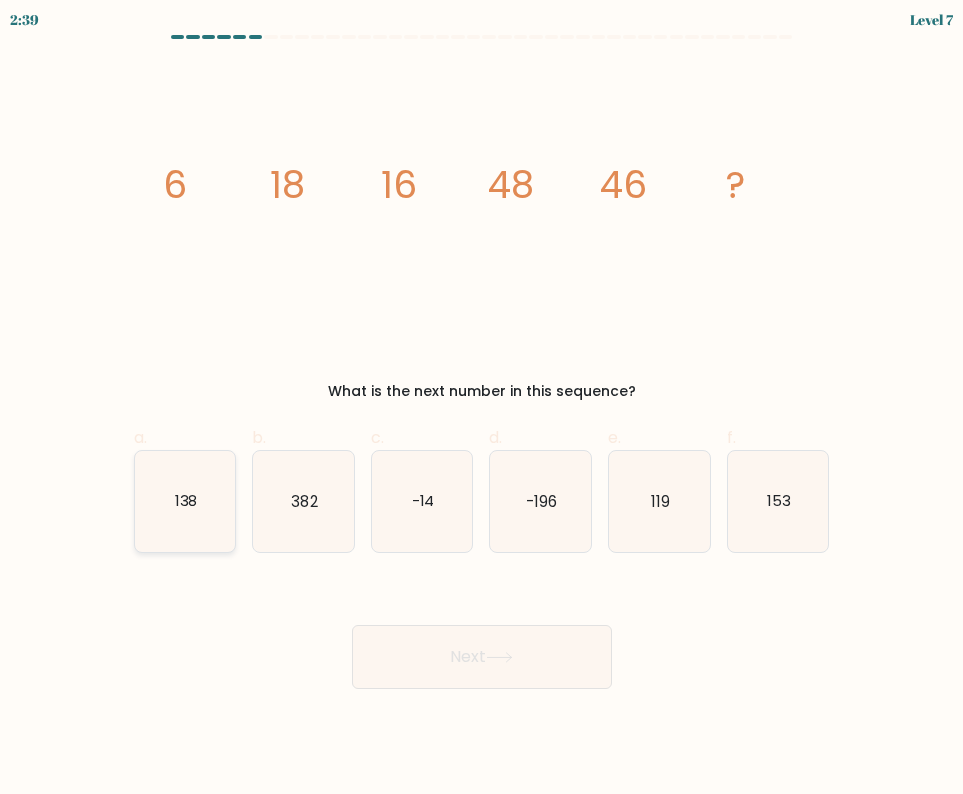 click on "138" at bounding box center (185, 501) 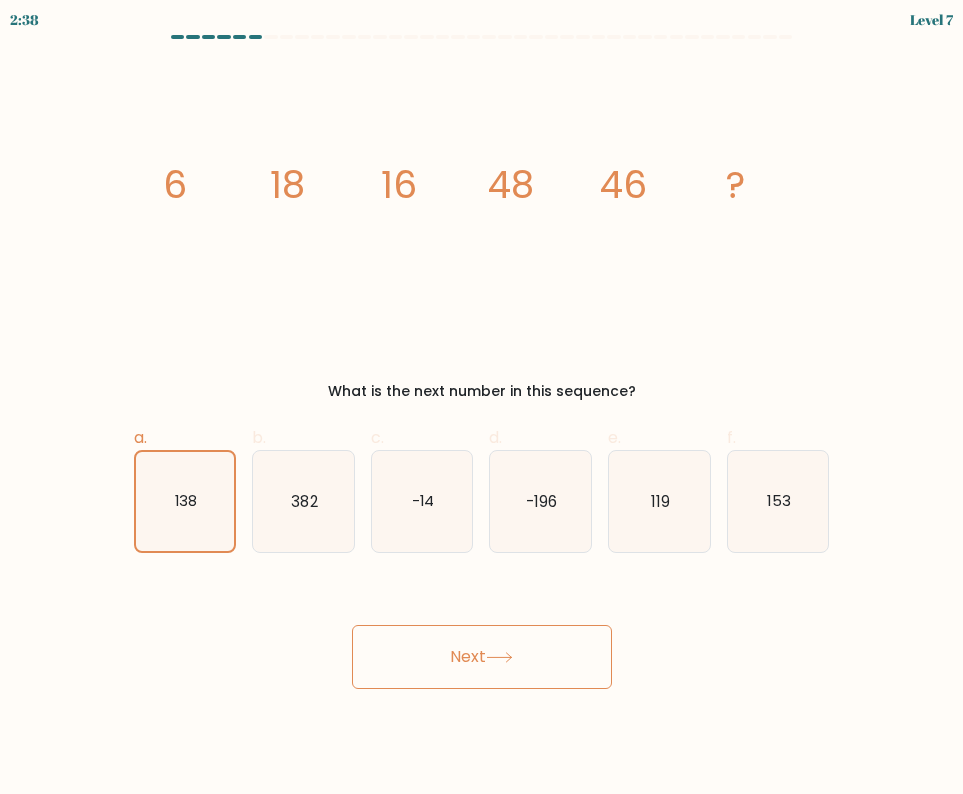 click on "Next" at bounding box center [482, 657] 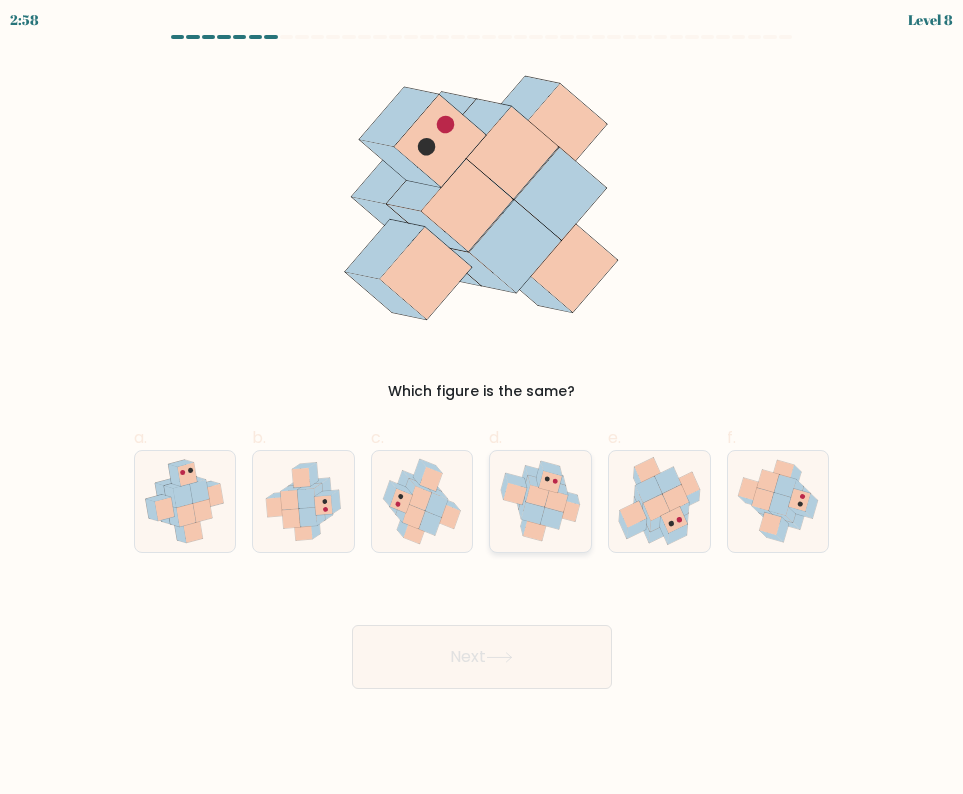 click at bounding box center [552, 519] 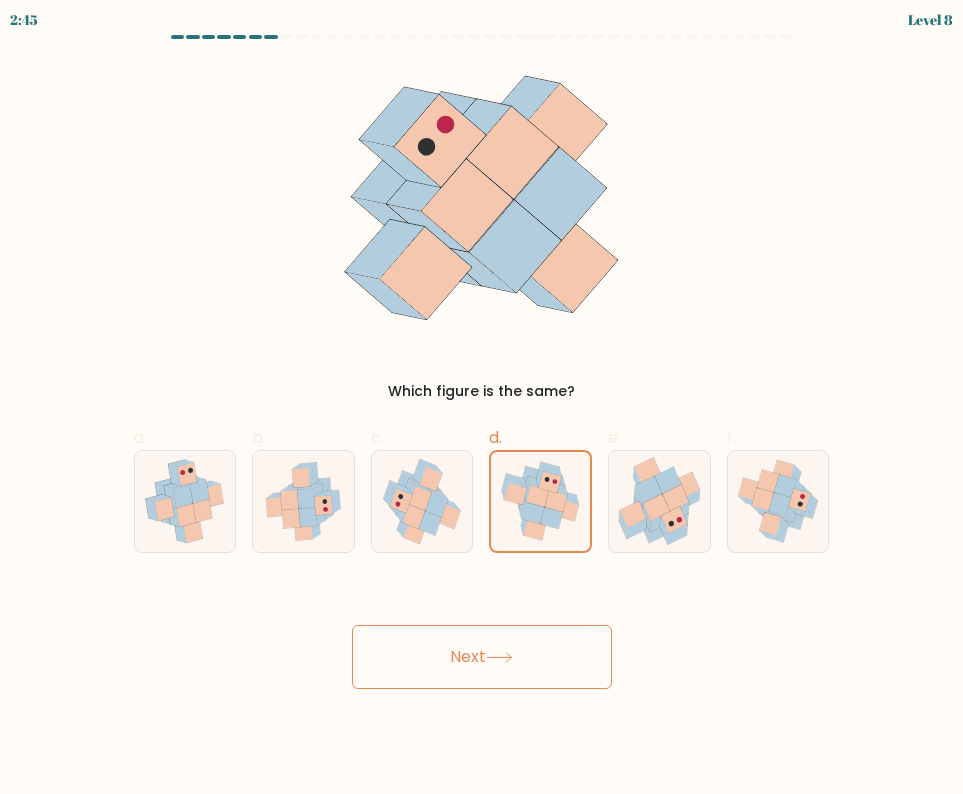 click on "Next" at bounding box center [482, 657] 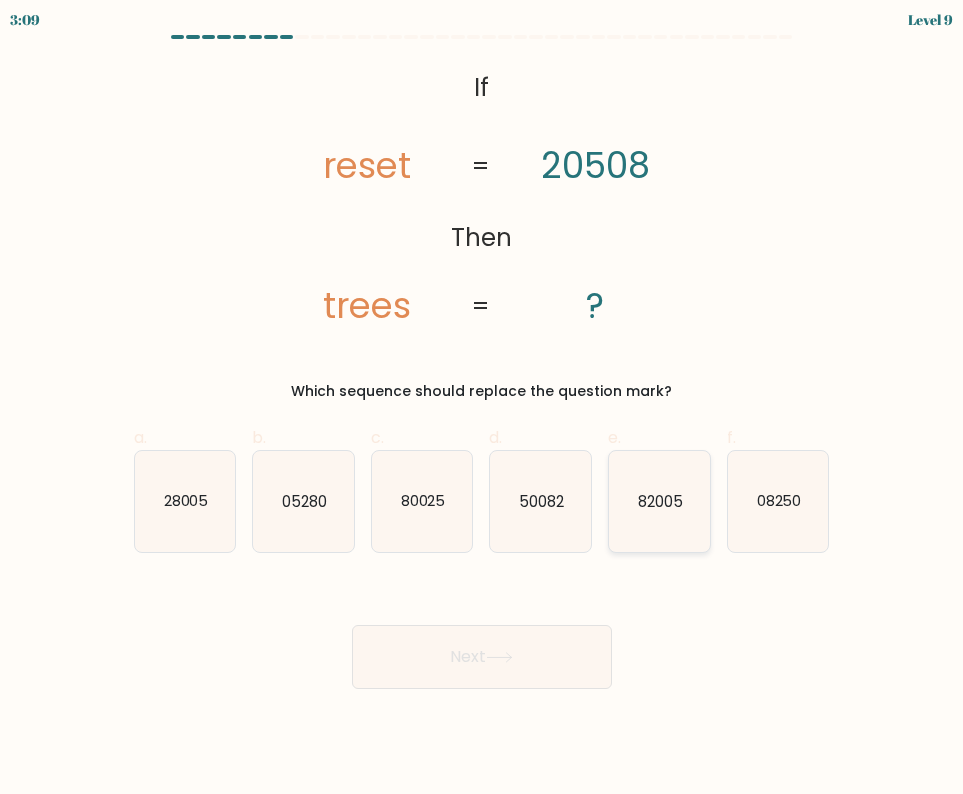 click on "82005" at bounding box center [659, 501] 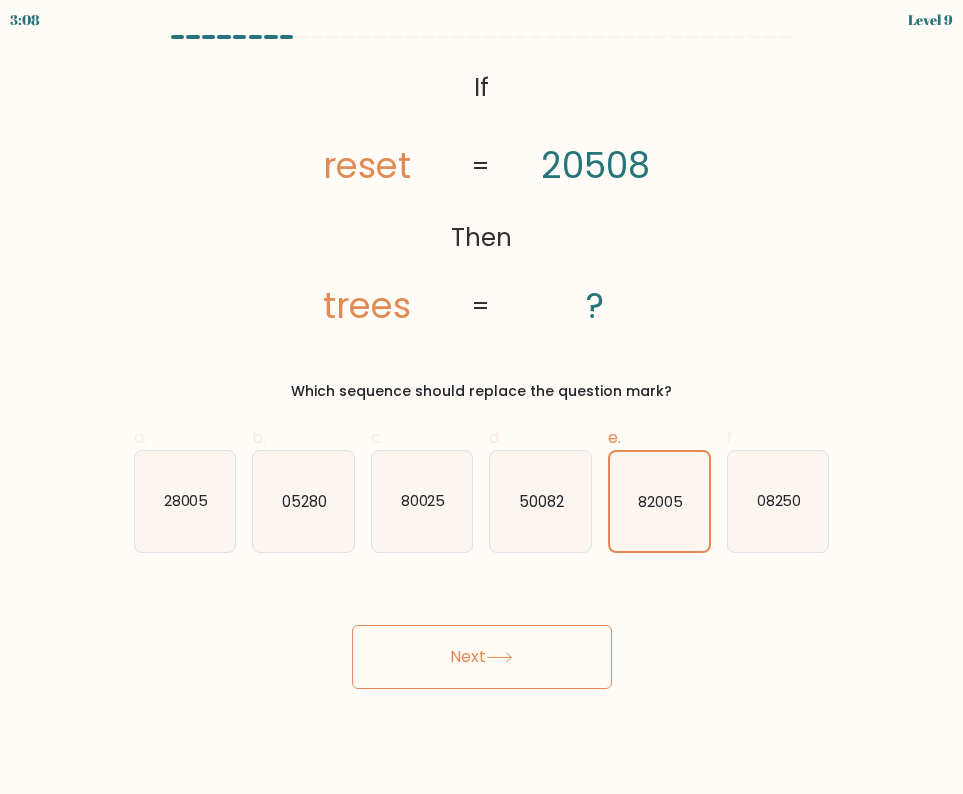 click on "Next" at bounding box center [482, 657] 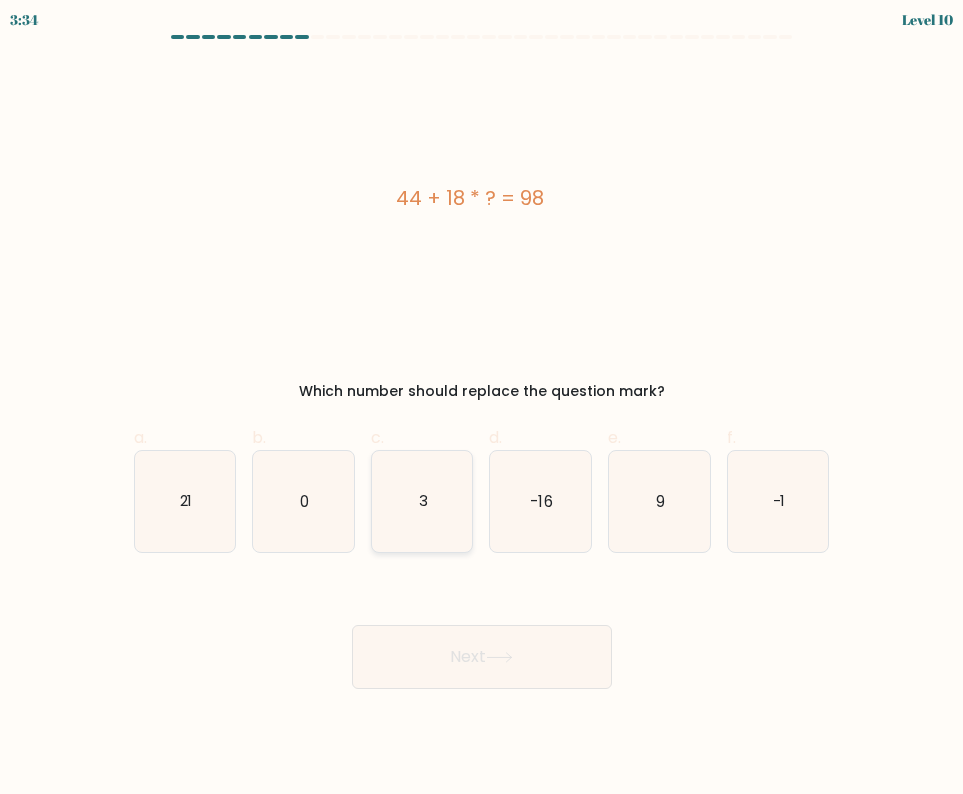 click on "3" at bounding box center [422, 501] 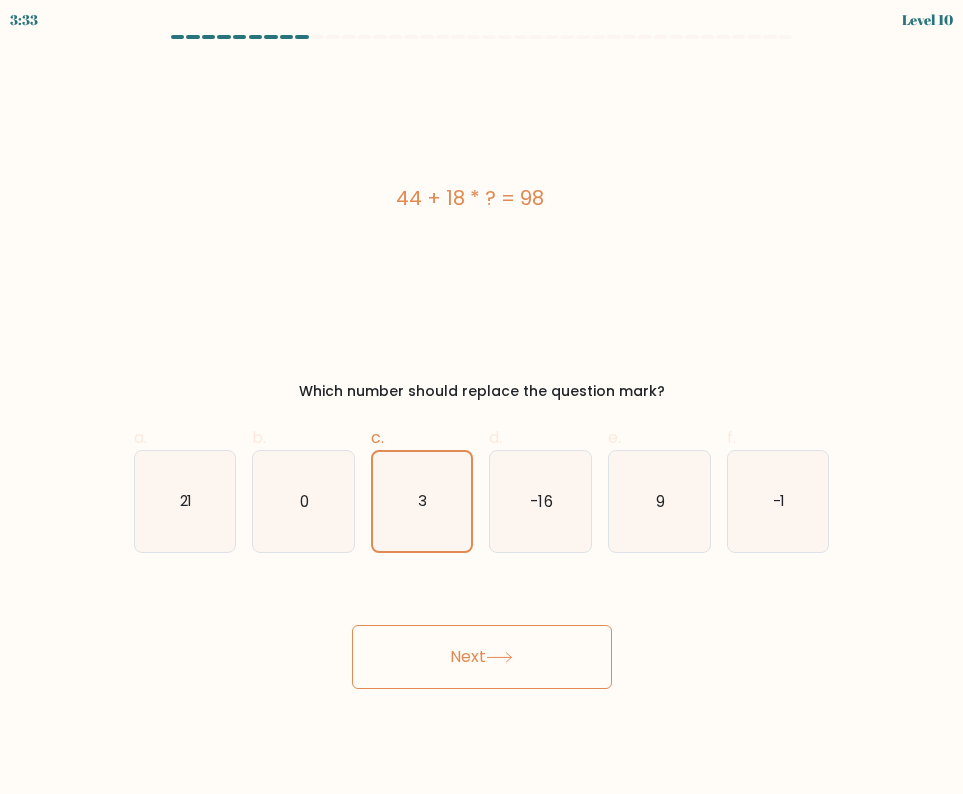 click on "Next" at bounding box center (482, 657) 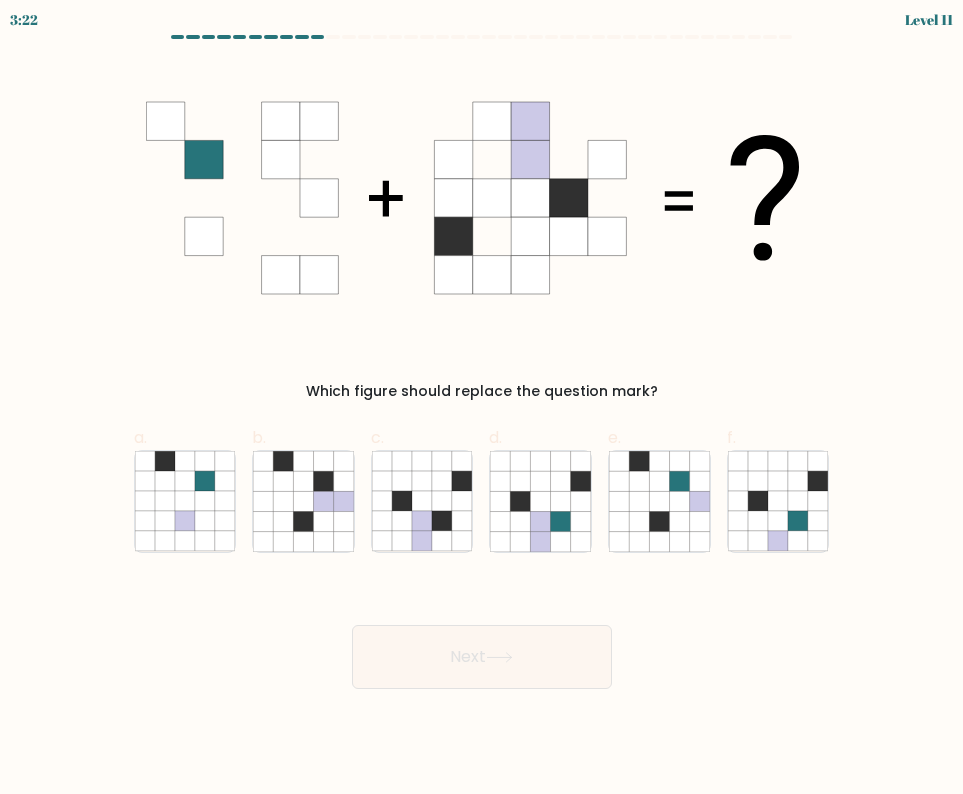 click at bounding box center (491, 236) 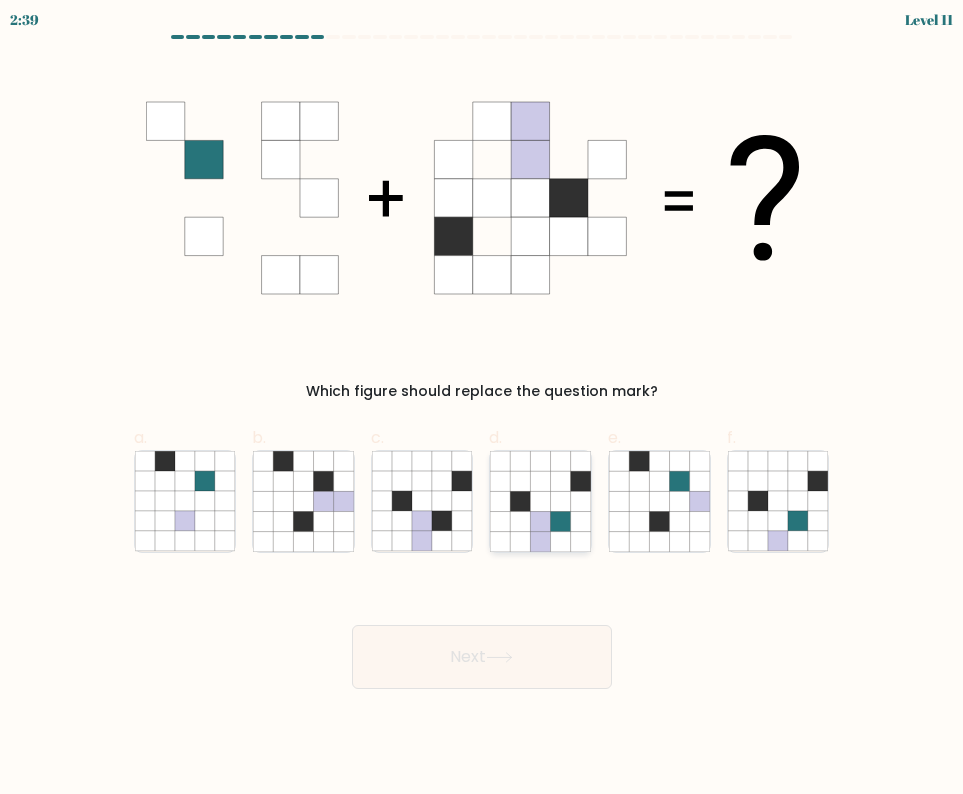 click at bounding box center (561, 541) 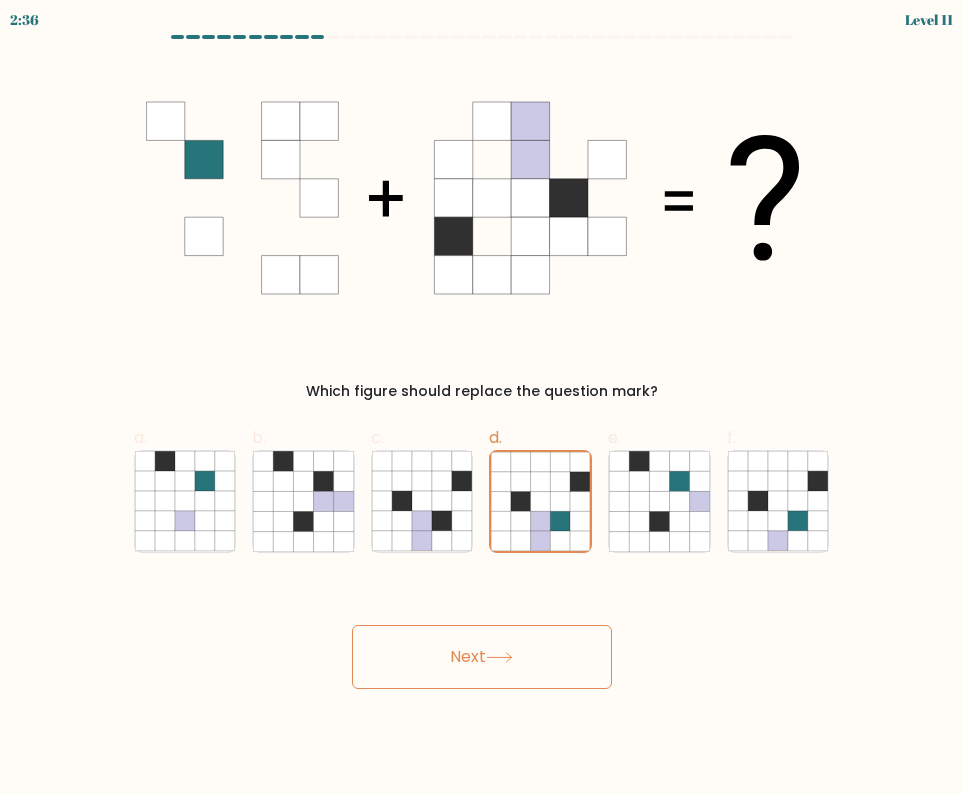 click on "Next" at bounding box center (482, 657) 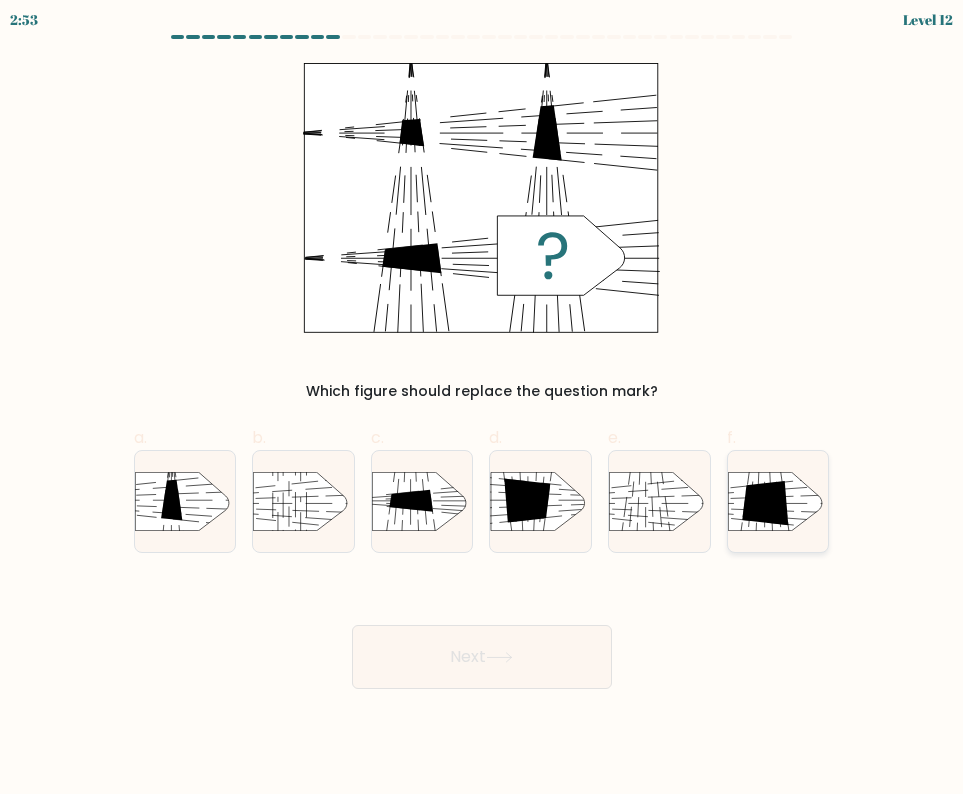 click at bounding box center [778, 501] 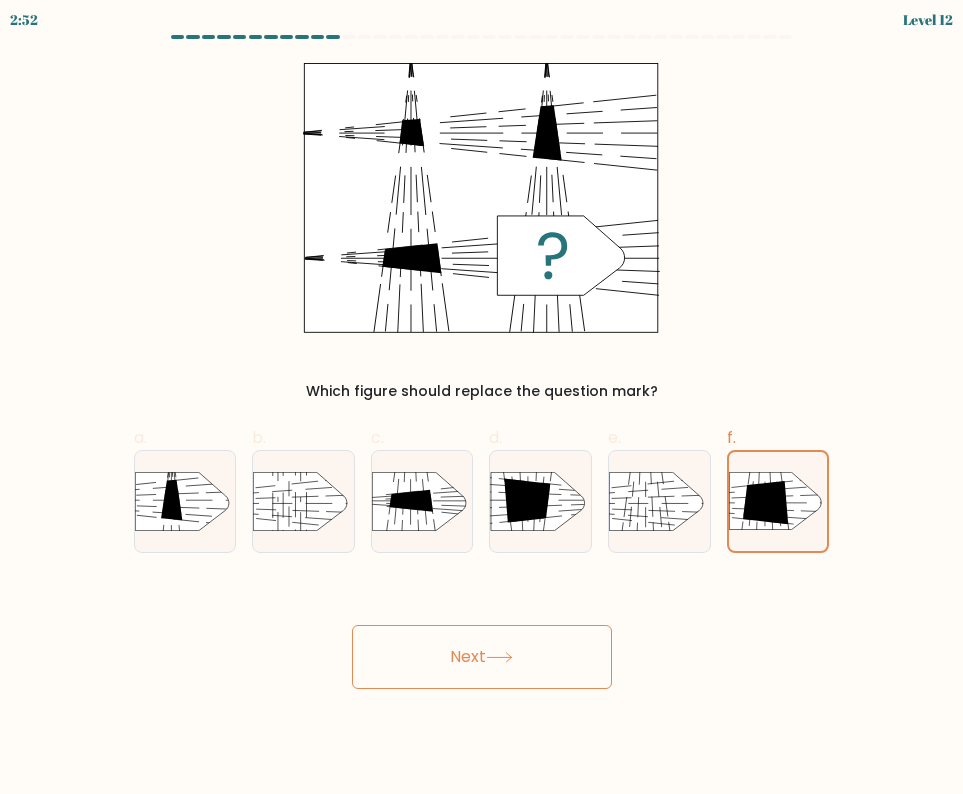 click on "Next" at bounding box center (482, 657) 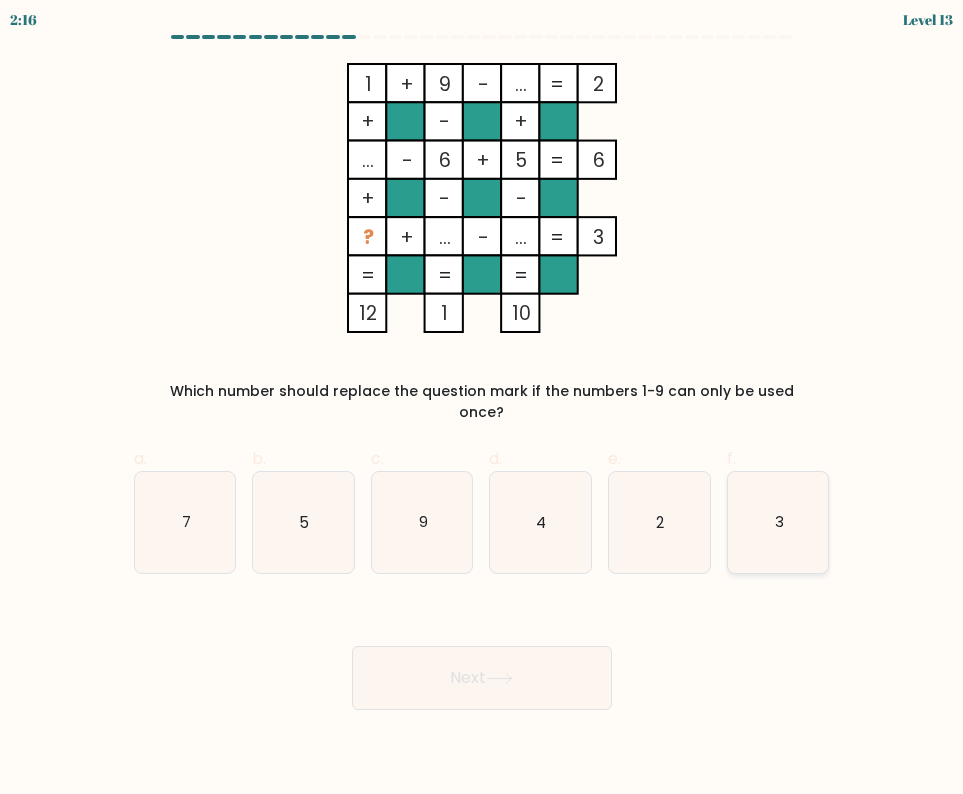 click on "3" at bounding box center (778, 522) 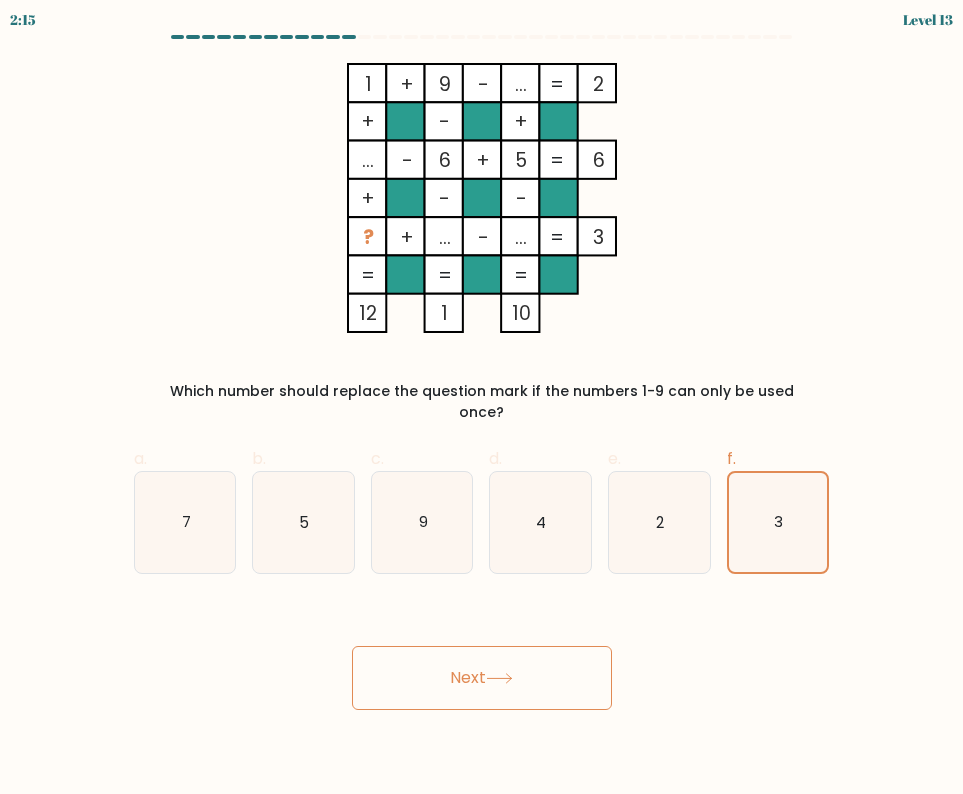 click on "Next" at bounding box center (482, 678) 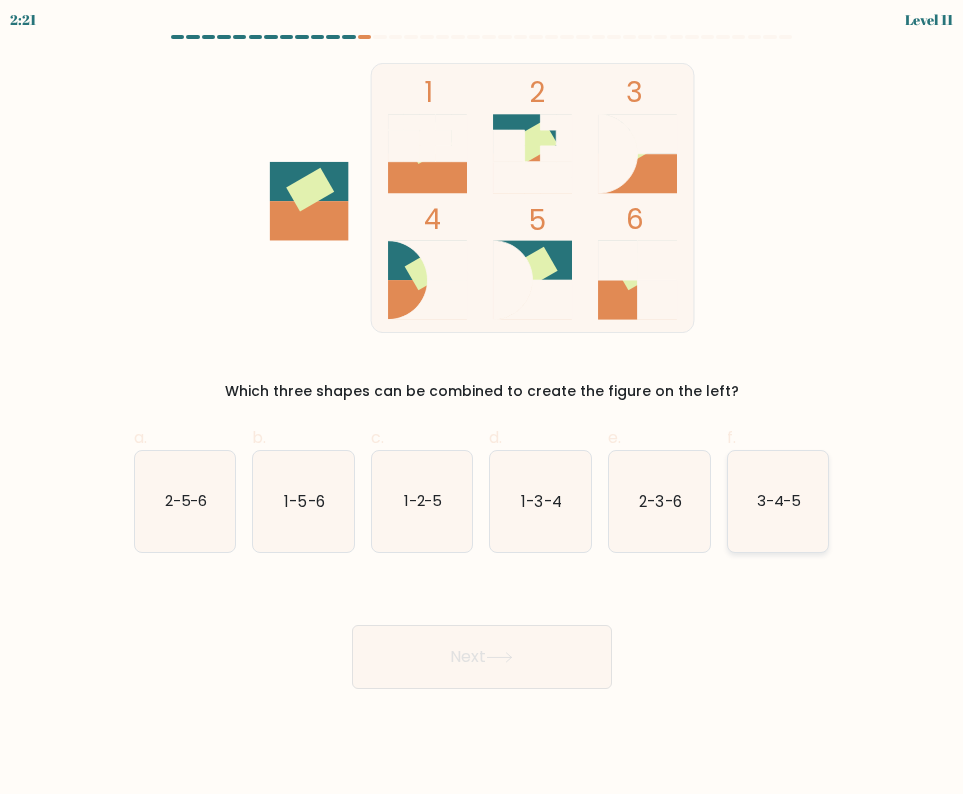 click on "3-4-5" at bounding box center (778, 501) 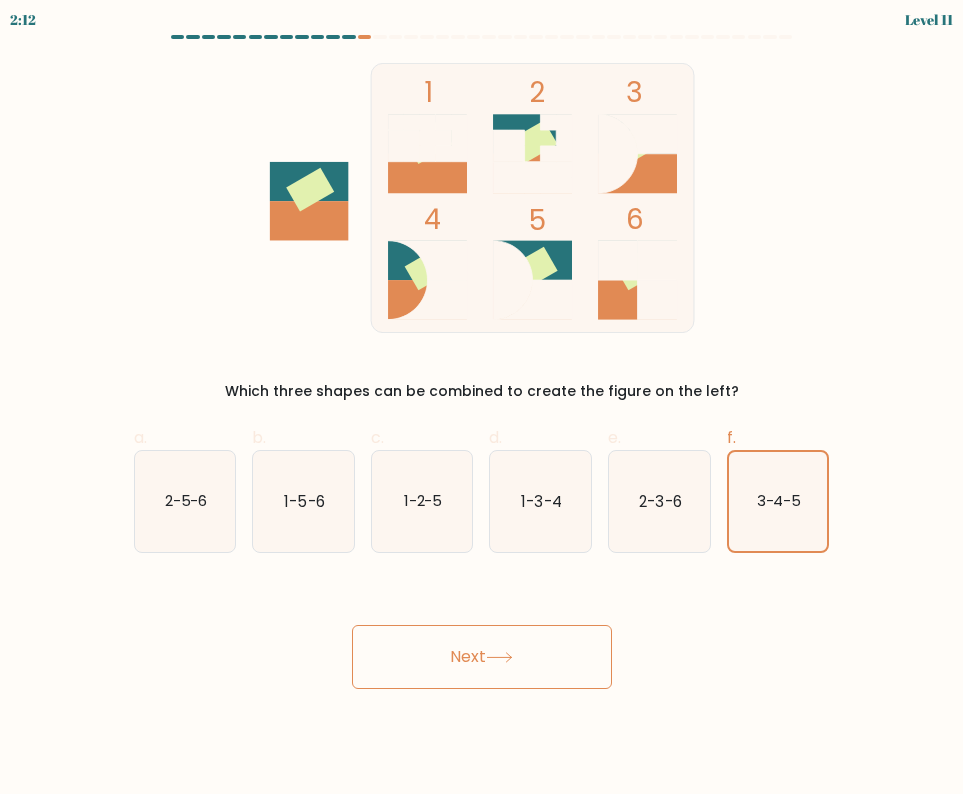 click on "Next" at bounding box center (482, 657) 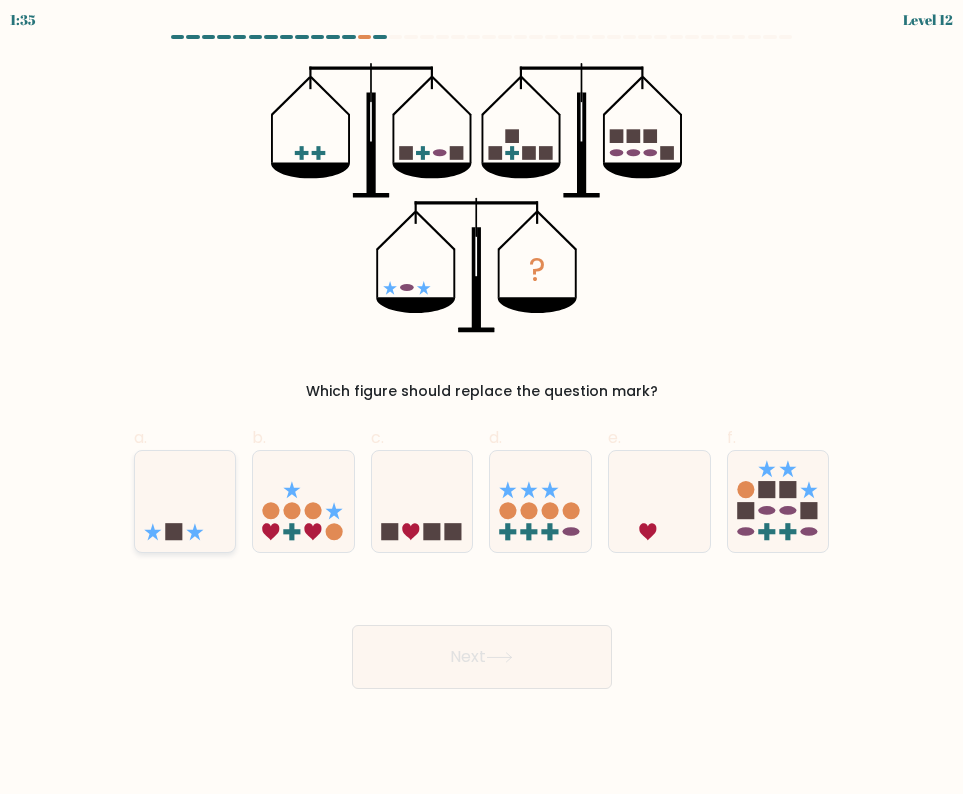 click at bounding box center [185, 501] 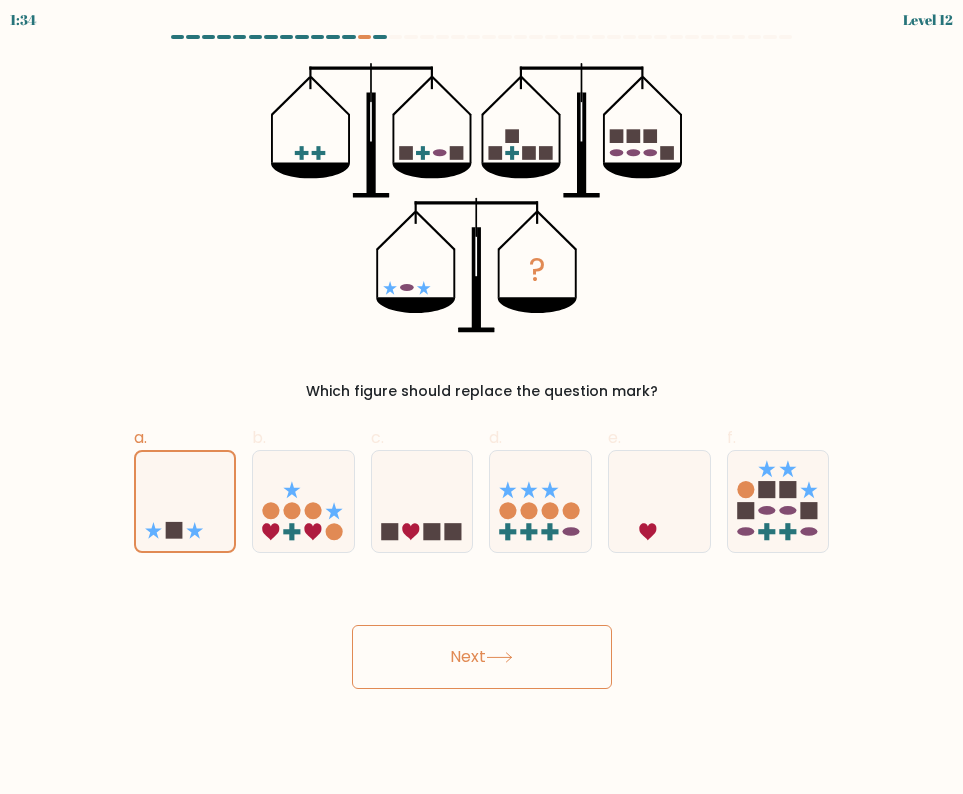 click on "Next" at bounding box center (482, 657) 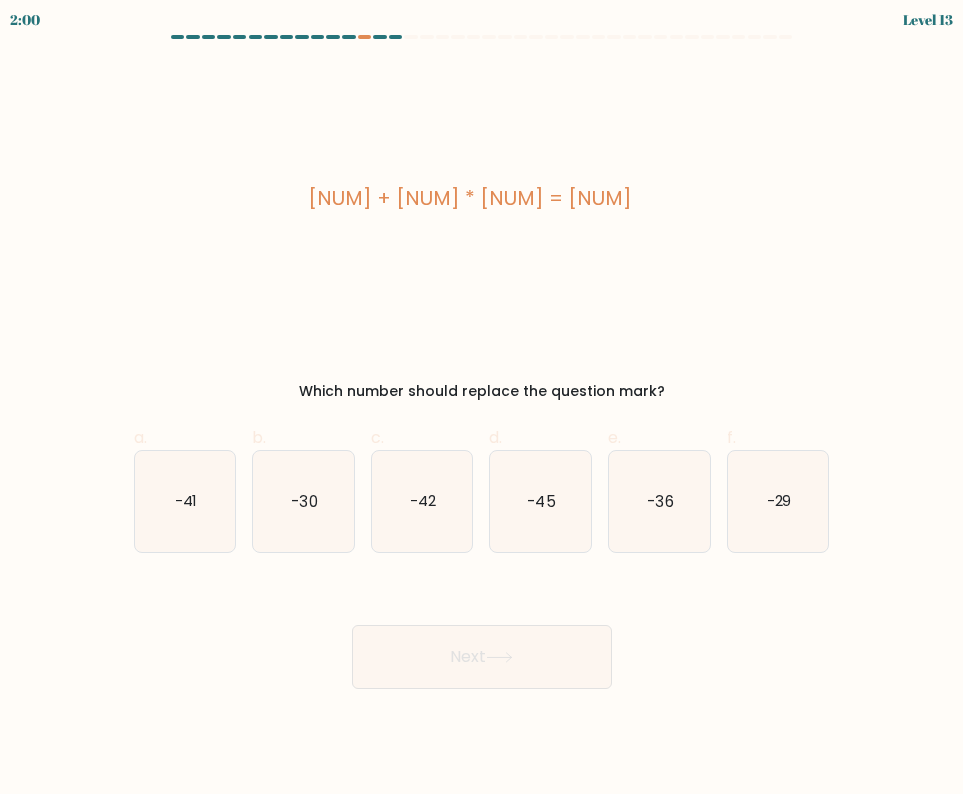 type 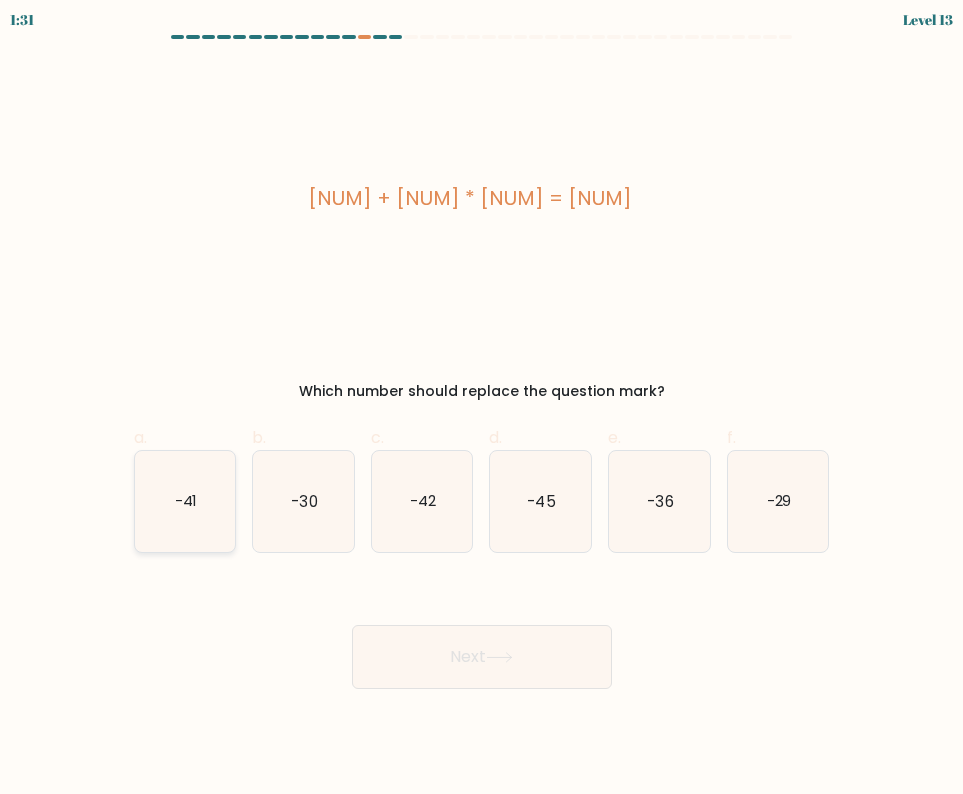 click on "-41" at bounding box center [185, 501] 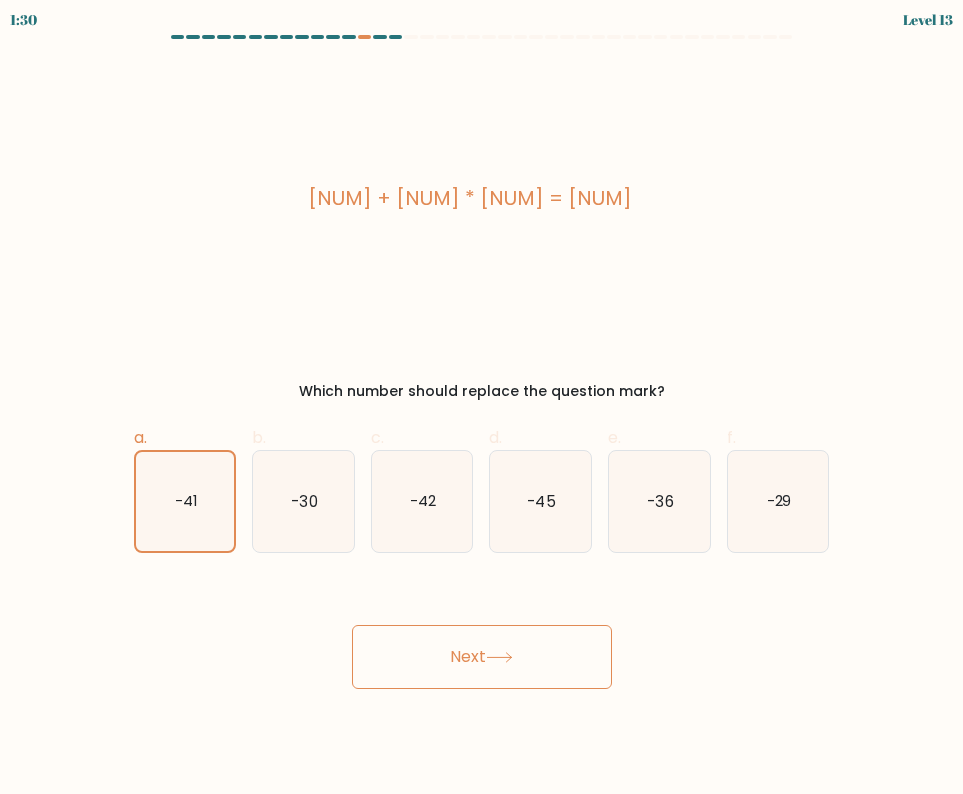 click on "Next" at bounding box center [482, 657] 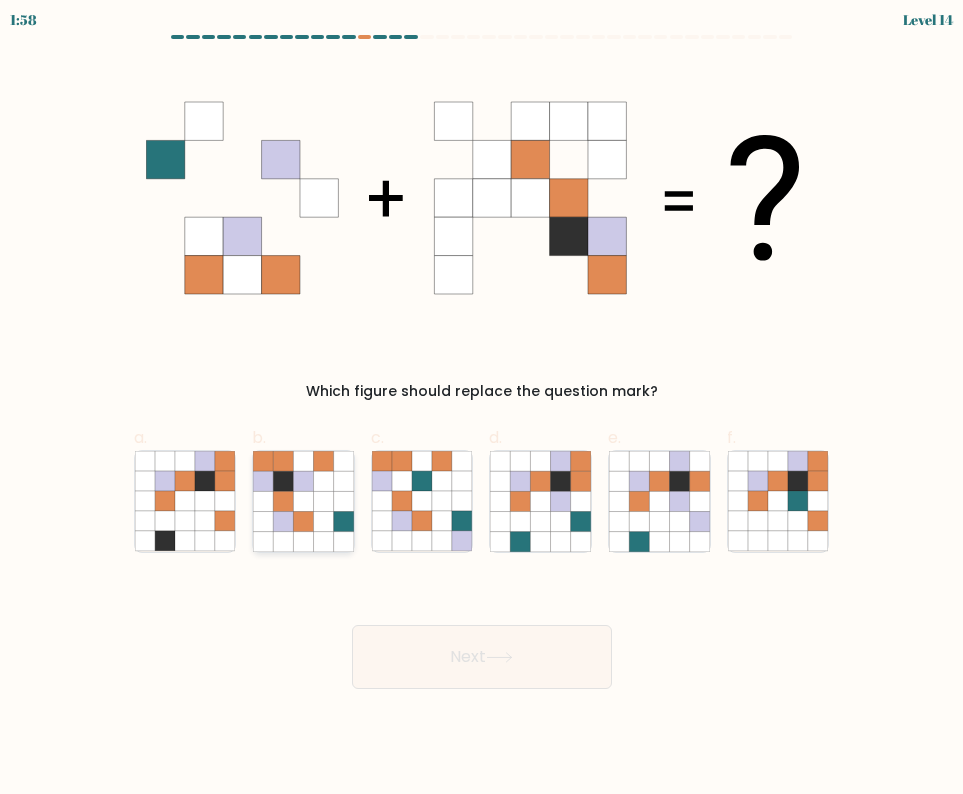 click at bounding box center (303, 521) 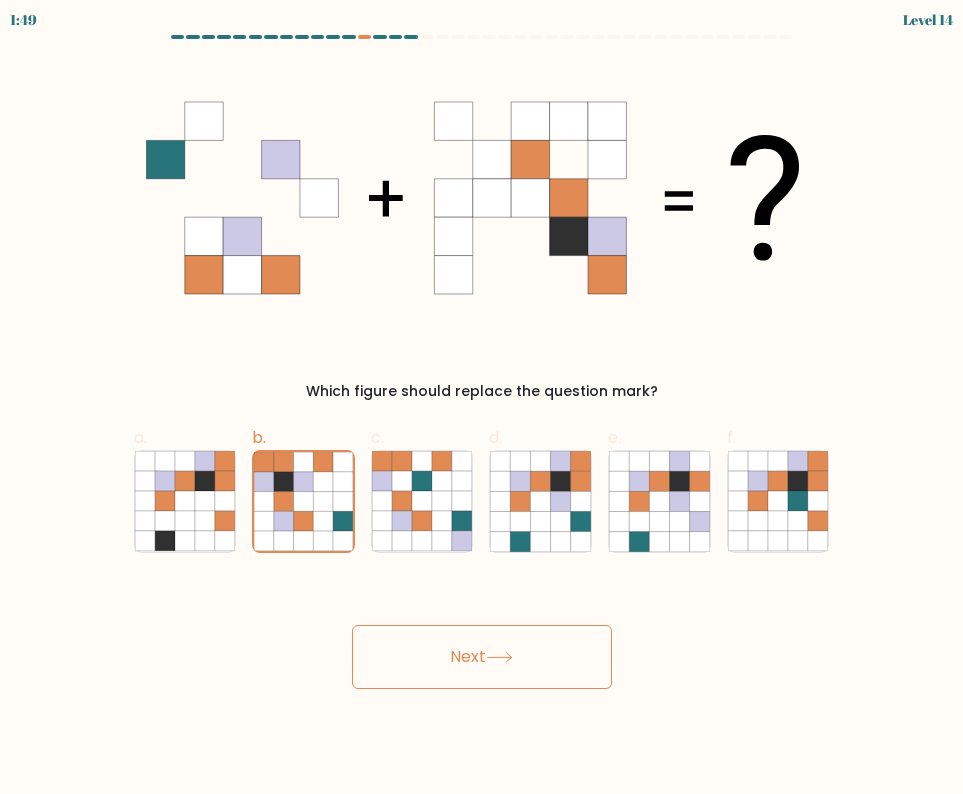 click on "Next" at bounding box center (482, 657) 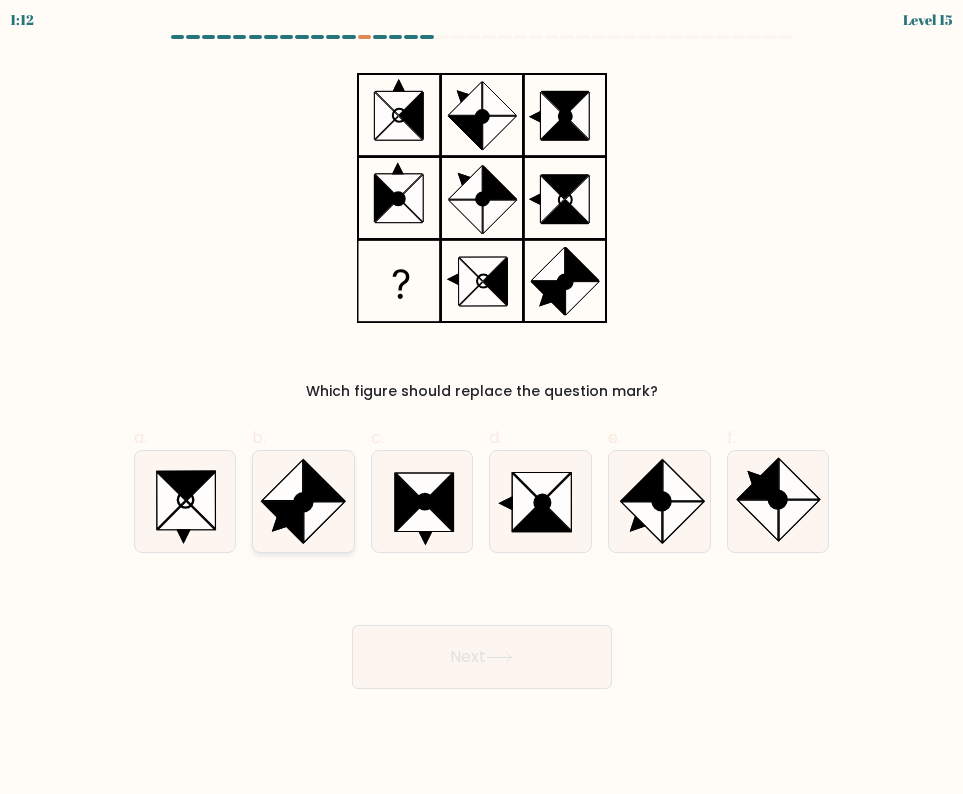 click at bounding box center [303, 501] 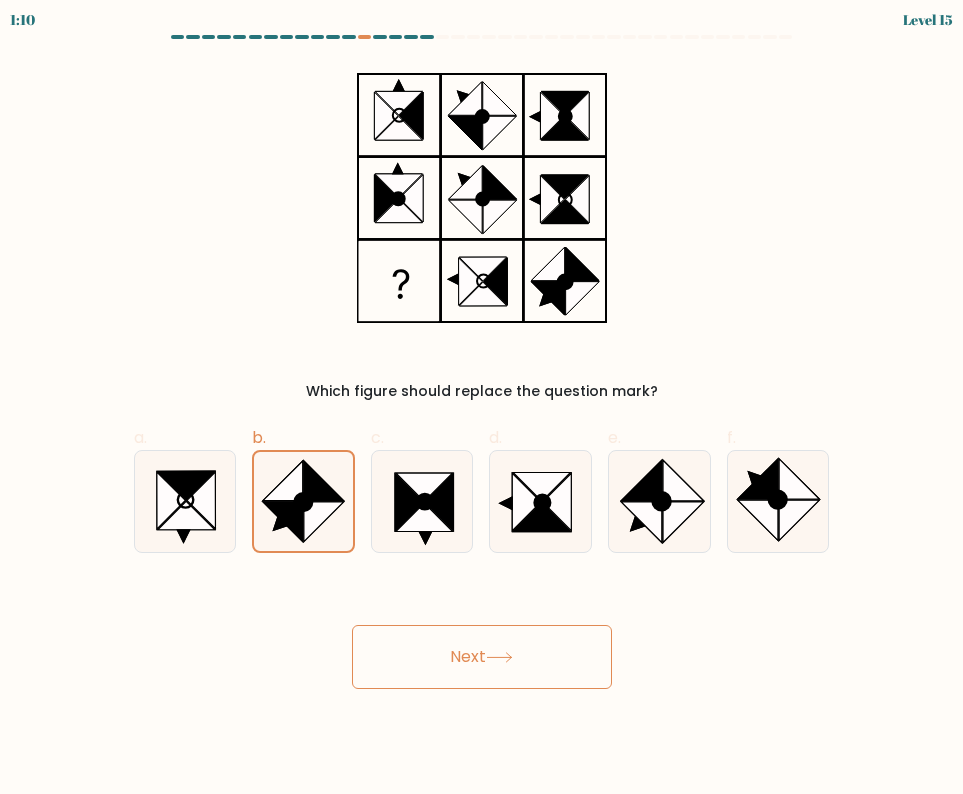 click on "Next" at bounding box center (482, 657) 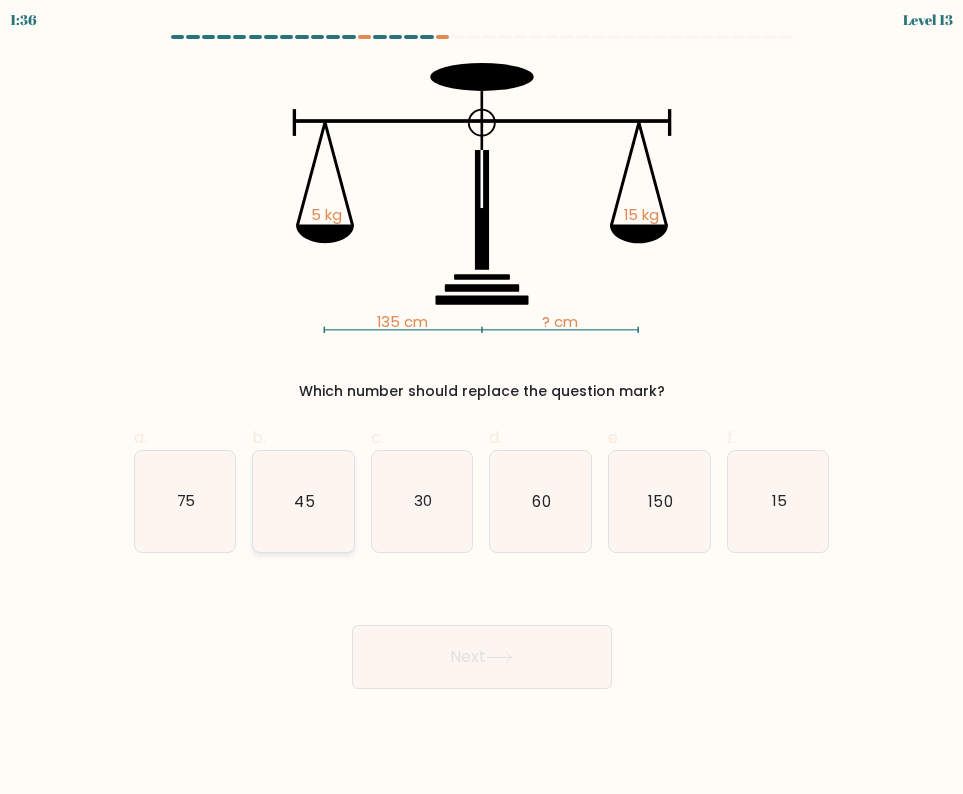 click on "45" at bounding box center (303, 501) 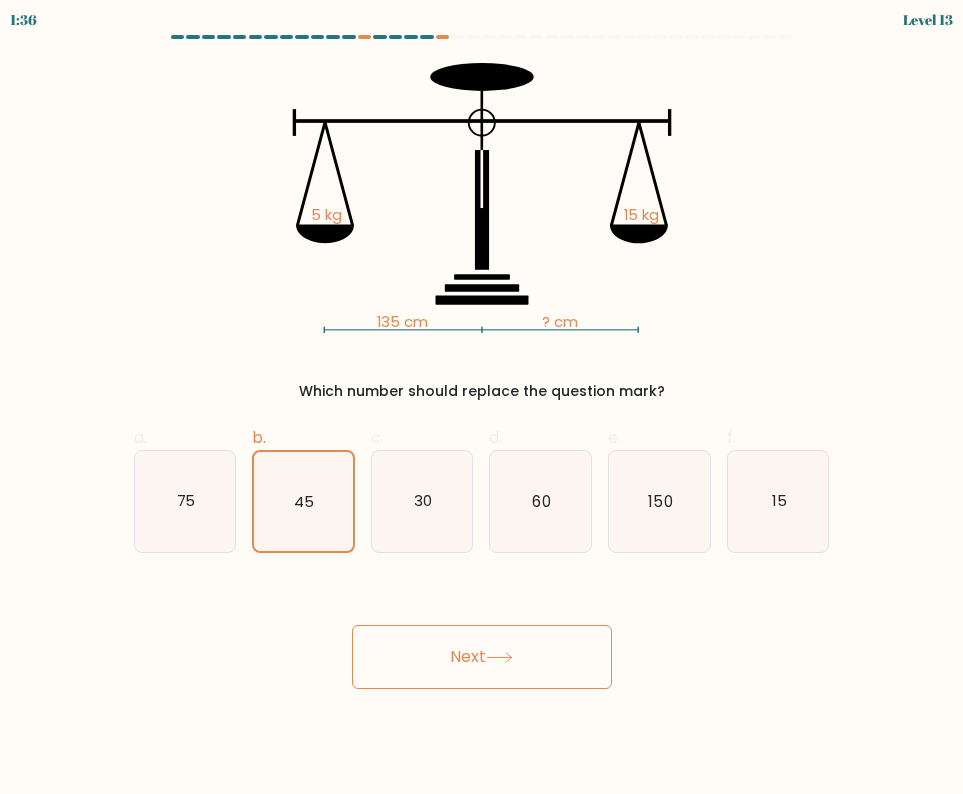 click on "Next" at bounding box center [482, 657] 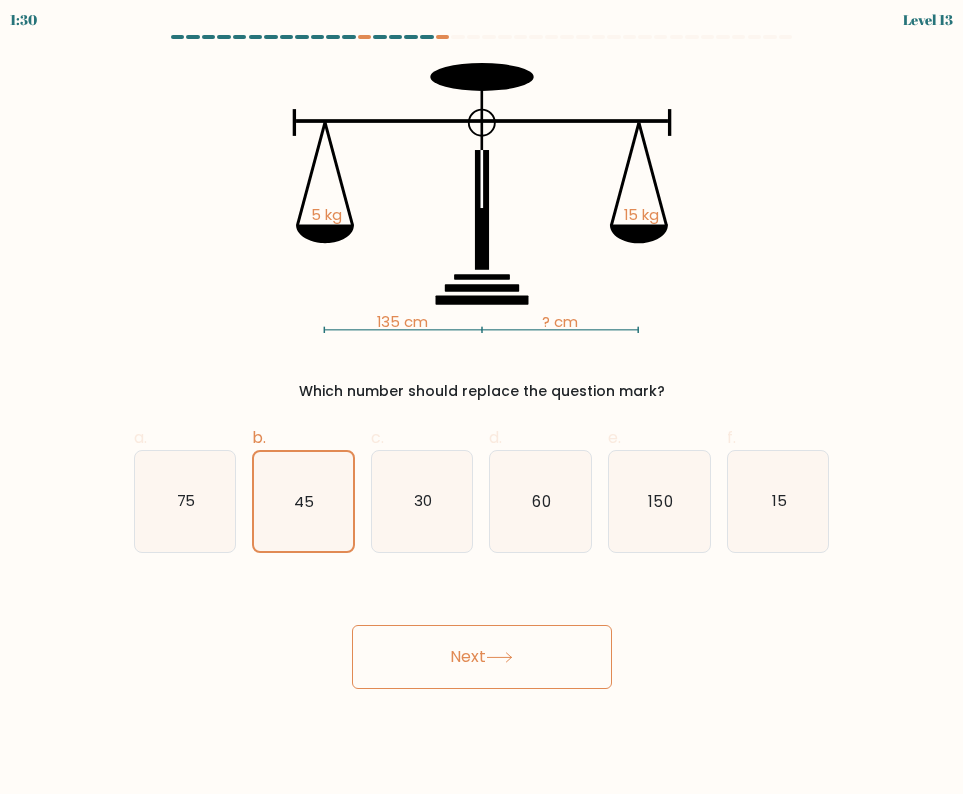 click on "Next" at bounding box center [482, 657] 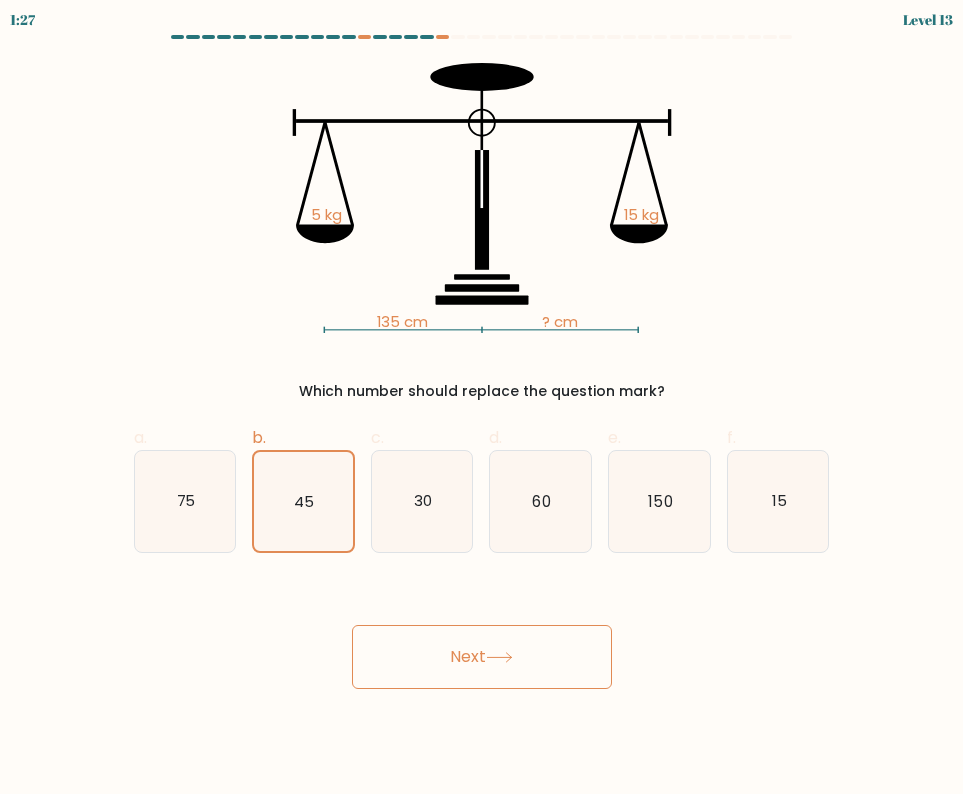 click on "Next" at bounding box center [482, 657] 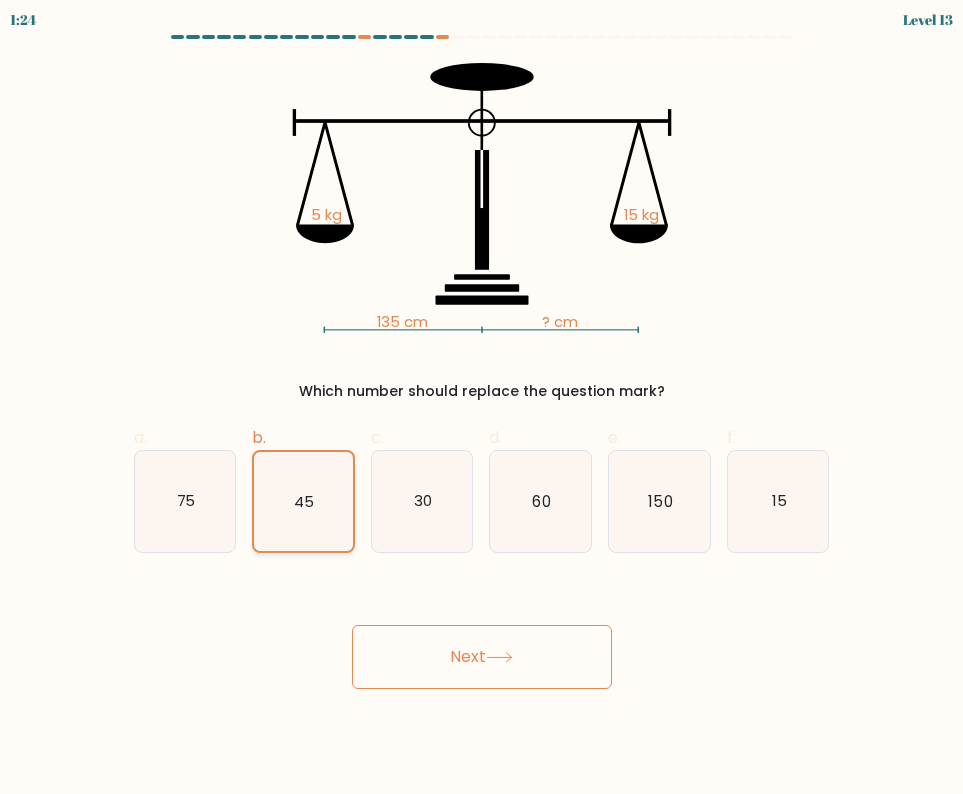 click on "45" at bounding box center (303, 501) 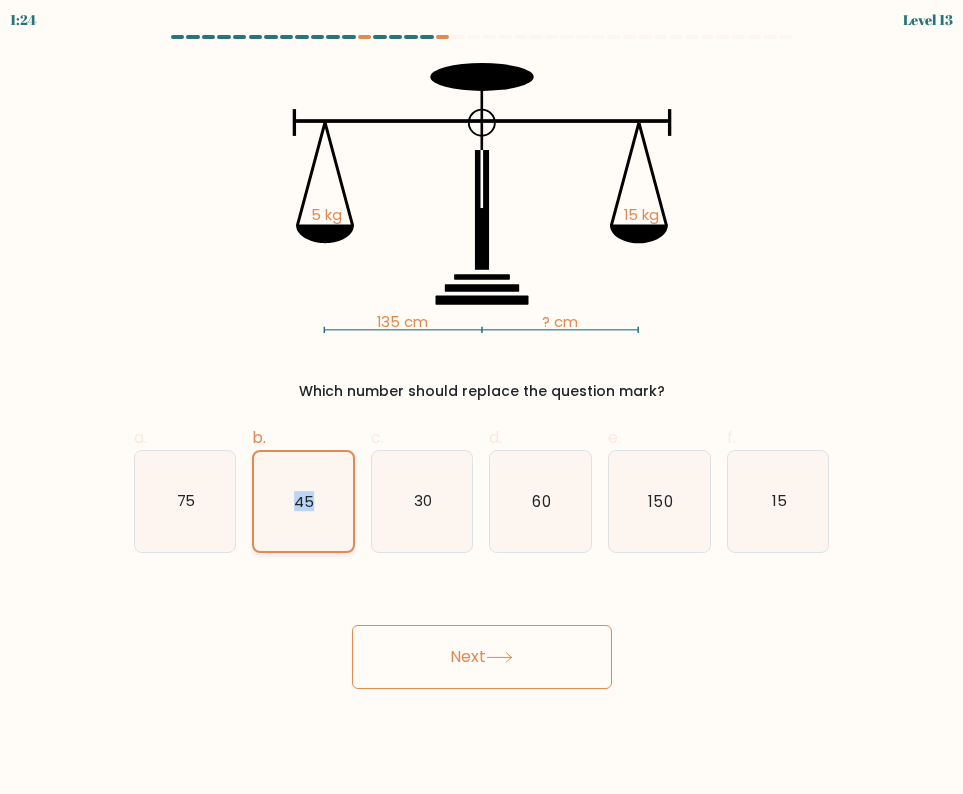 click on "45" at bounding box center [303, 501] 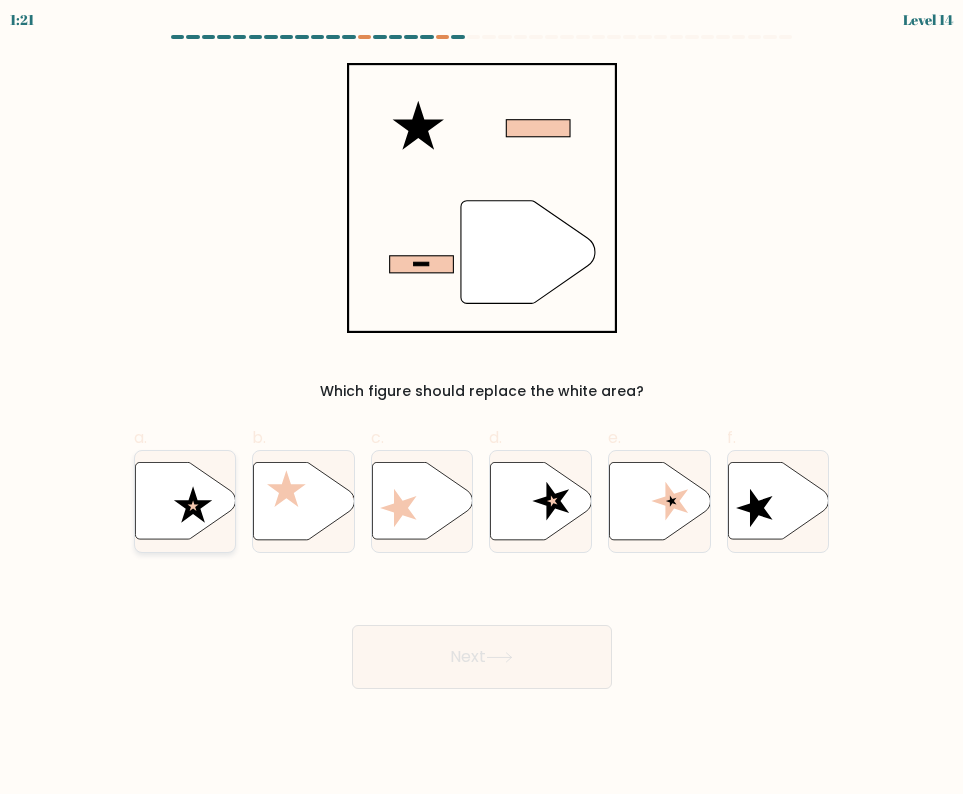 click at bounding box center (185, 500) 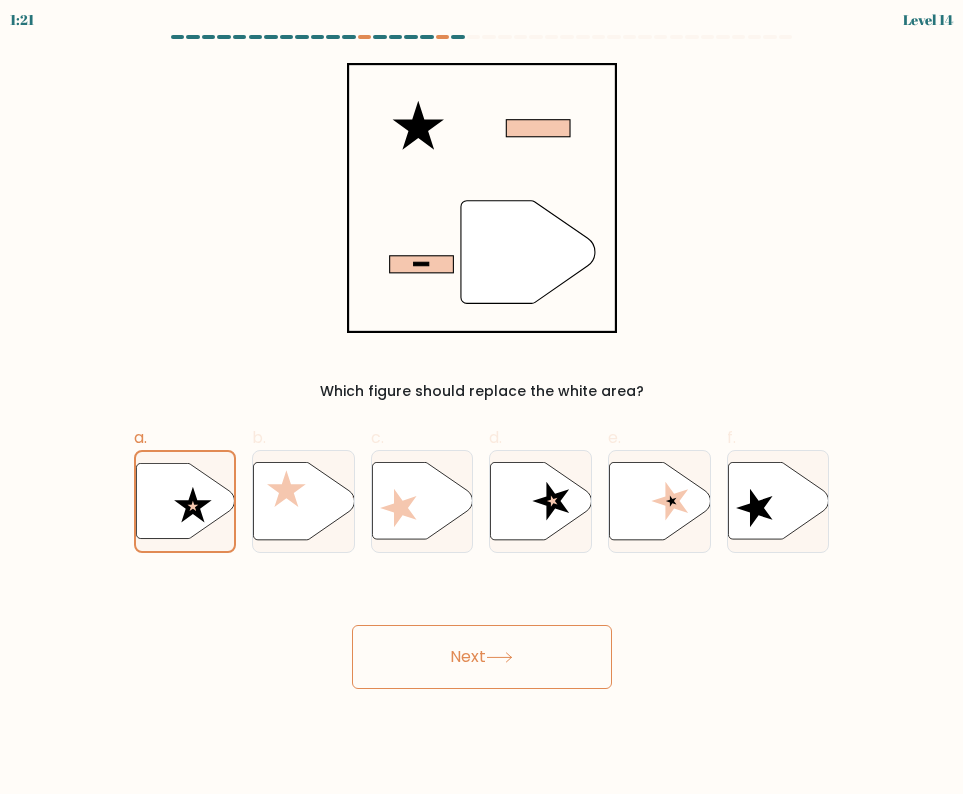 click on "Next" at bounding box center [482, 657] 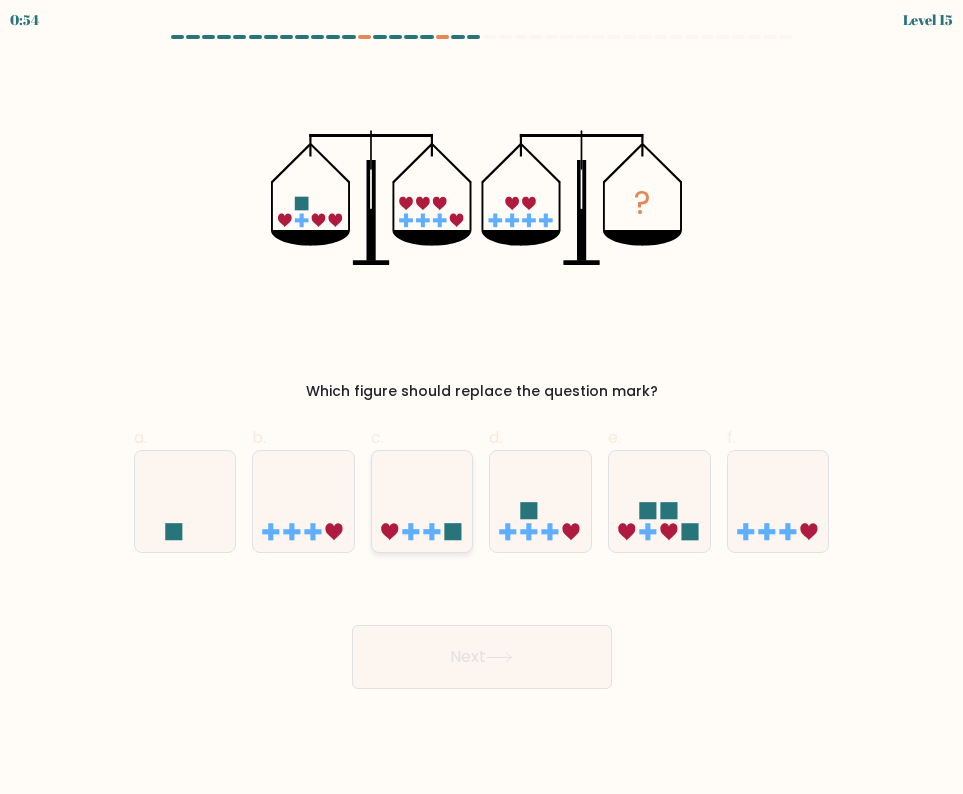 click at bounding box center [410, 531] 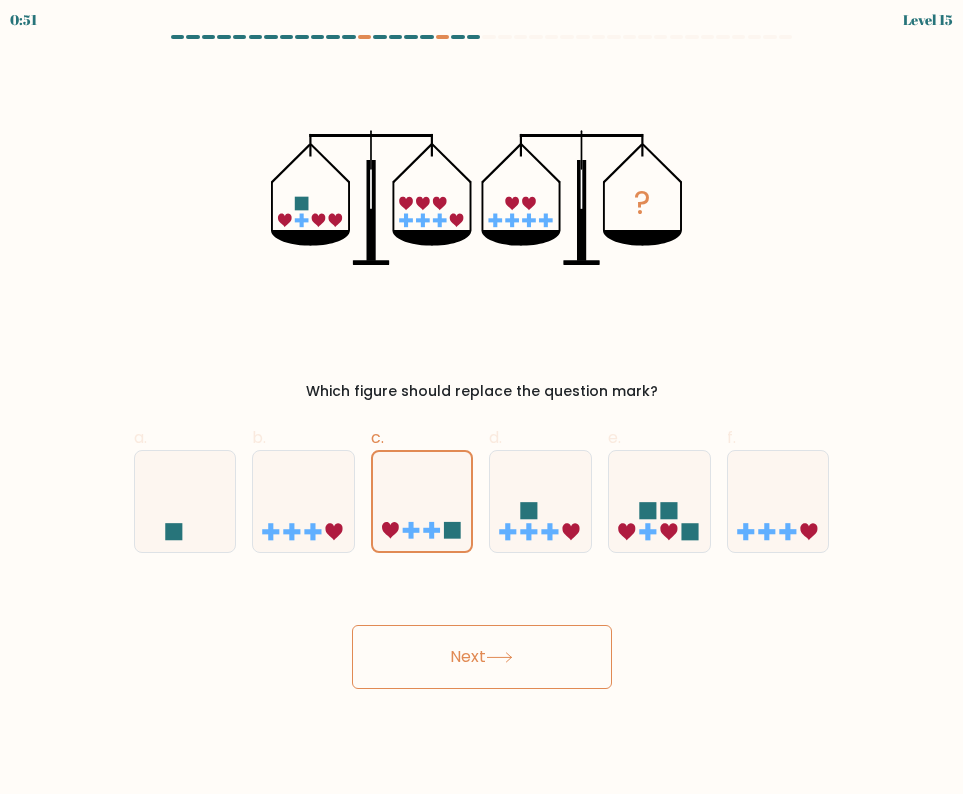 click on "Next" at bounding box center [482, 657] 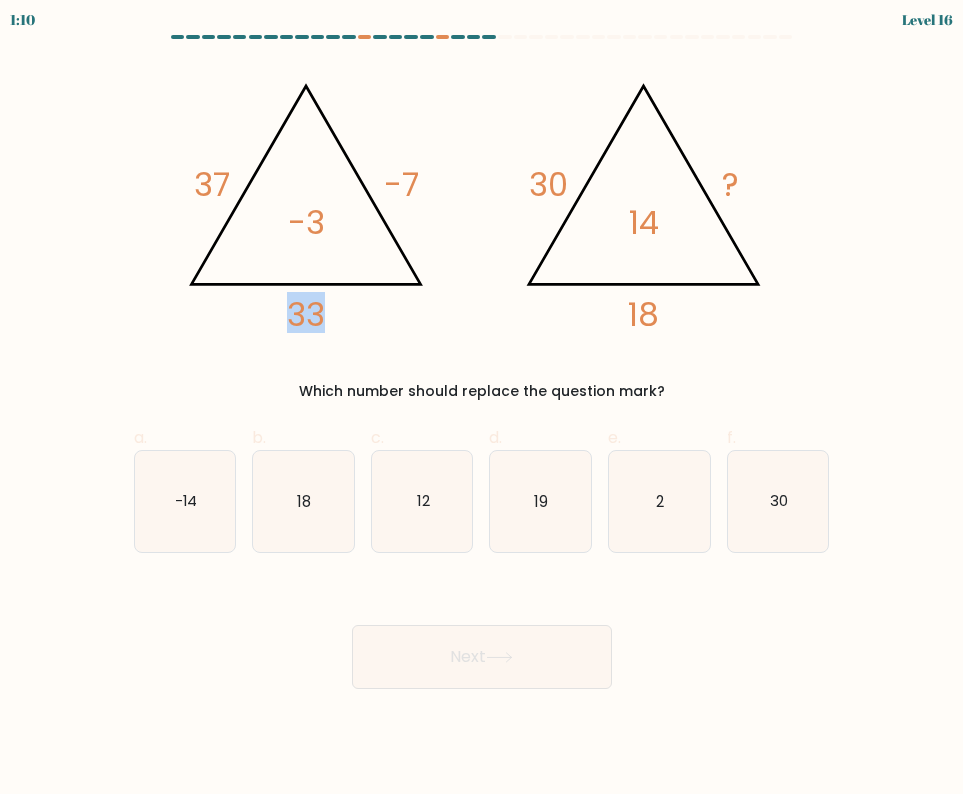 drag, startPoint x: 324, startPoint y: 318, endPoint x: 276, endPoint y: 318, distance: 48 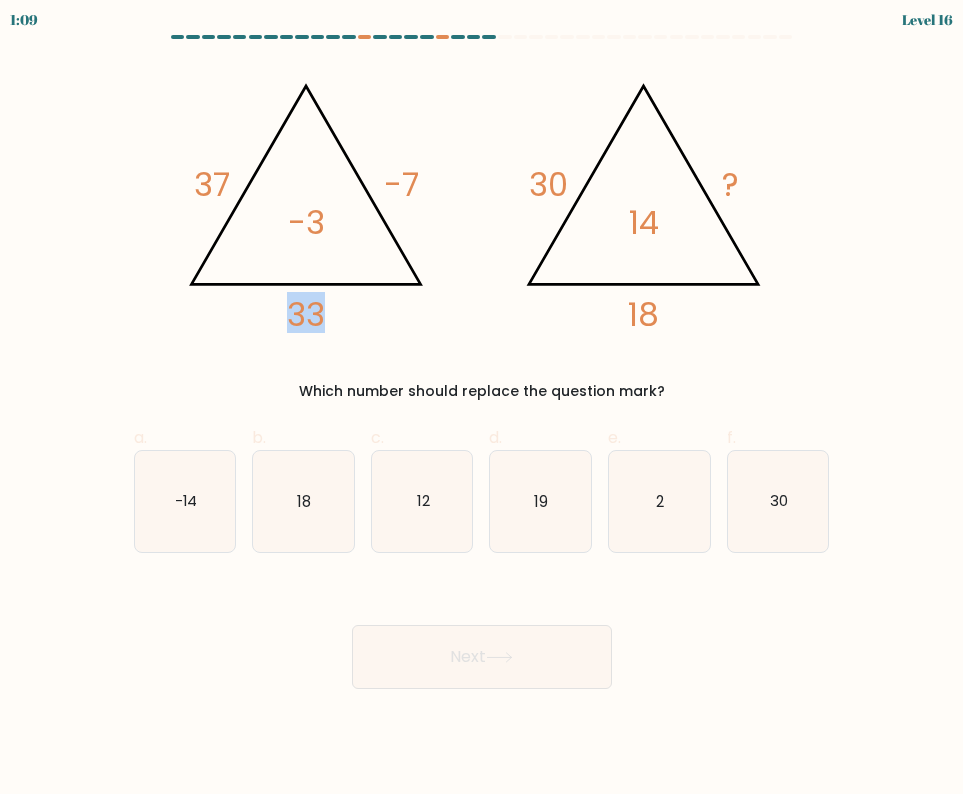 click on "@import url('https://fonts.googleapis.com/css?family=Abril+Fatface:400,100,100italic,300,300italic,400italic,500,500italic,700,700italic,900,900italic');                        37       -7       33       -3                                       @import url('https://fonts.googleapis.com/css?family=Abril+Fatface:400,100,100italic,300,300italic,400italic,500,500italic,700,700italic,900,900italic');                        30       ?       18       14" at bounding box center [481, 198] 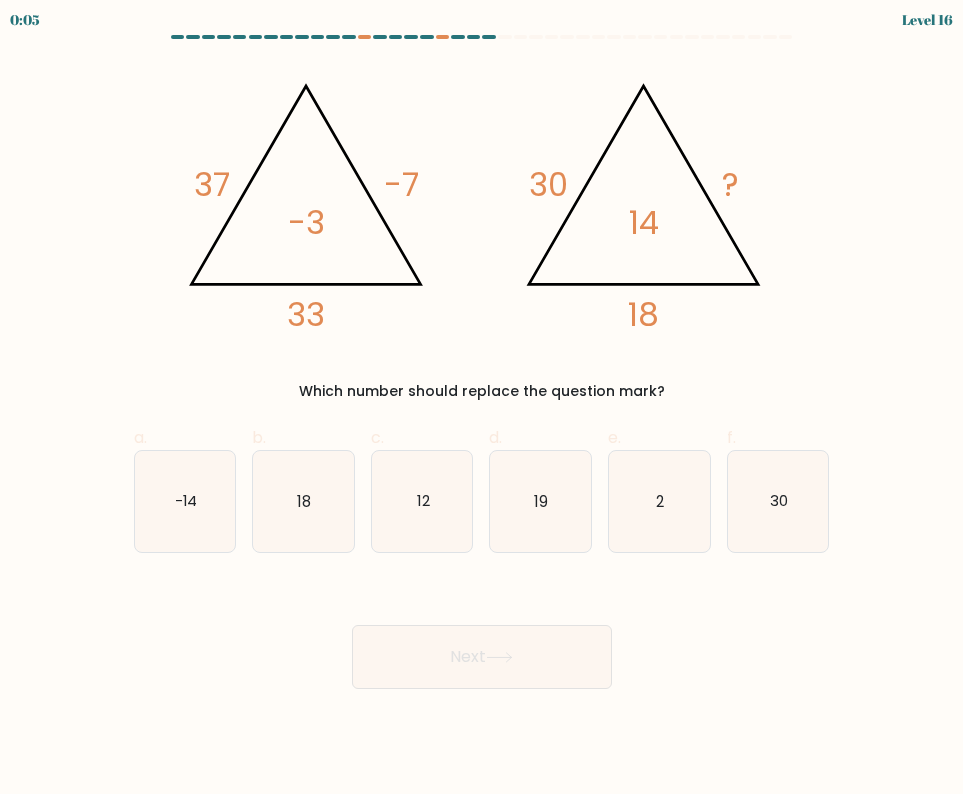 click at bounding box center [481, 362] 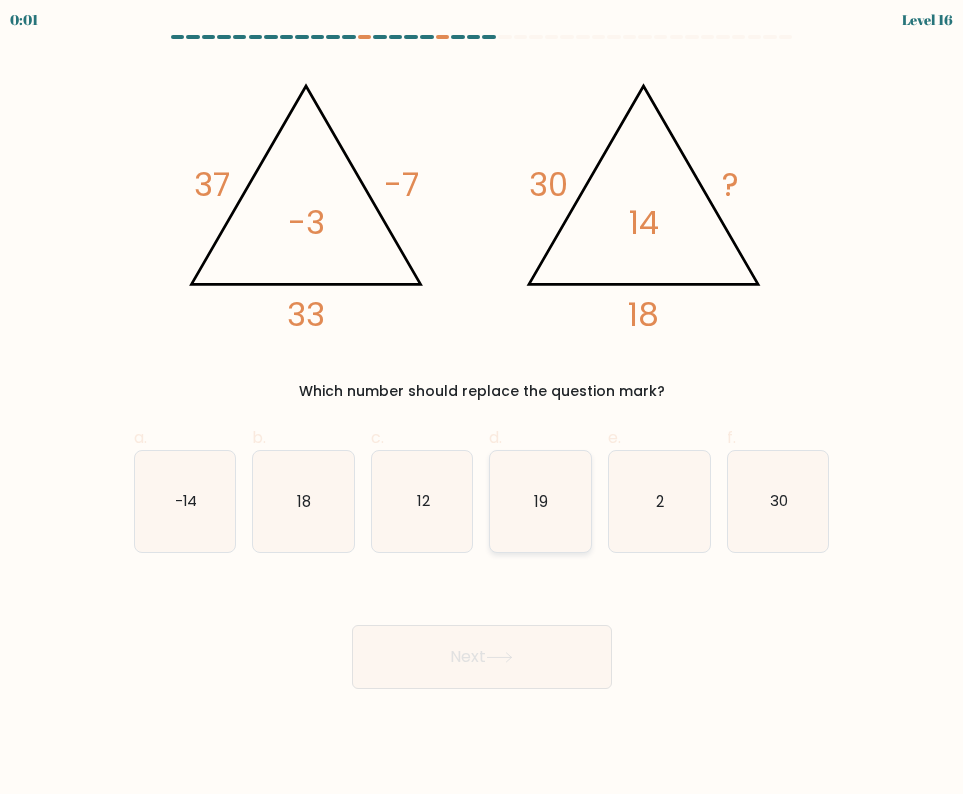 click on "19" at bounding box center (540, 501) 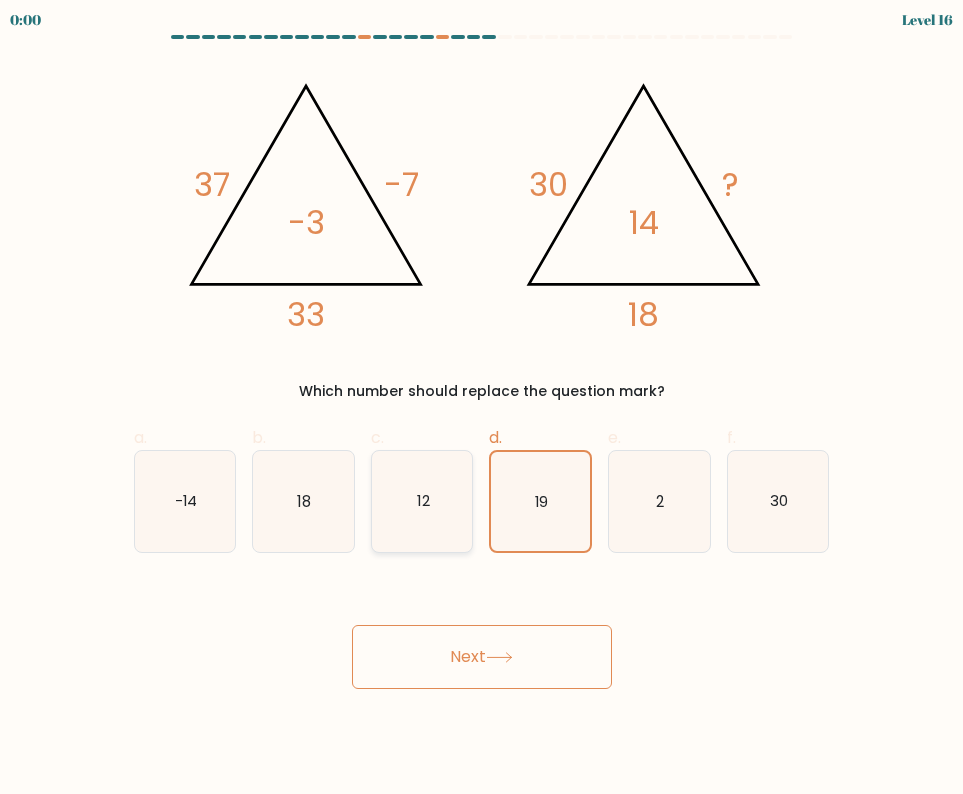 click on "12" at bounding box center [422, 501] 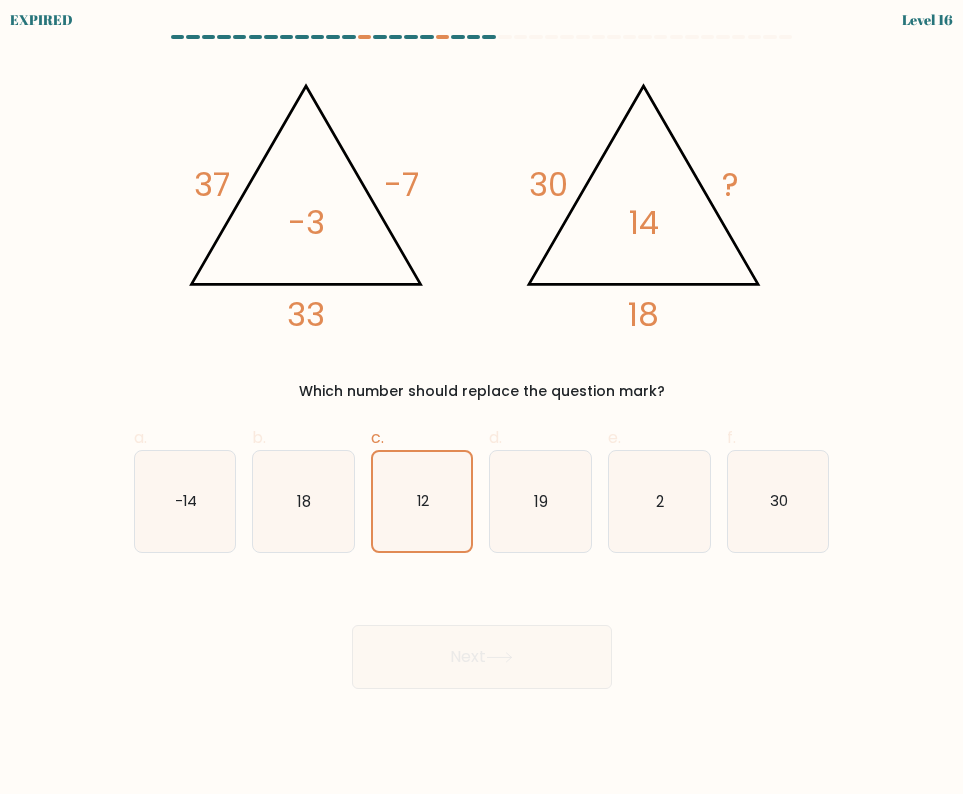 click on "Next" at bounding box center [482, 633] 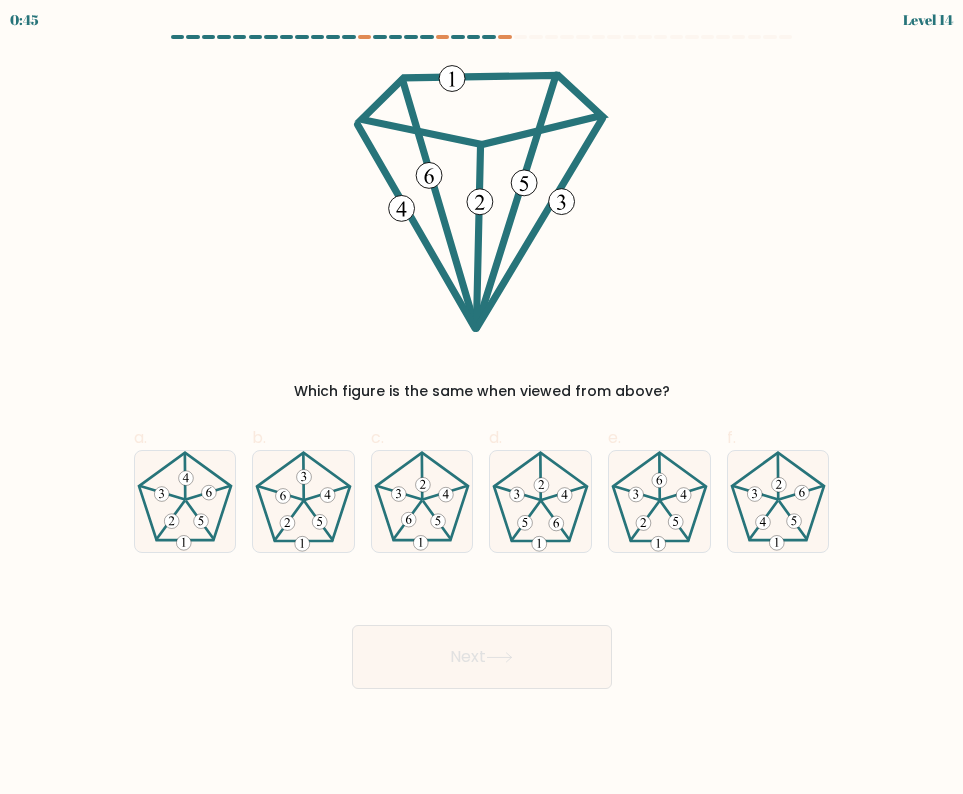 scroll, scrollTop: 0, scrollLeft: 0, axis: both 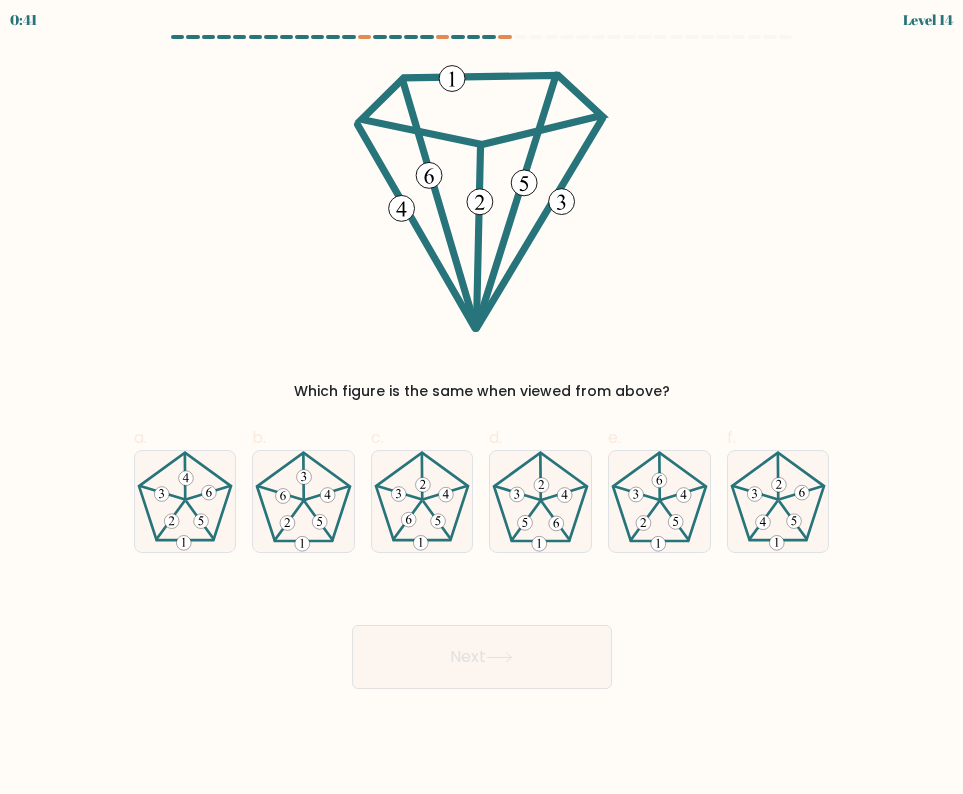 click on "Which figure is the same when viewed from above?" at bounding box center (482, 232) 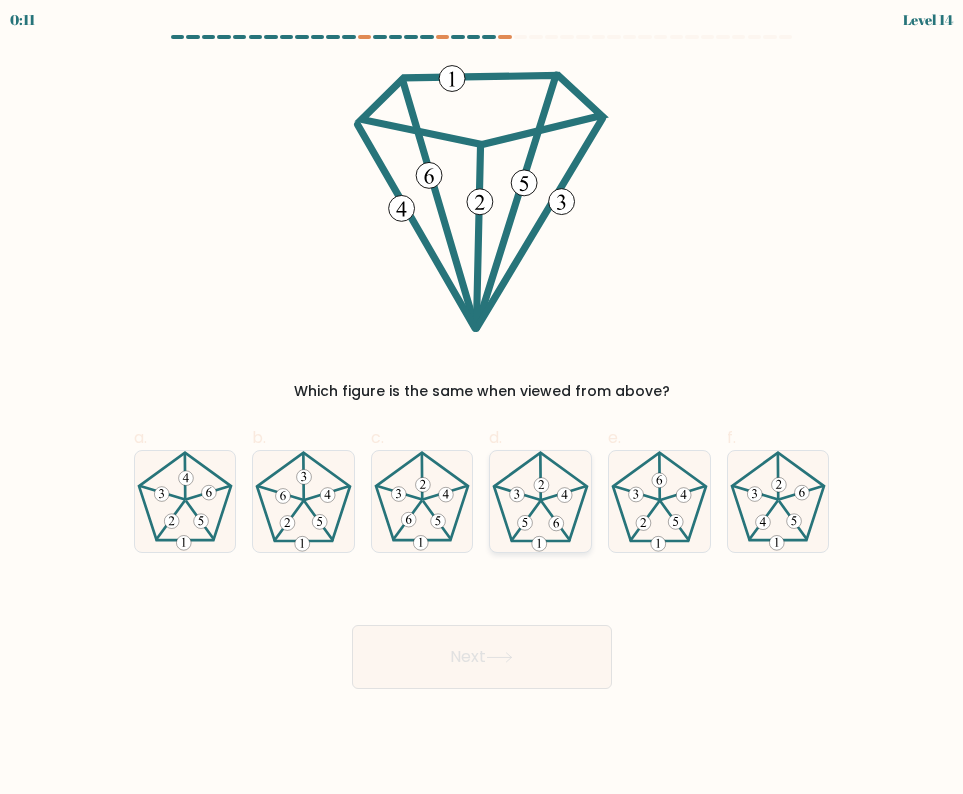 click at bounding box center [540, 501] 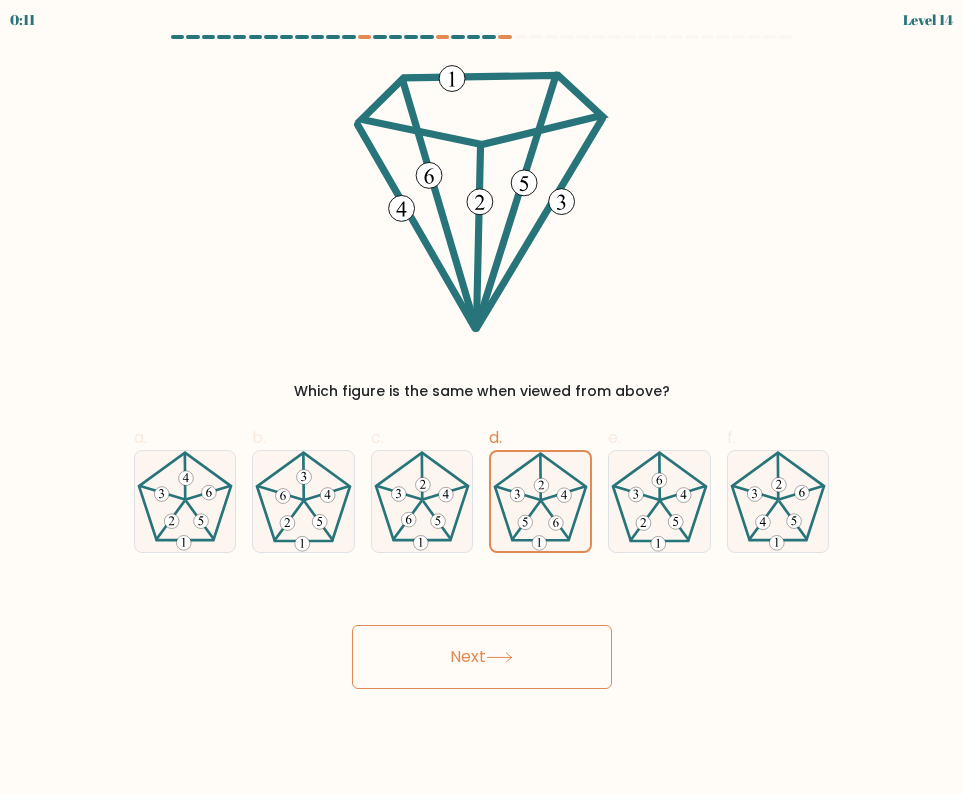 click on "Next" at bounding box center [482, 657] 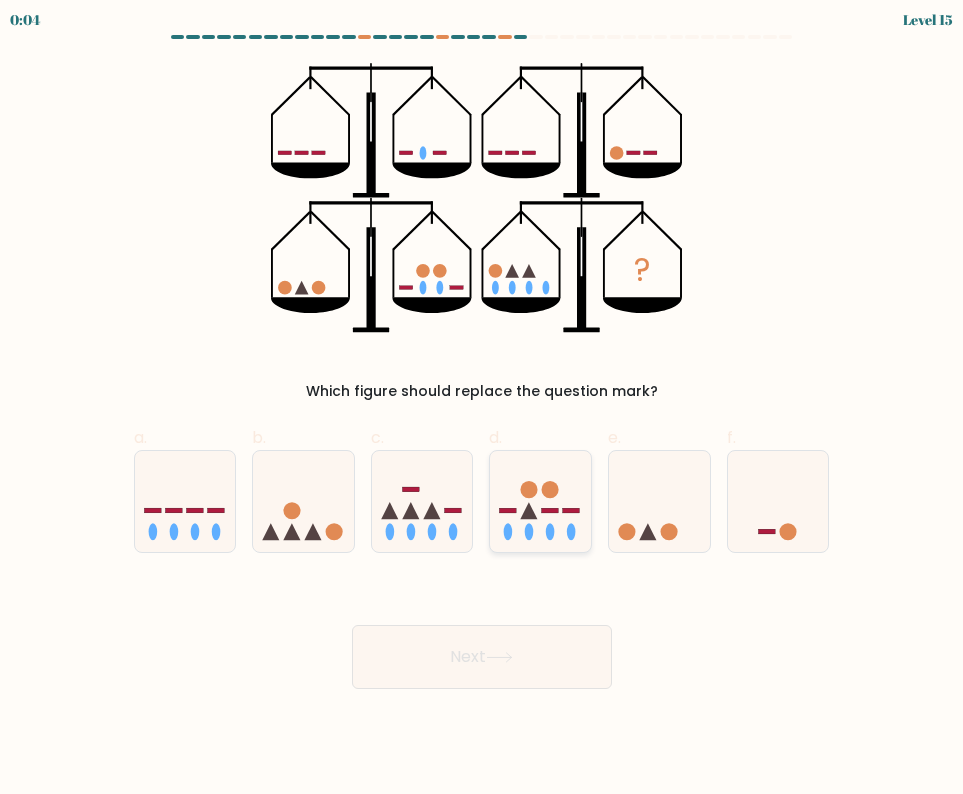 click at bounding box center [540, 501] 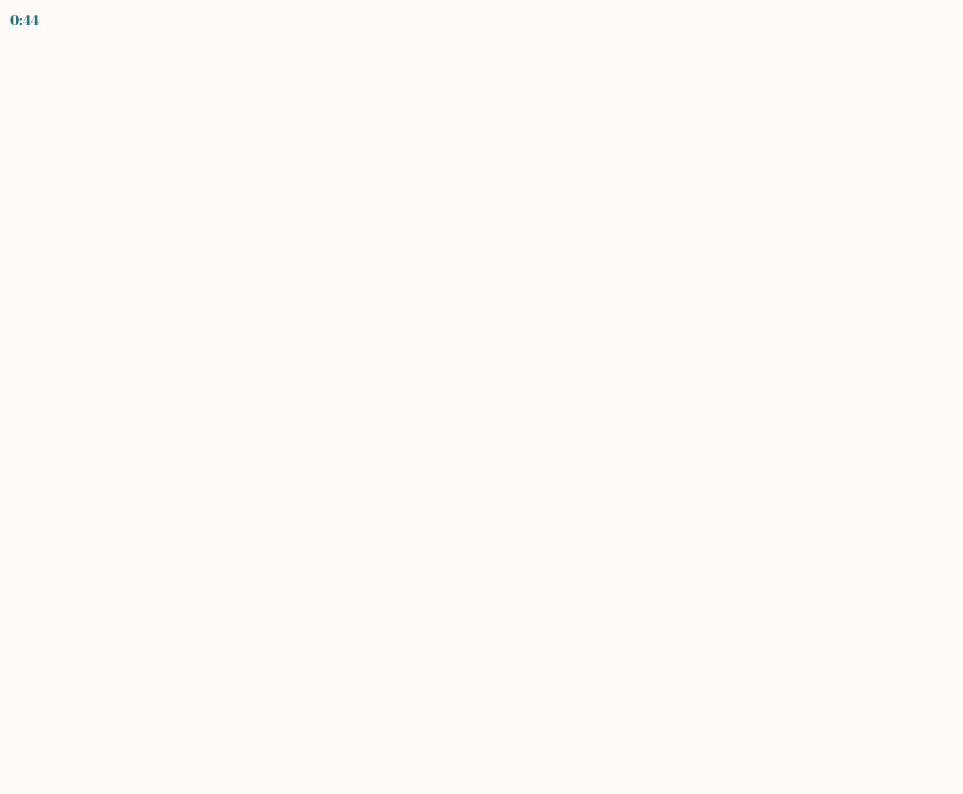 scroll, scrollTop: 0, scrollLeft: 0, axis: both 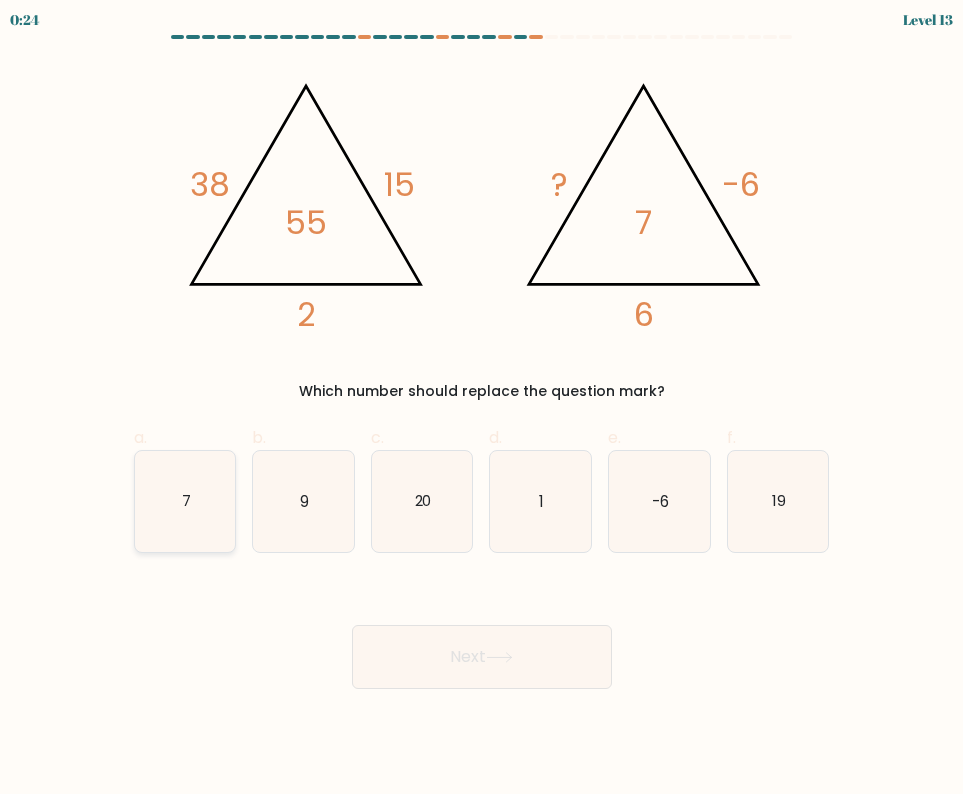click on "7" at bounding box center (185, 501) 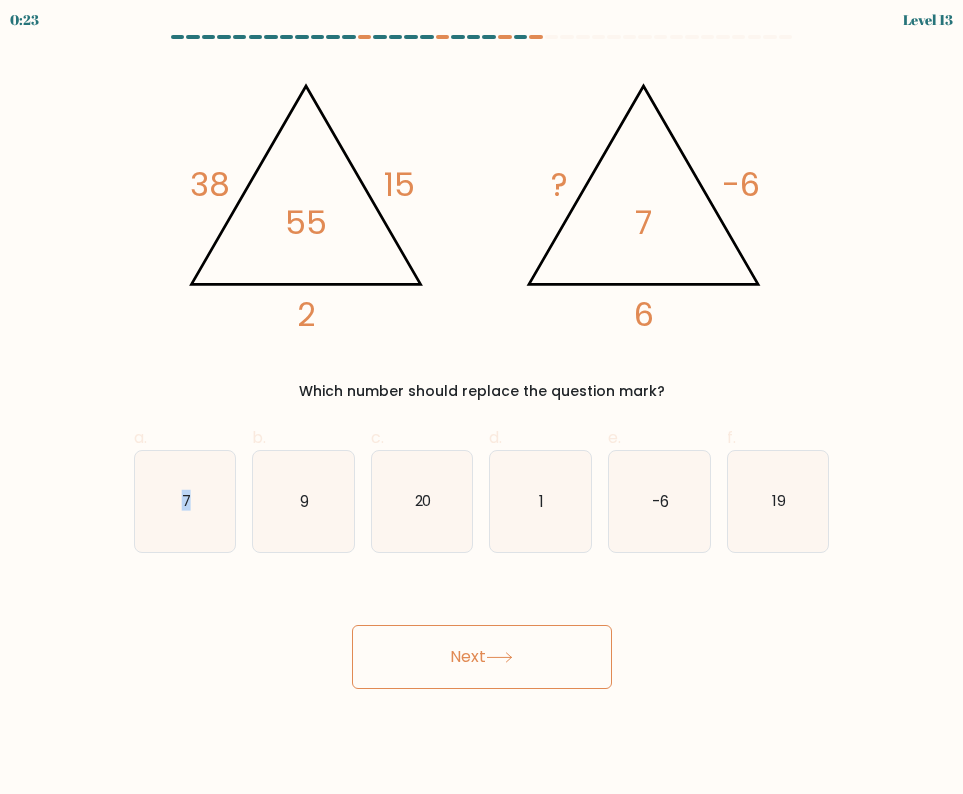 click on "Next" at bounding box center (482, 657) 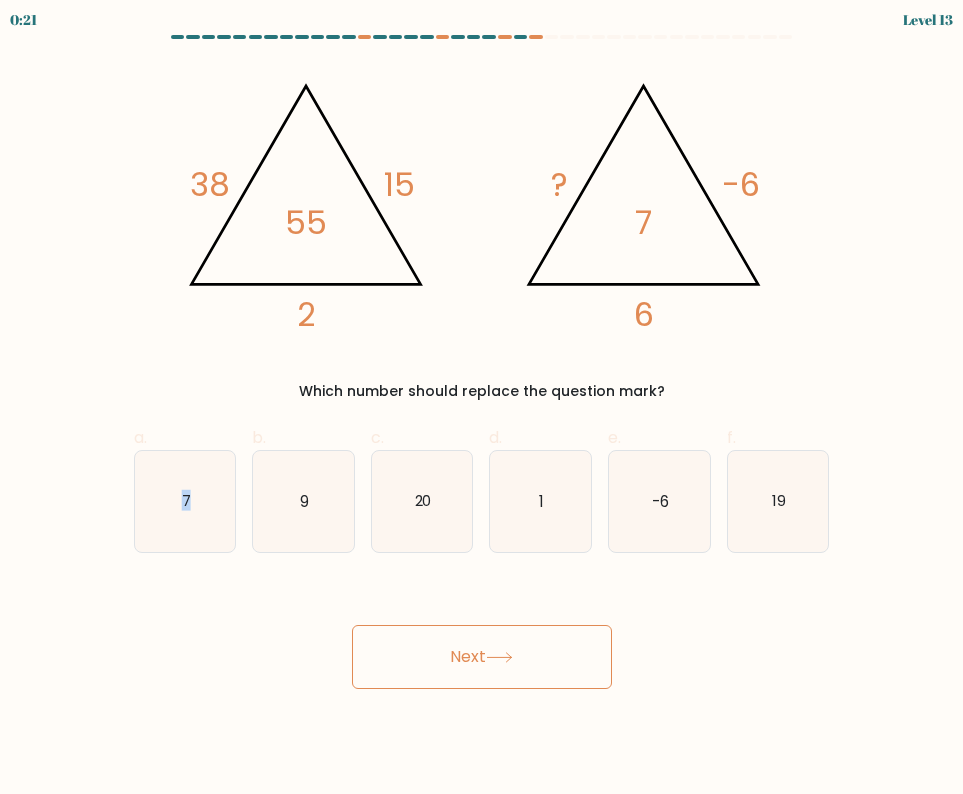 click on "Next" at bounding box center (482, 657) 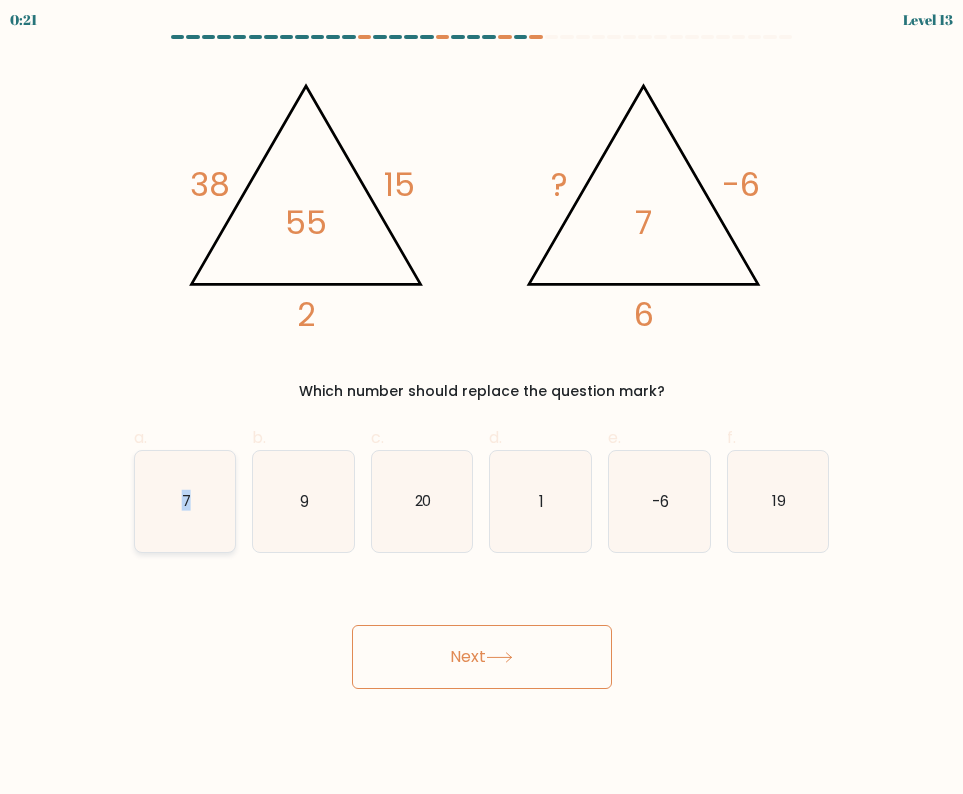 click on "7" at bounding box center (185, 501) 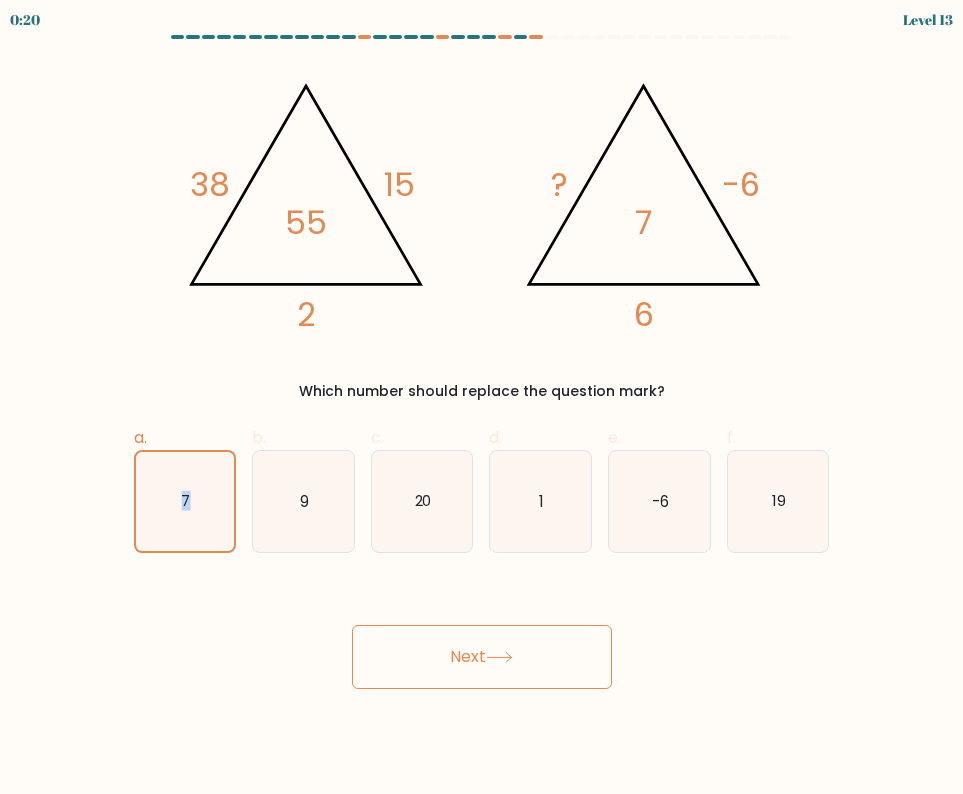 click on "Next" at bounding box center [482, 657] 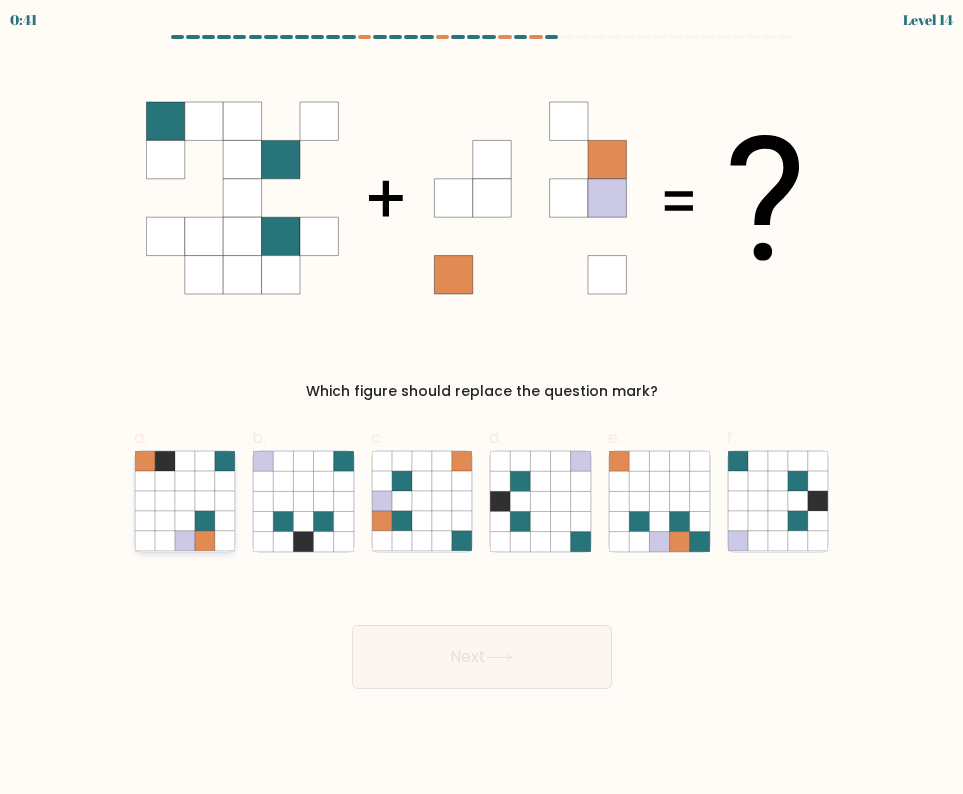 click at bounding box center [205, 501] 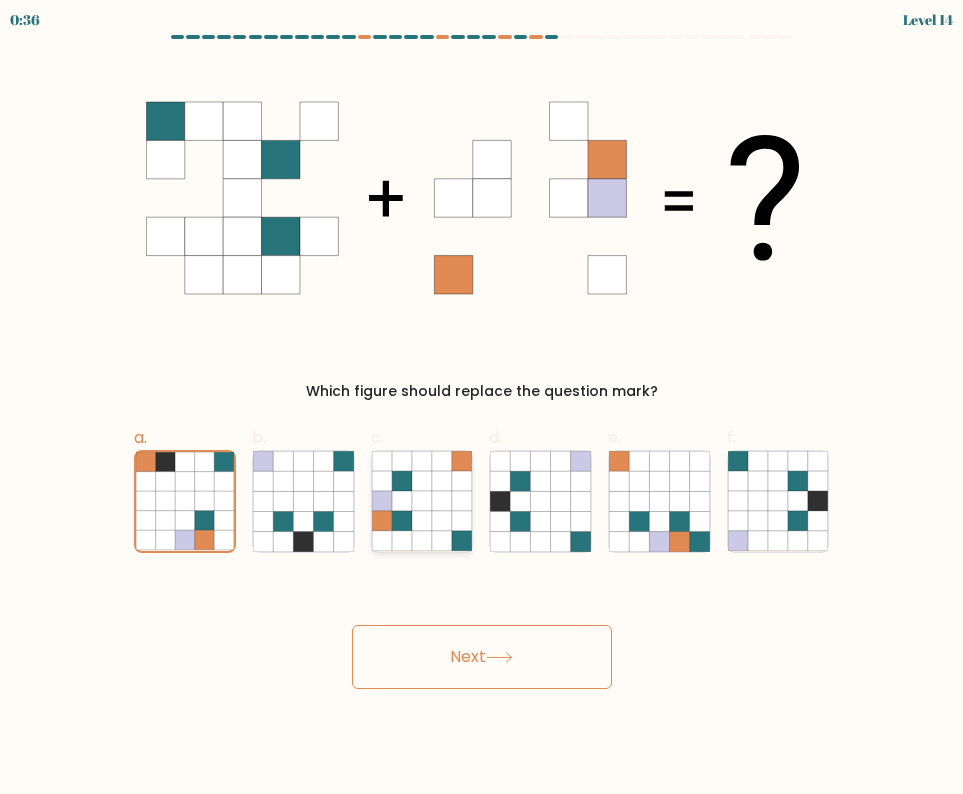 click at bounding box center [442, 521] 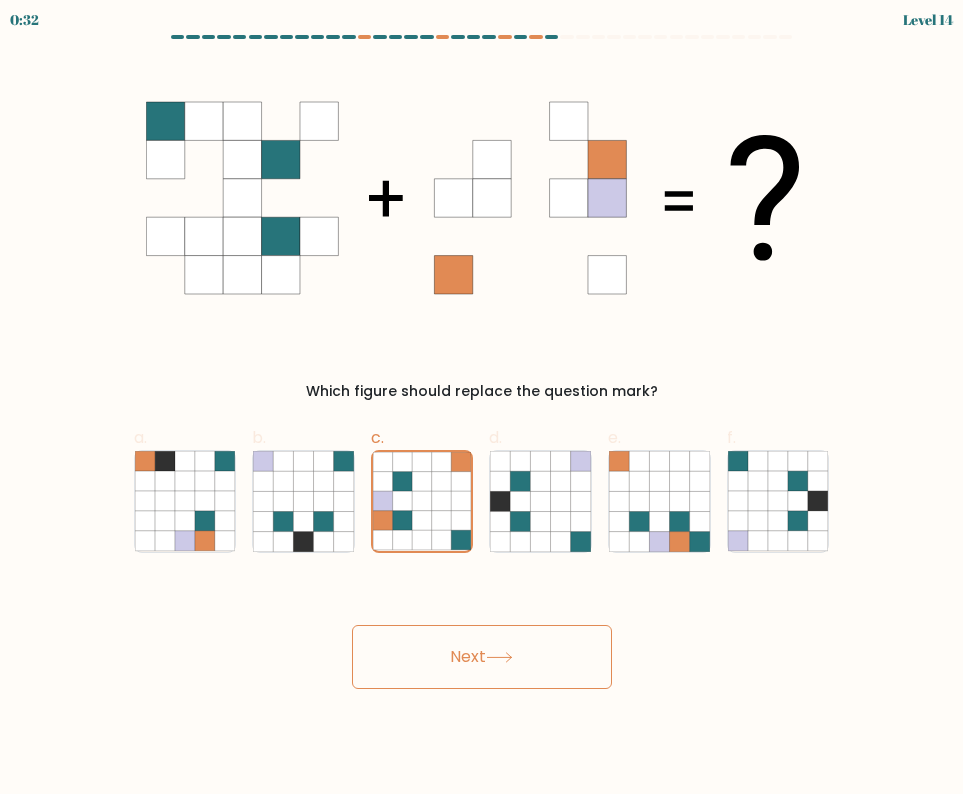 click on "Next" at bounding box center [482, 657] 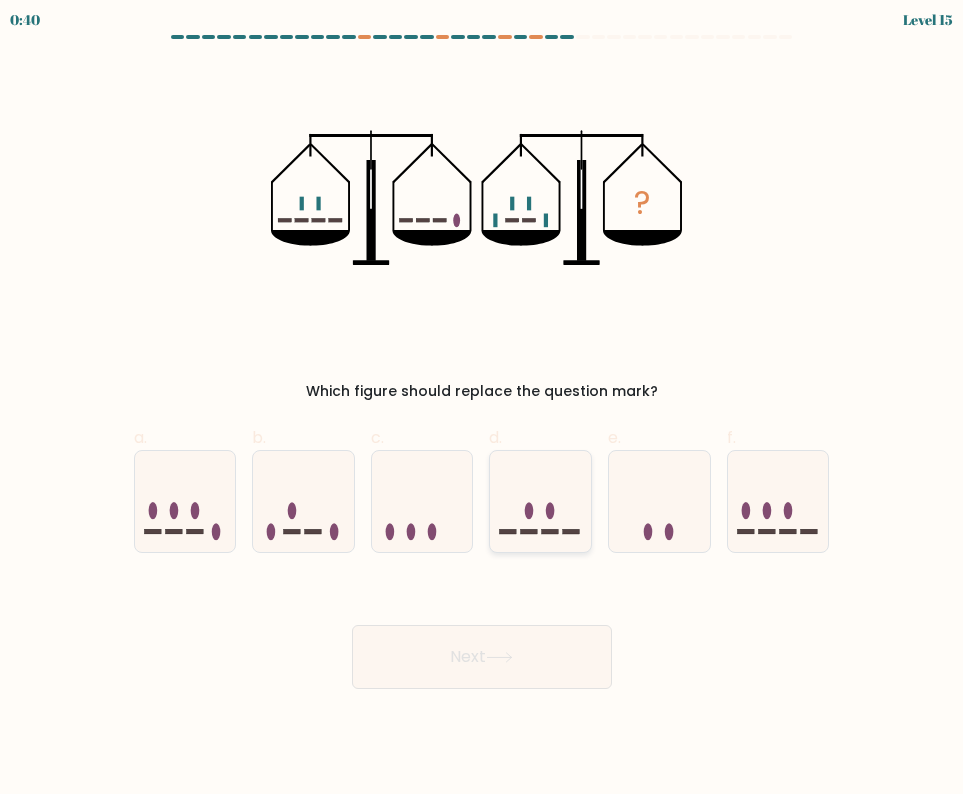 click at bounding box center [540, 501] 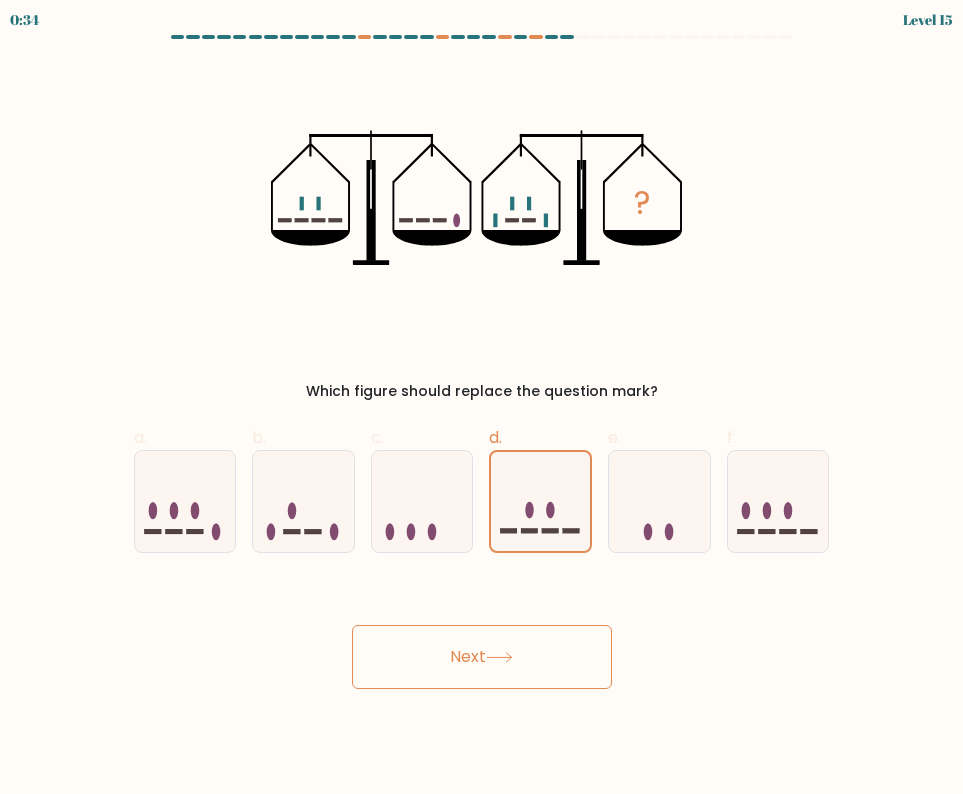 click at bounding box center [499, 657] 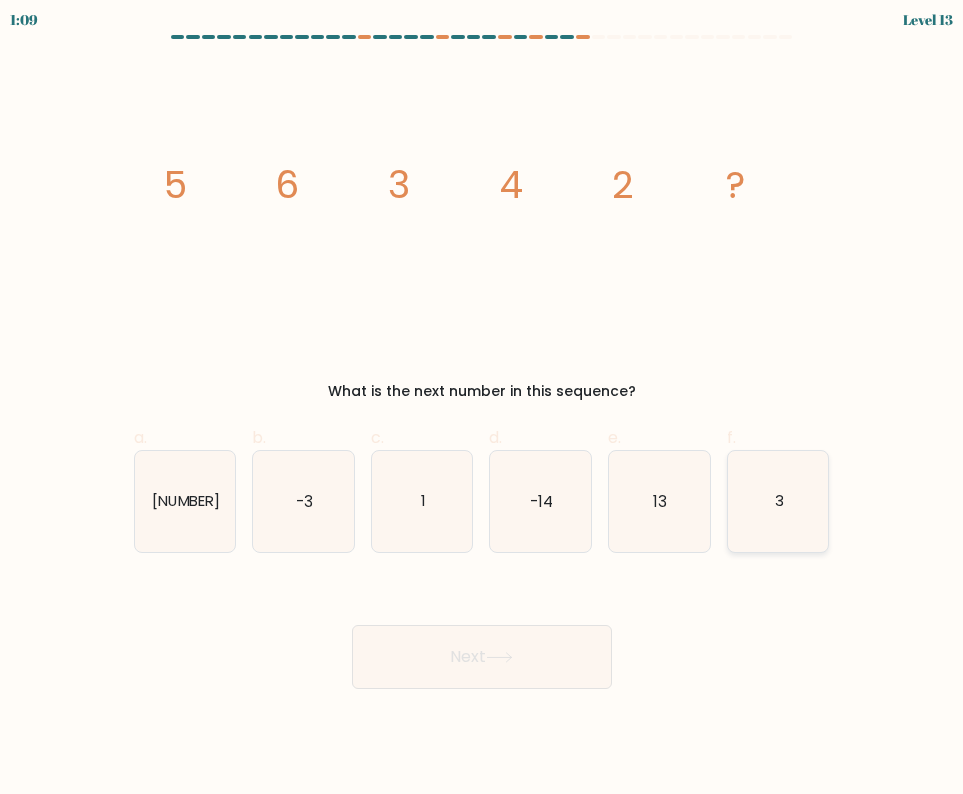 click on "3" at bounding box center [778, 501] 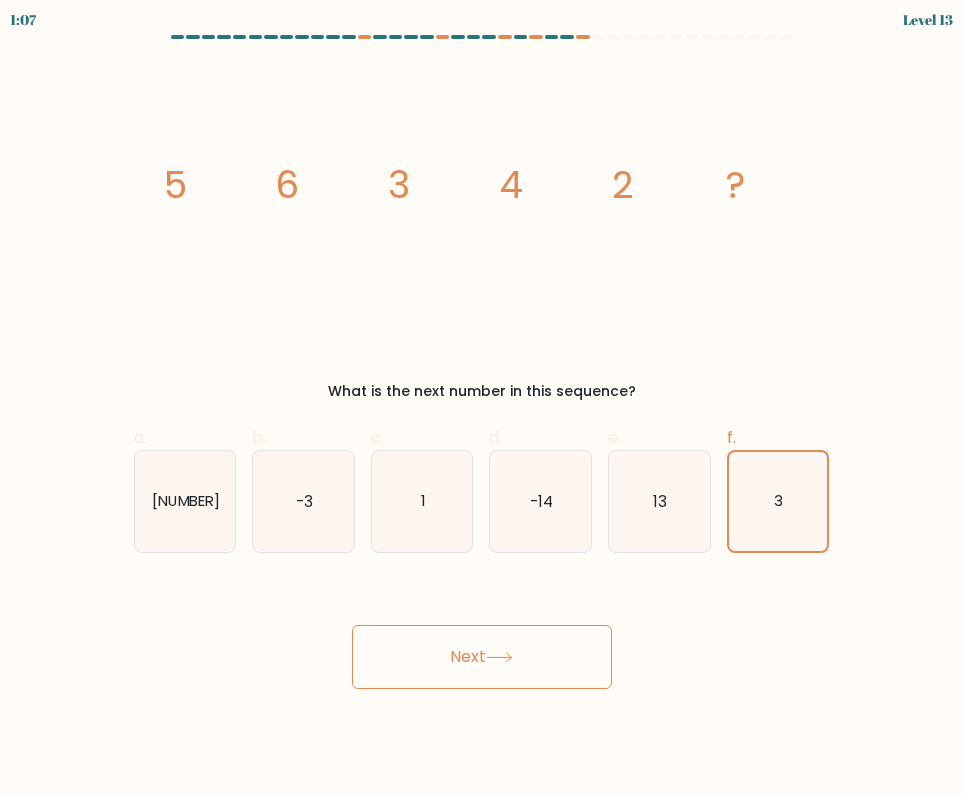 click on "Next" at bounding box center (482, 657) 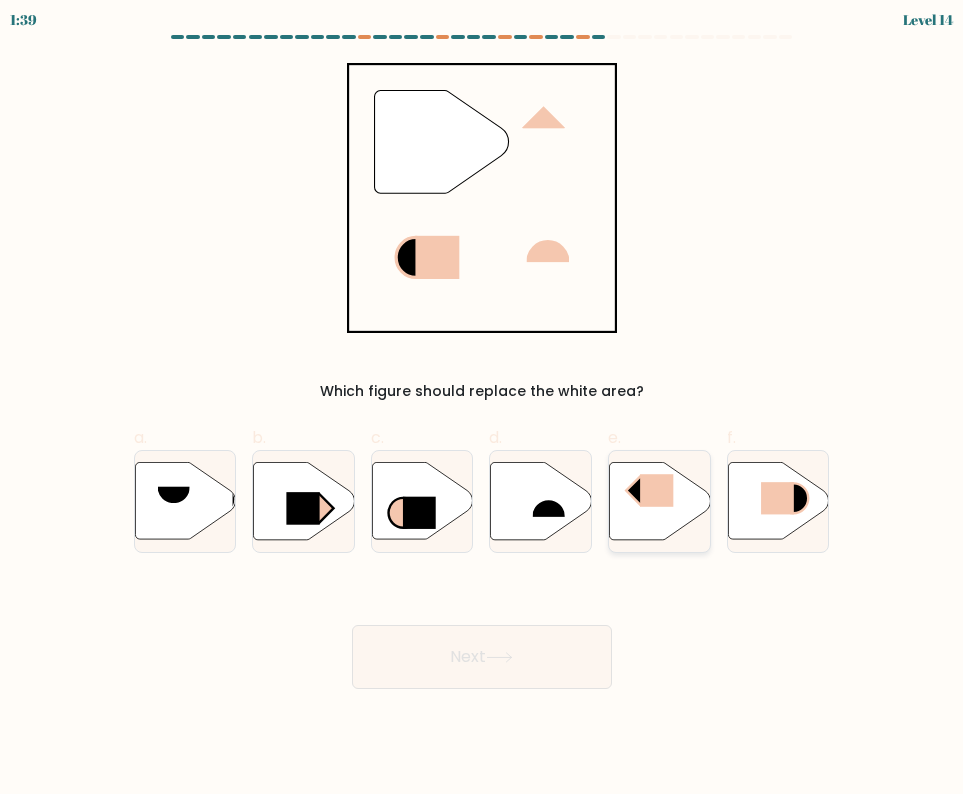 click at bounding box center [656, 490] 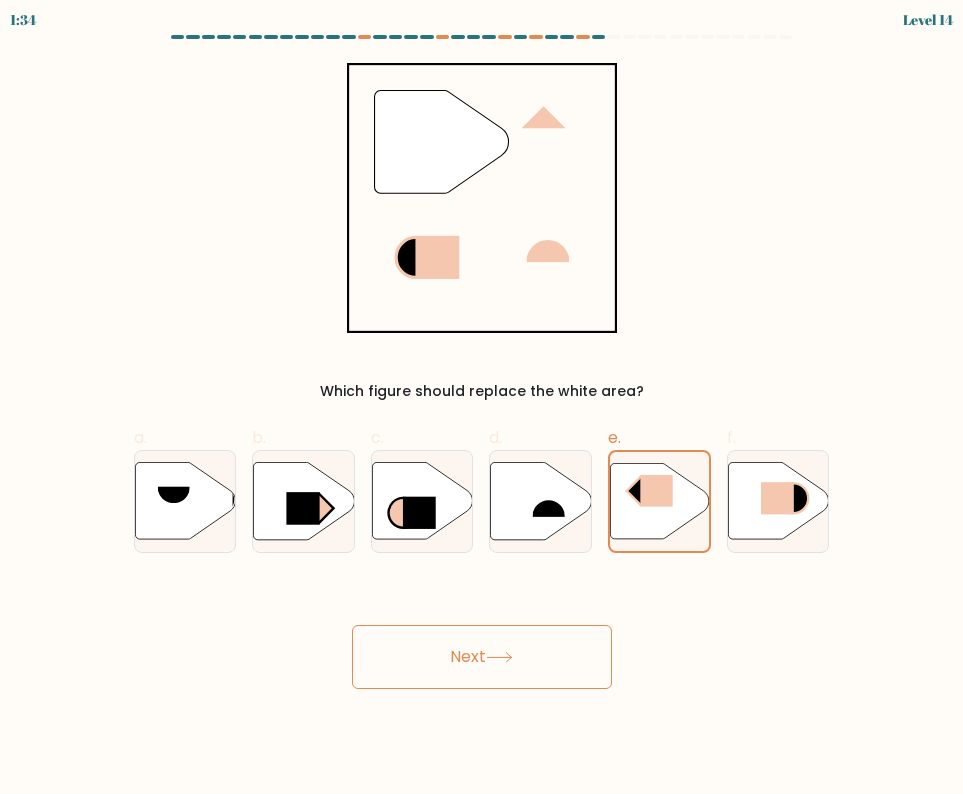 click on "Next" at bounding box center [482, 657] 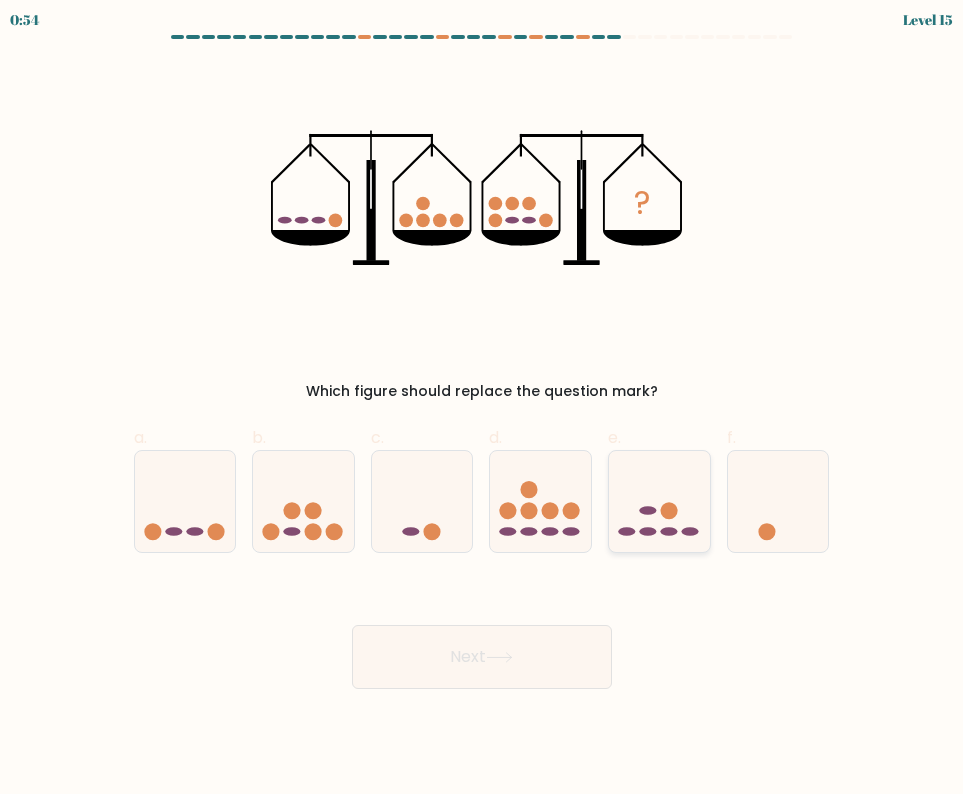 click at bounding box center (659, 501) 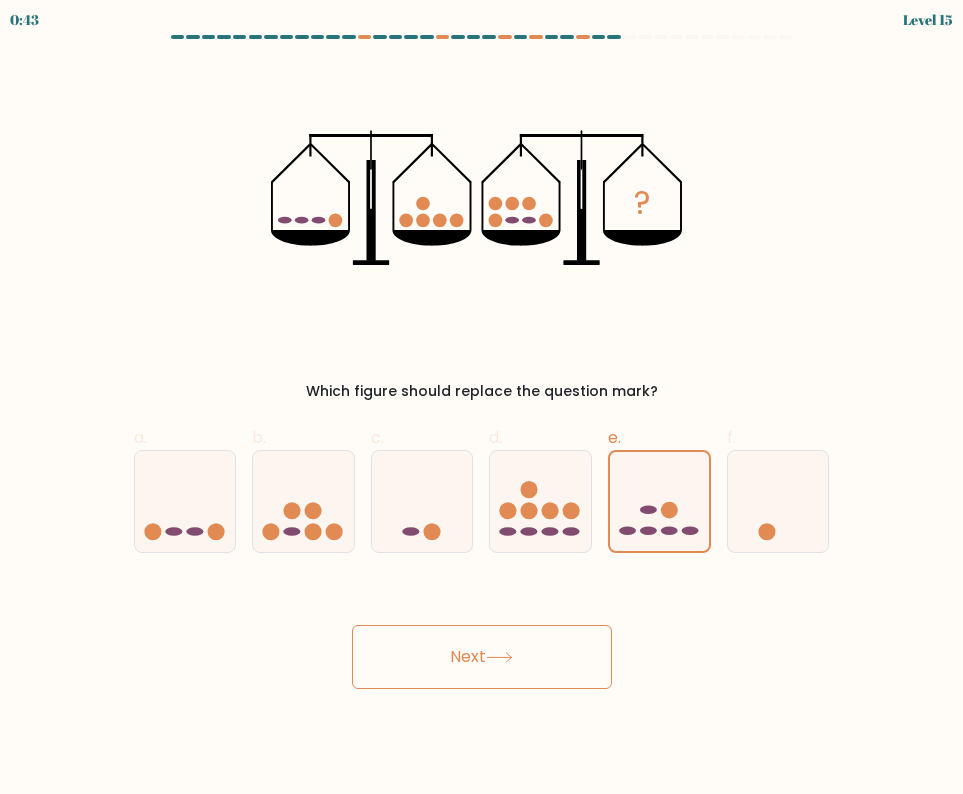 click on "Next" at bounding box center (482, 657) 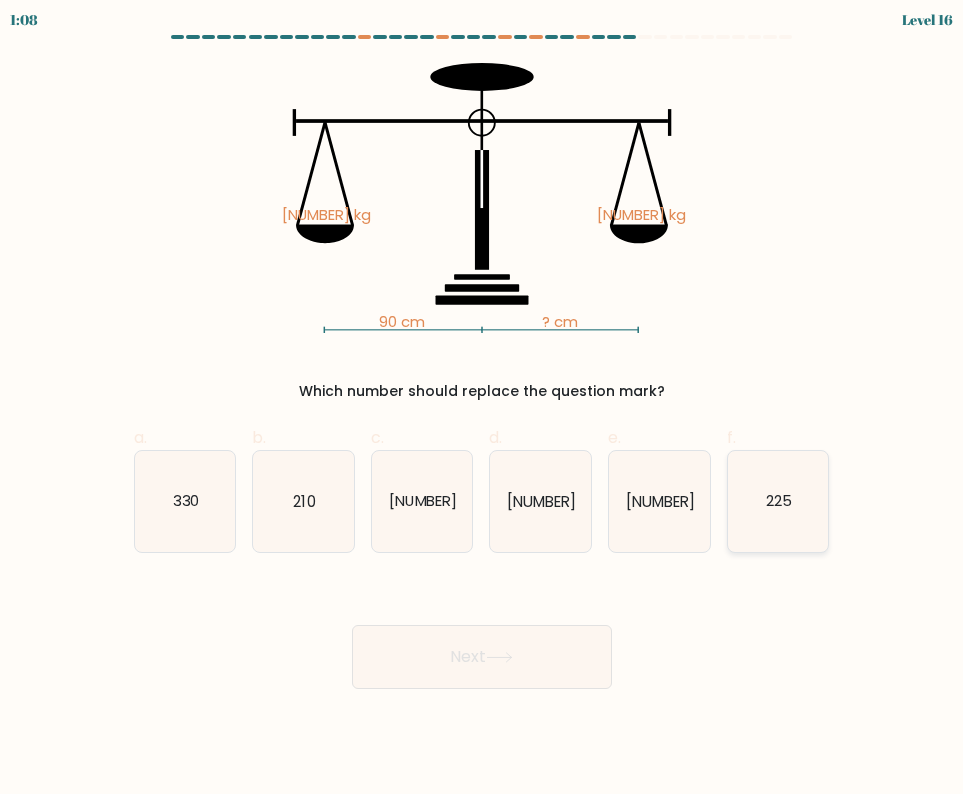 click on "225" at bounding box center [778, 501] 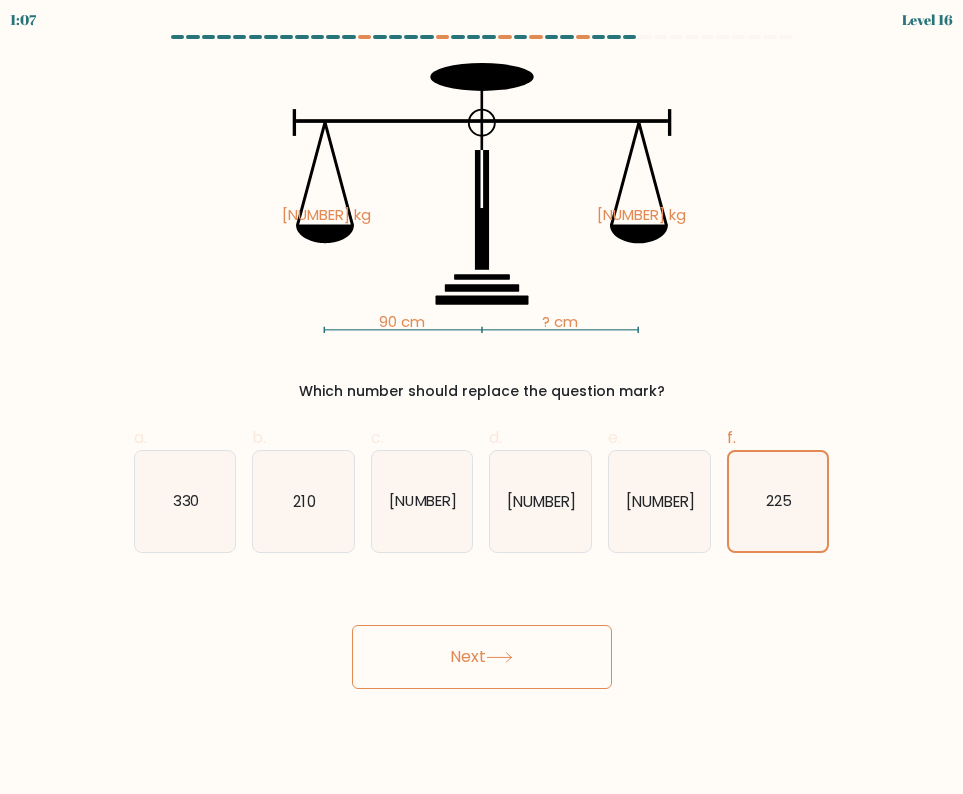 click on "Next" at bounding box center (482, 657) 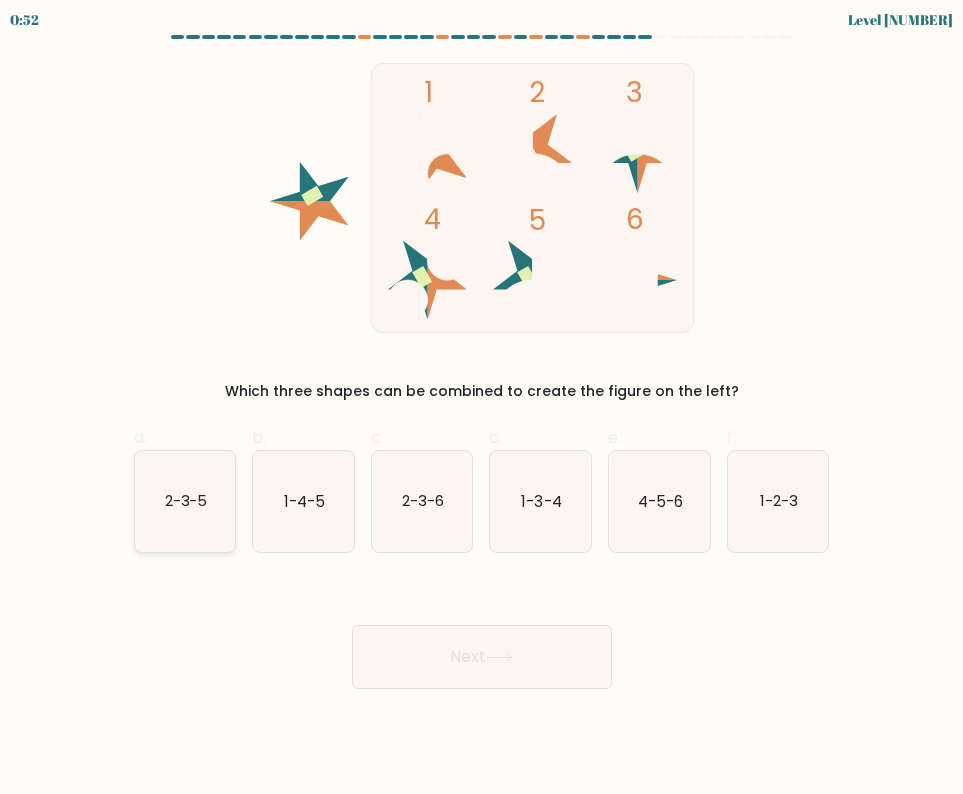 click on "2-3-5" at bounding box center [185, 501] 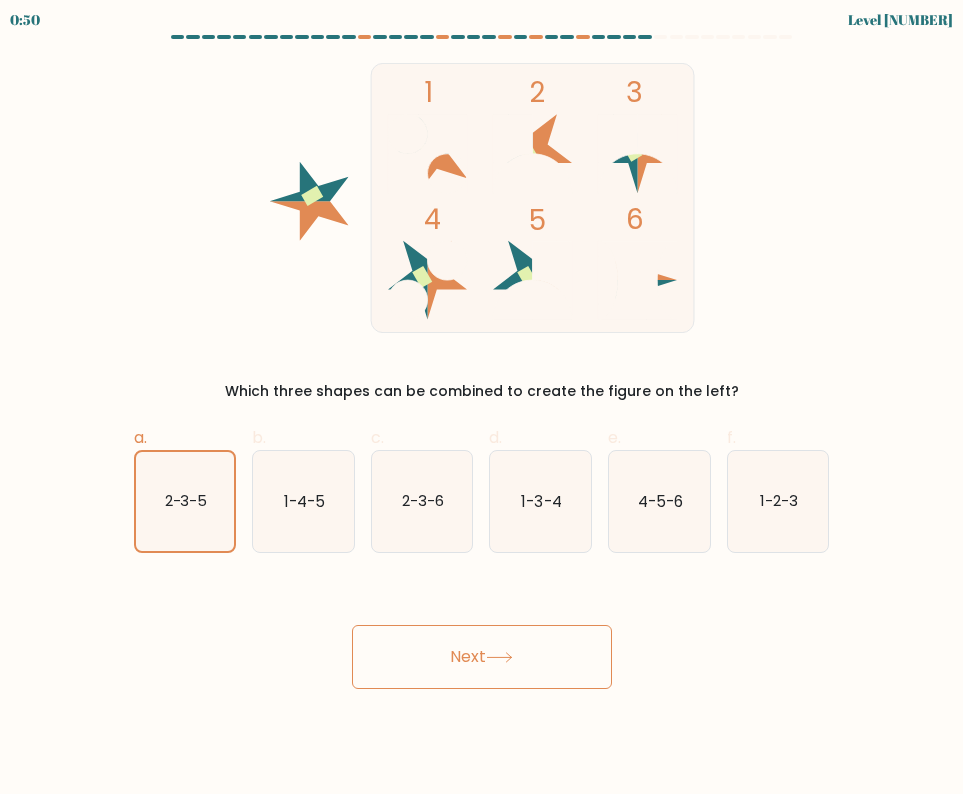 click on "Next" at bounding box center (482, 633) 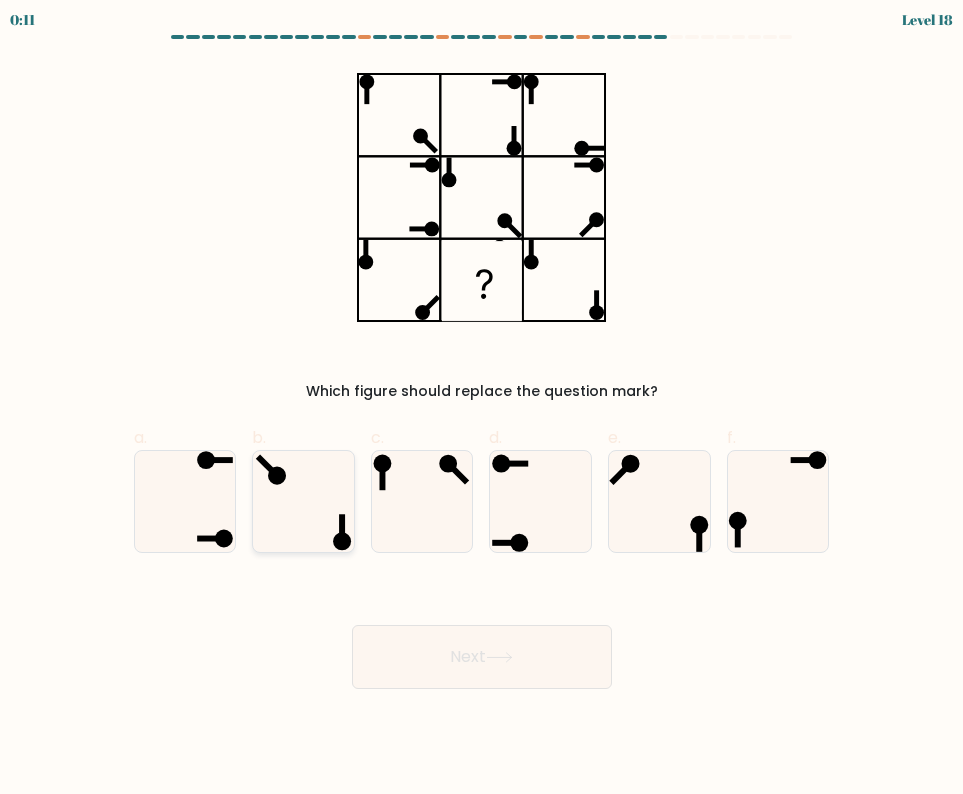 click at bounding box center (276, 475) 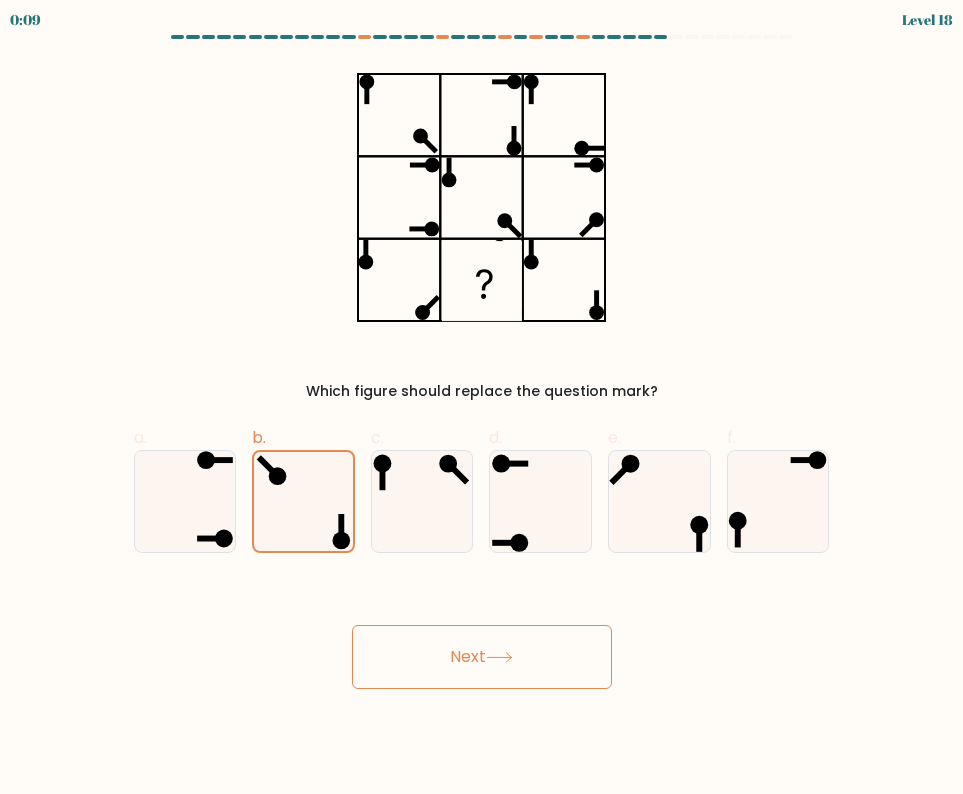 click on "Next" at bounding box center [482, 657] 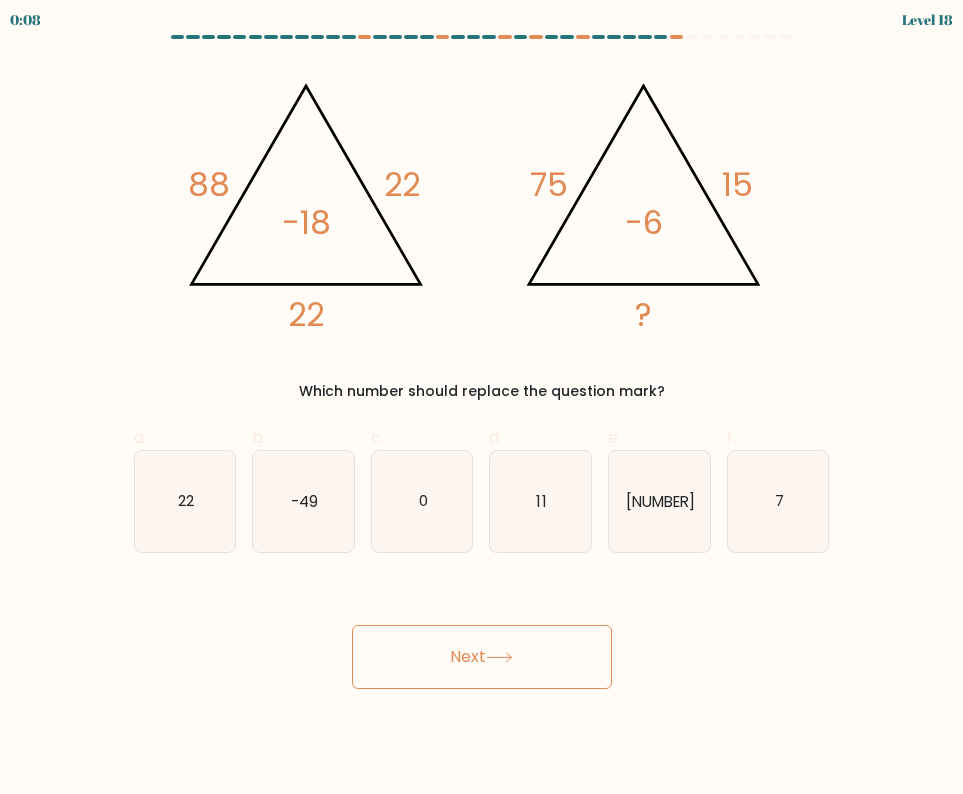 drag, startPoint x: 433, startPoint y: 644, endPoint x: 443, endPoint y: 653, distance: 13.453624 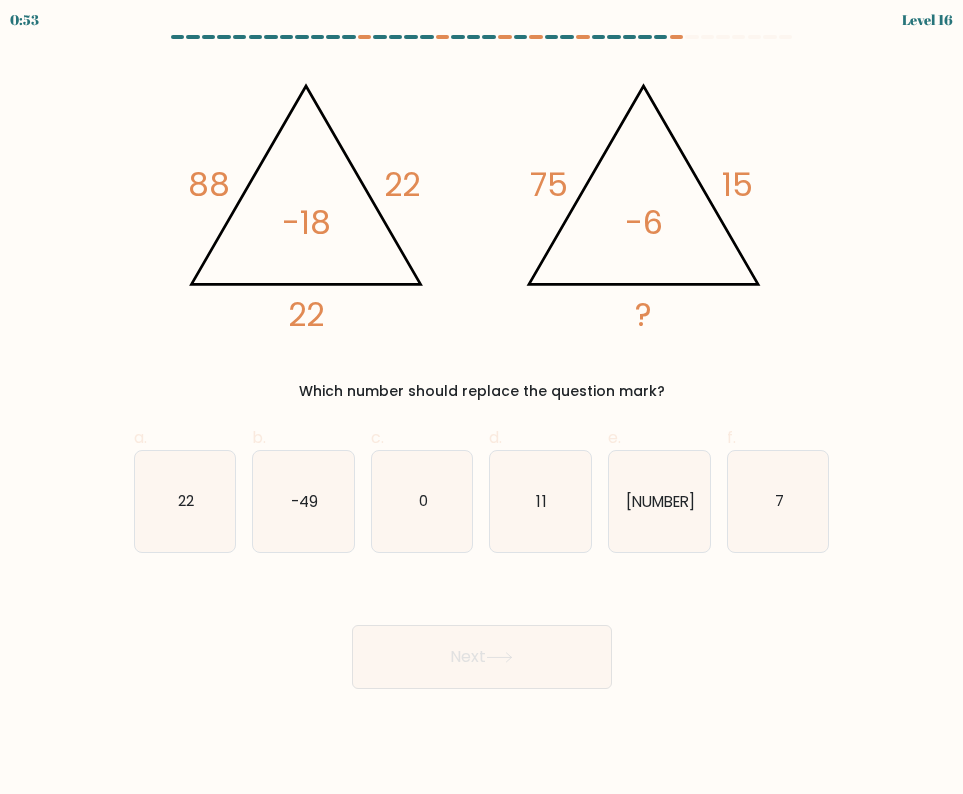 click at bounding box center [481, 362] 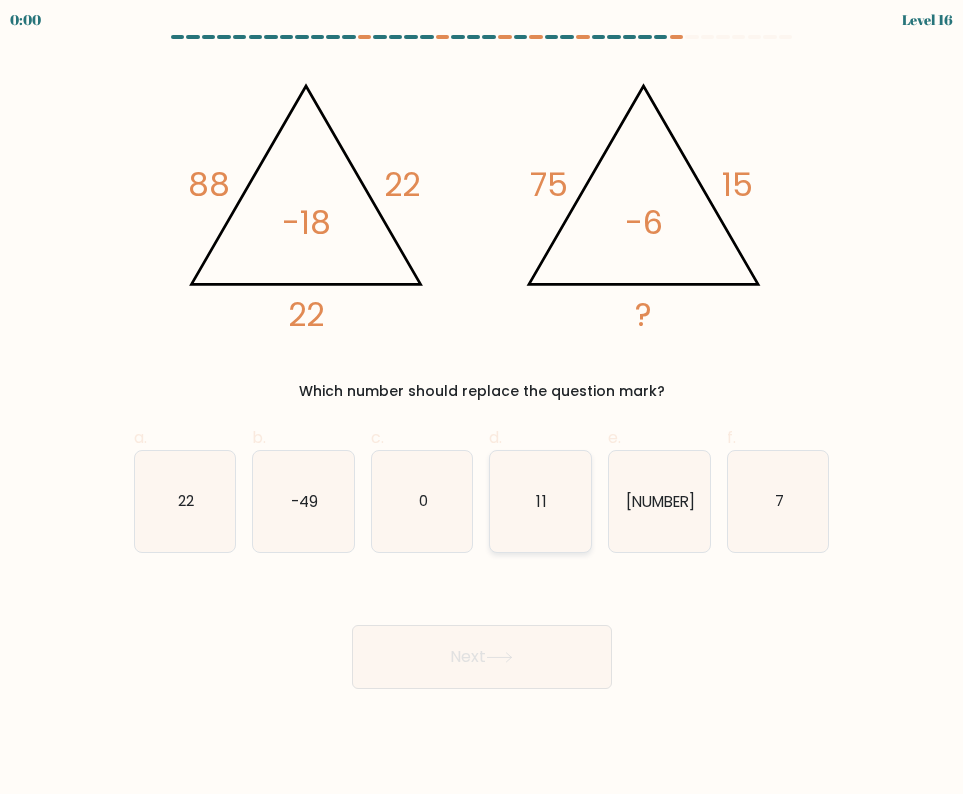 click on "11" at bounding box center (540, 501) 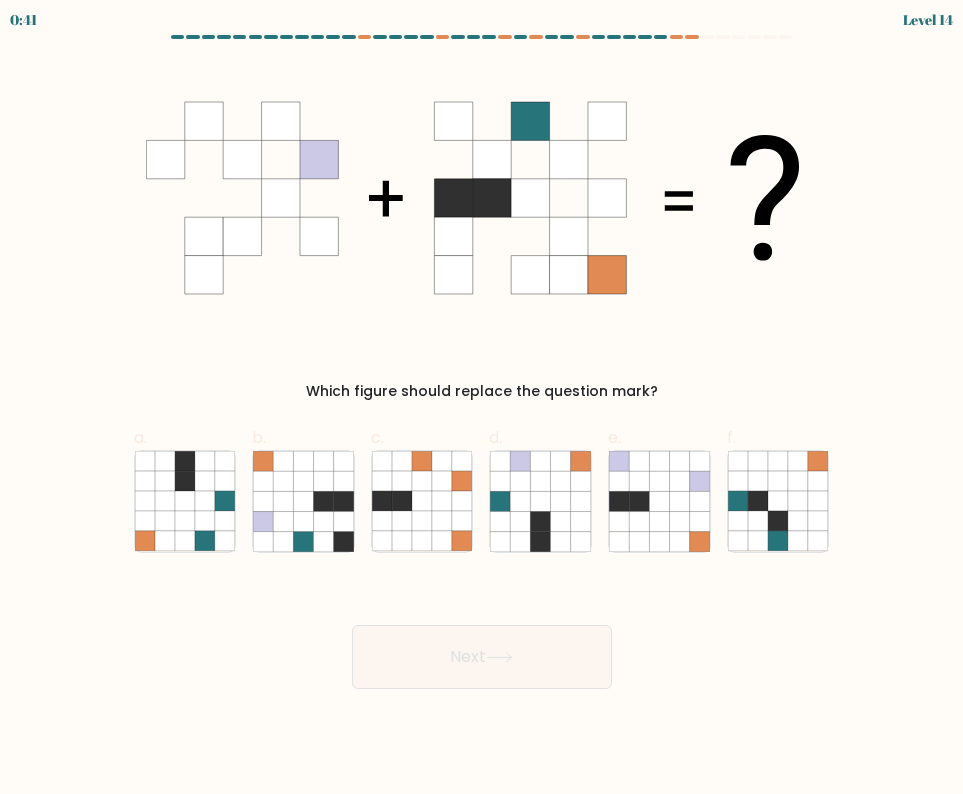 scroll, scrollTop: 0, scrollLeft: 0, axis: both 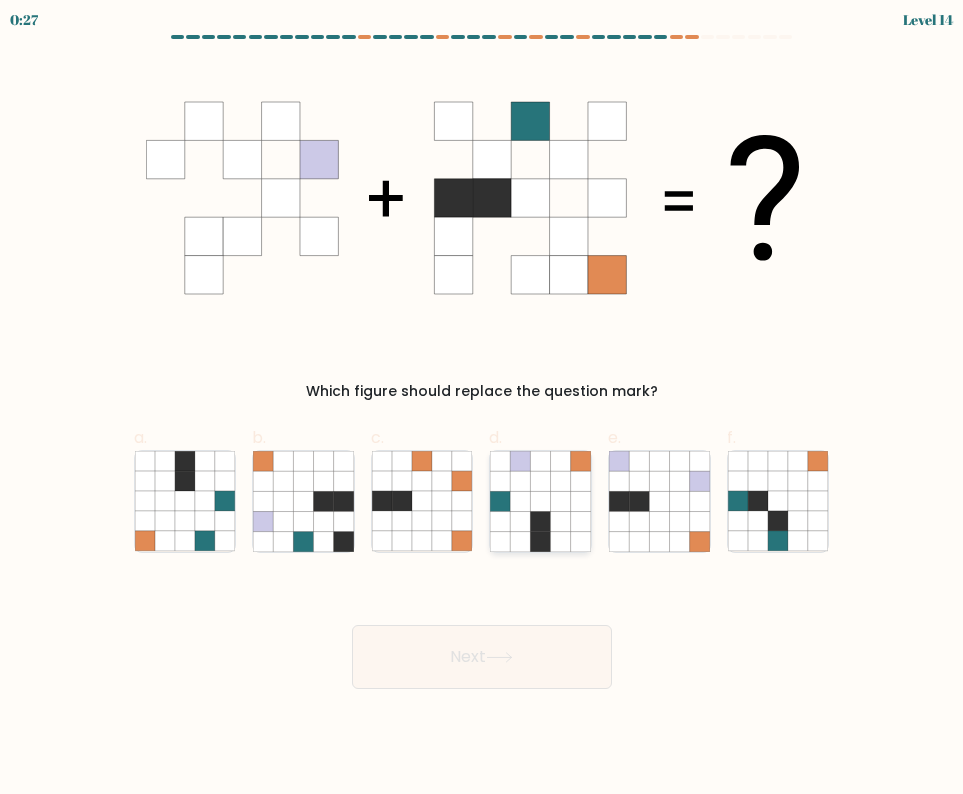 click at bounding box center [561, 481] 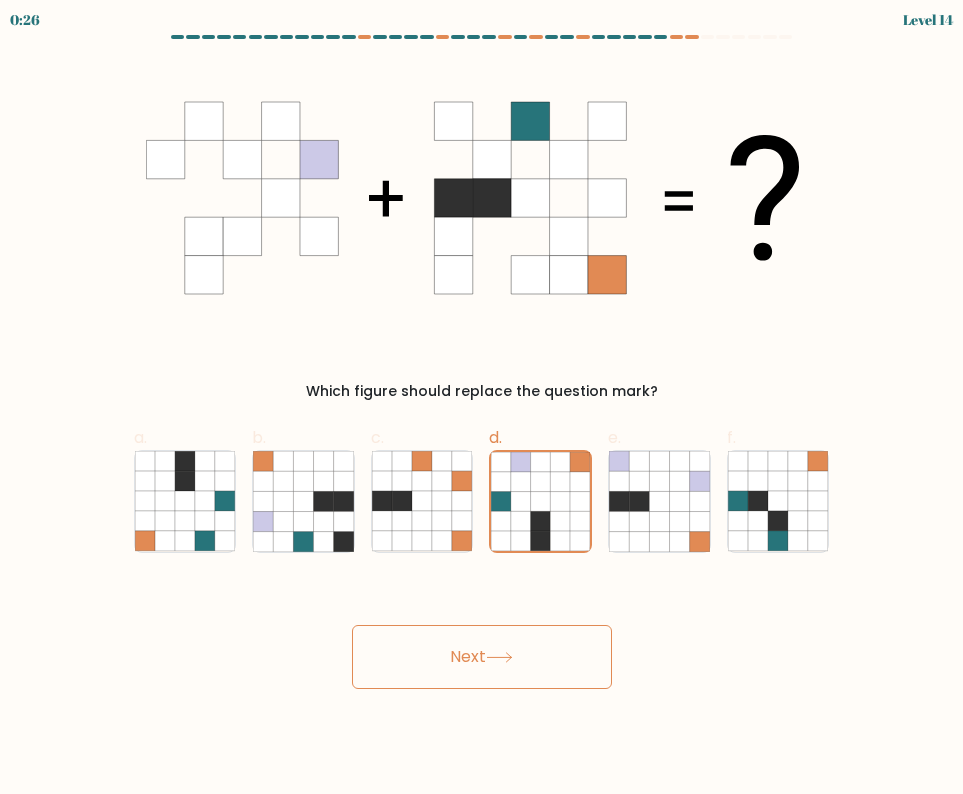 click on "Next" at bounding box center (482, 657) 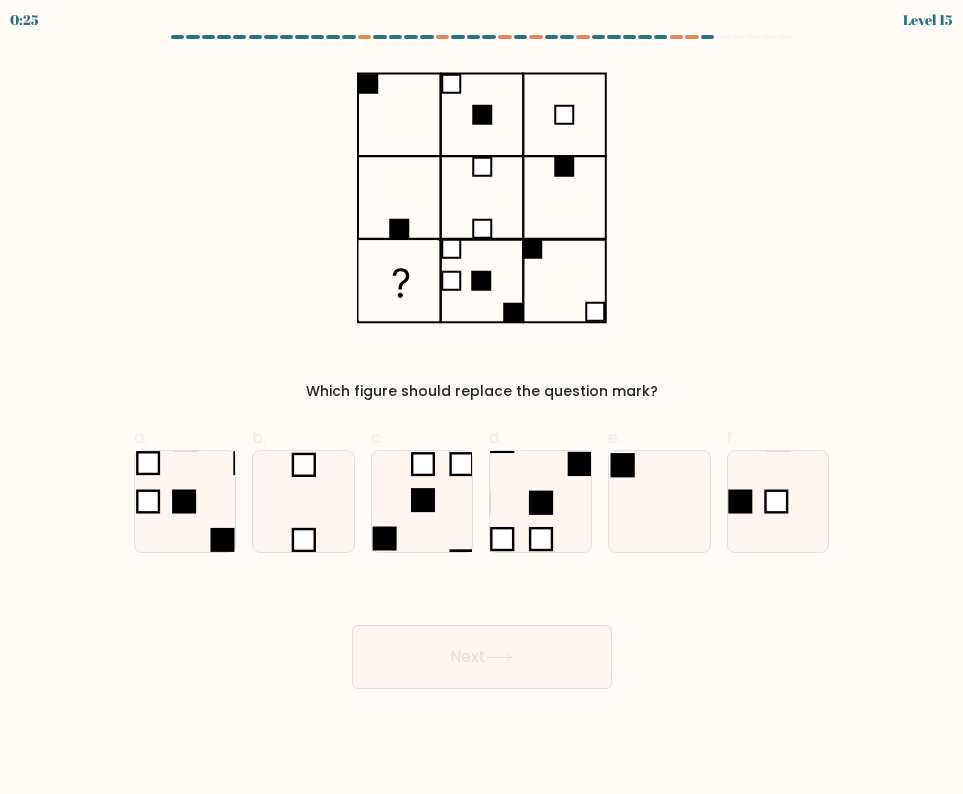 click at bounding box center [481, 362] 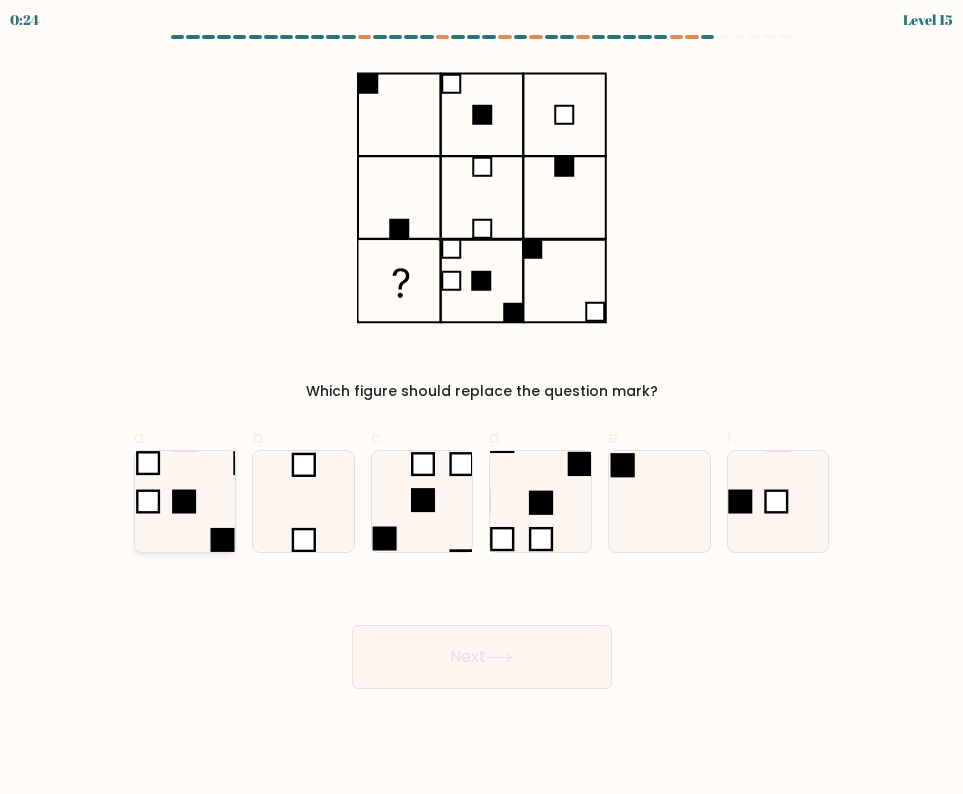 click at bounding box center [185, 501] 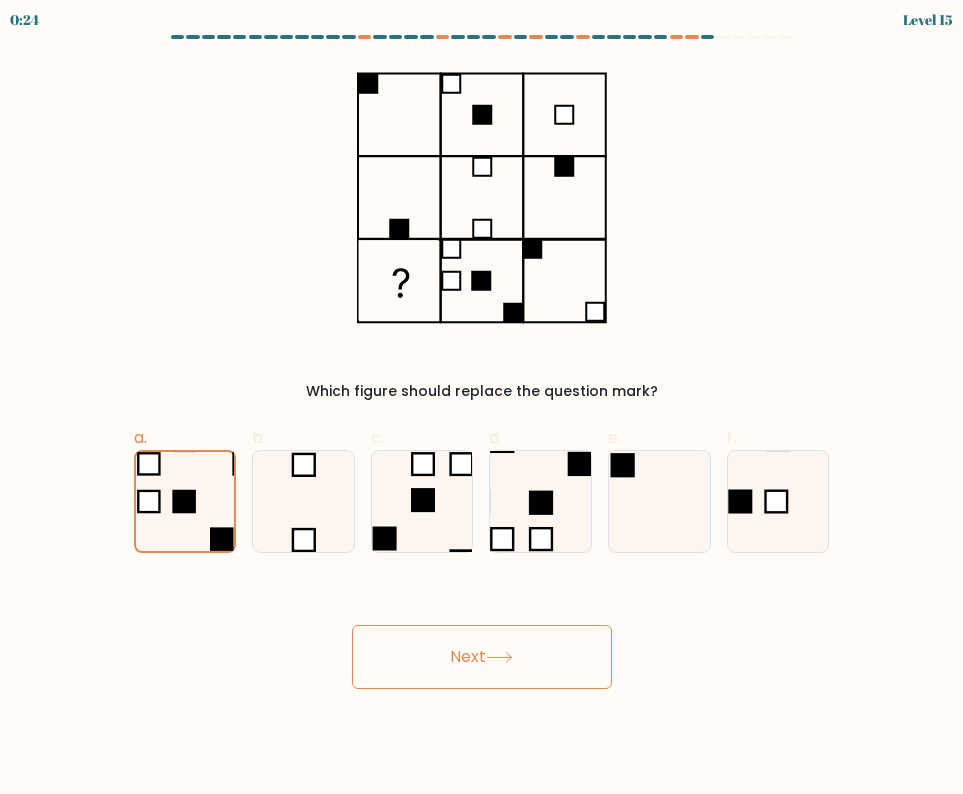 click on "Next" at bounding box center (482, 657) 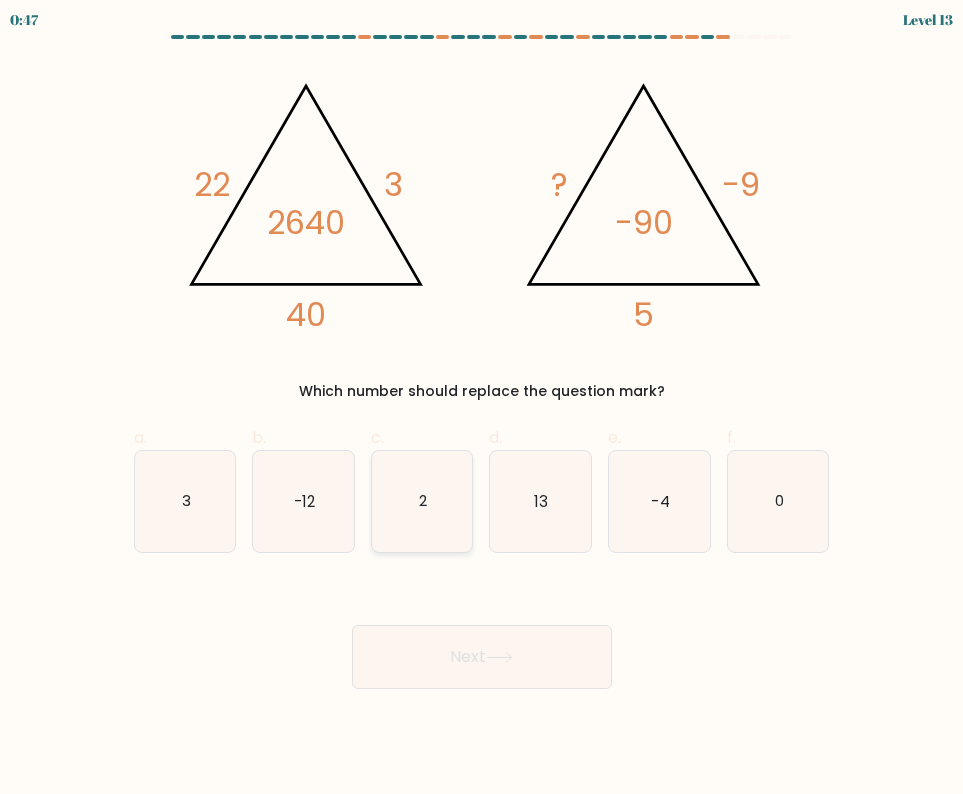 click on "2" at bounding box center [422, 501] 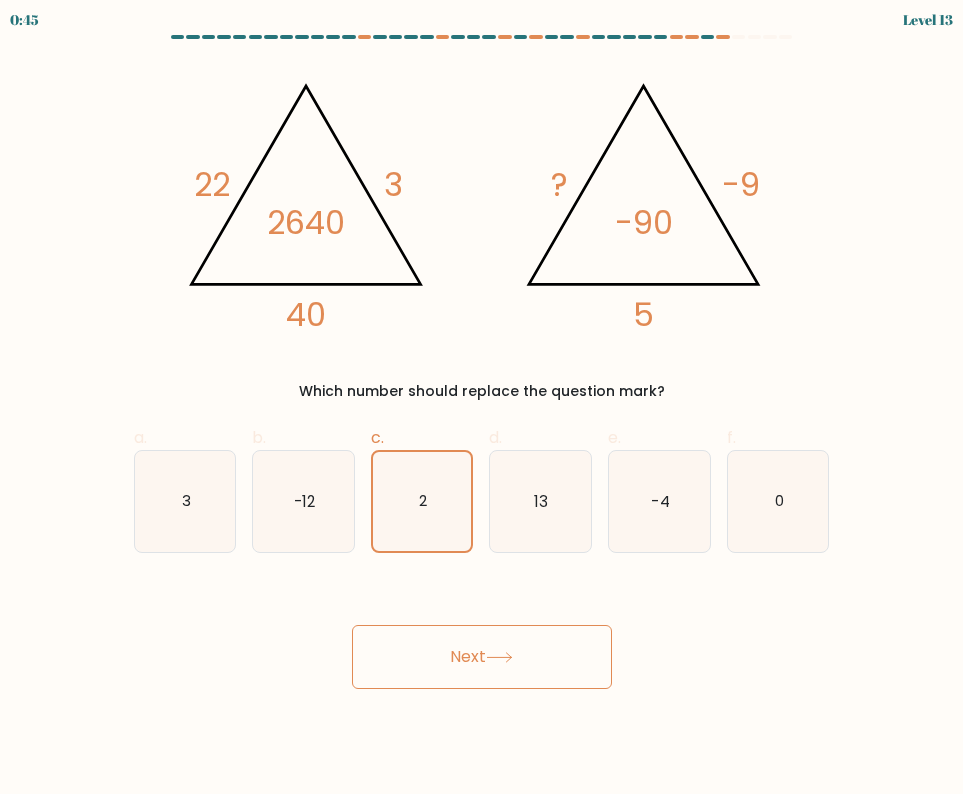 click on "Next" at bounding box center [482, 657] 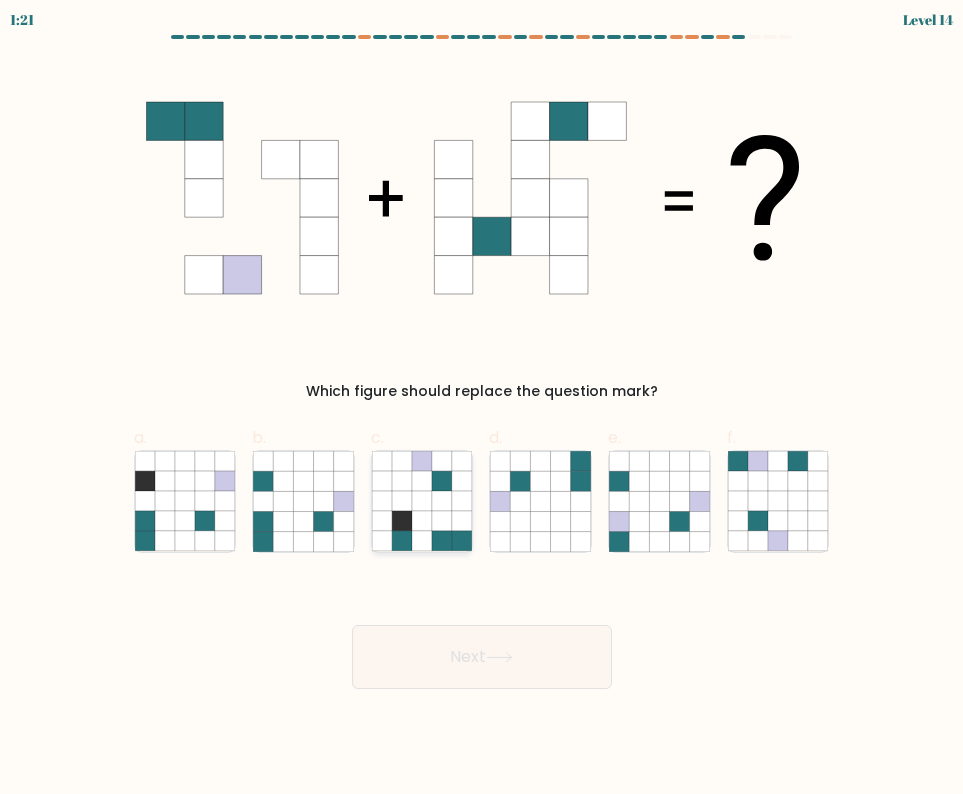 click at bounding box center (442, 541) 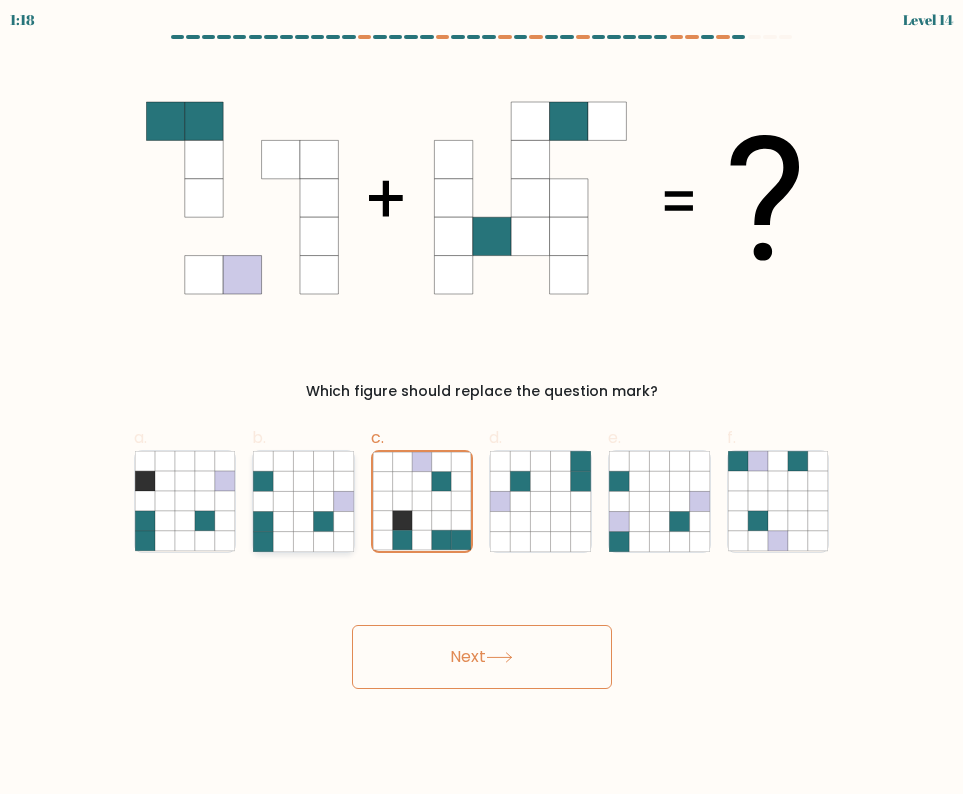 click at bounding box center [303, 521] 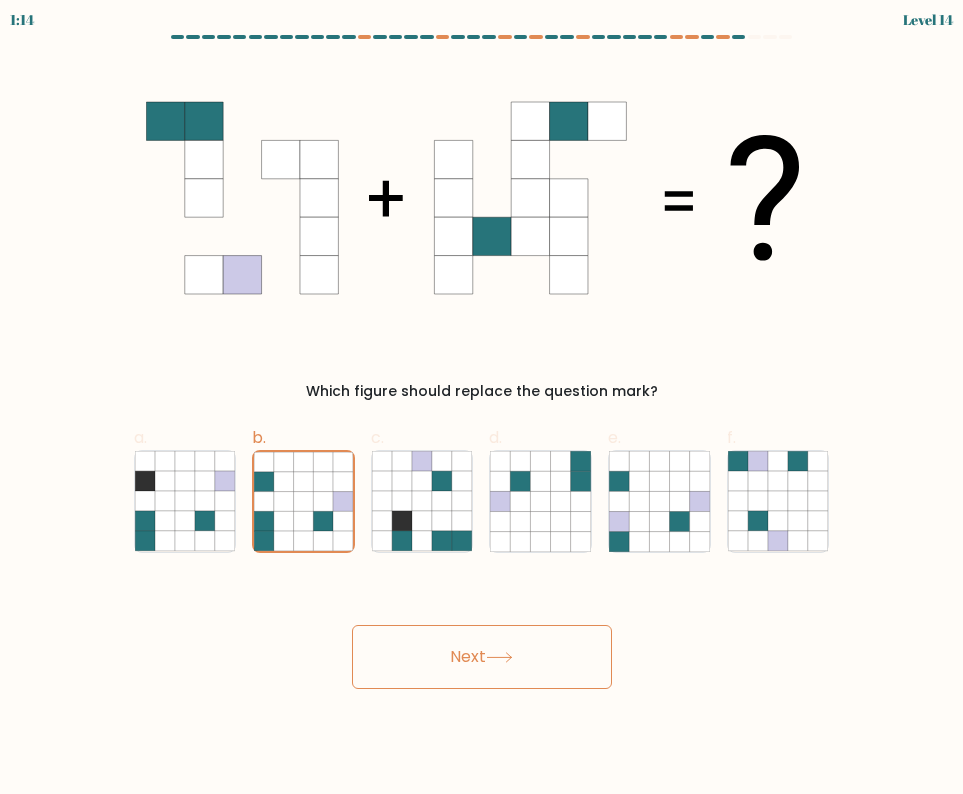 click on "Next" at bounding box center (482, 657) 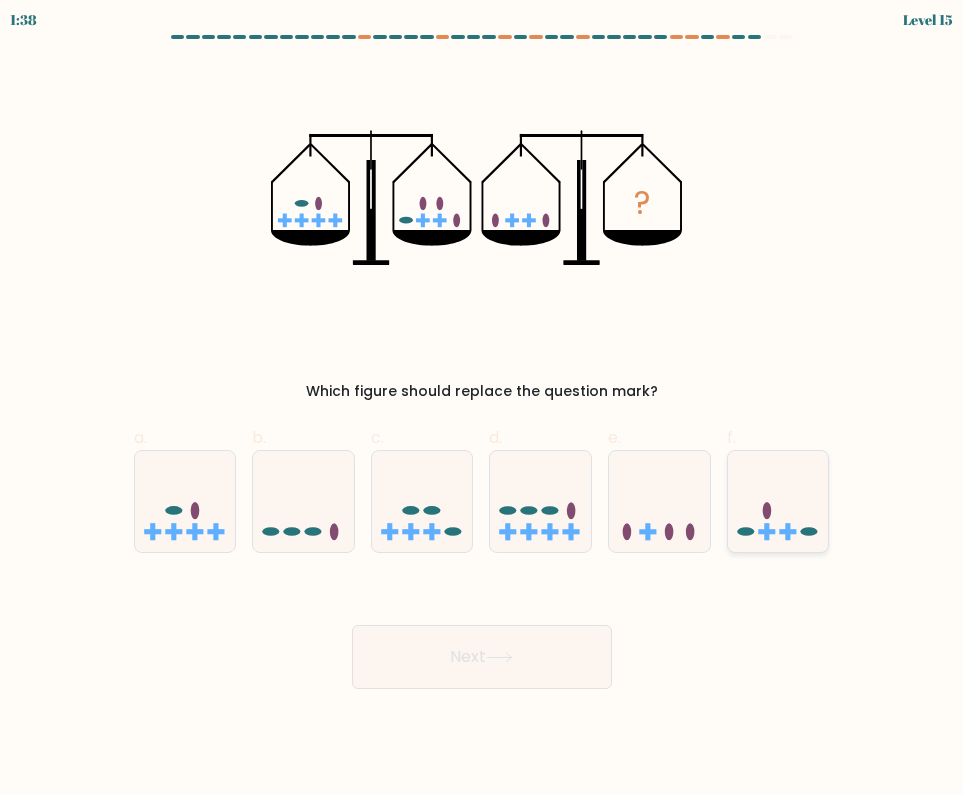 click at bounding box center [778, 501] 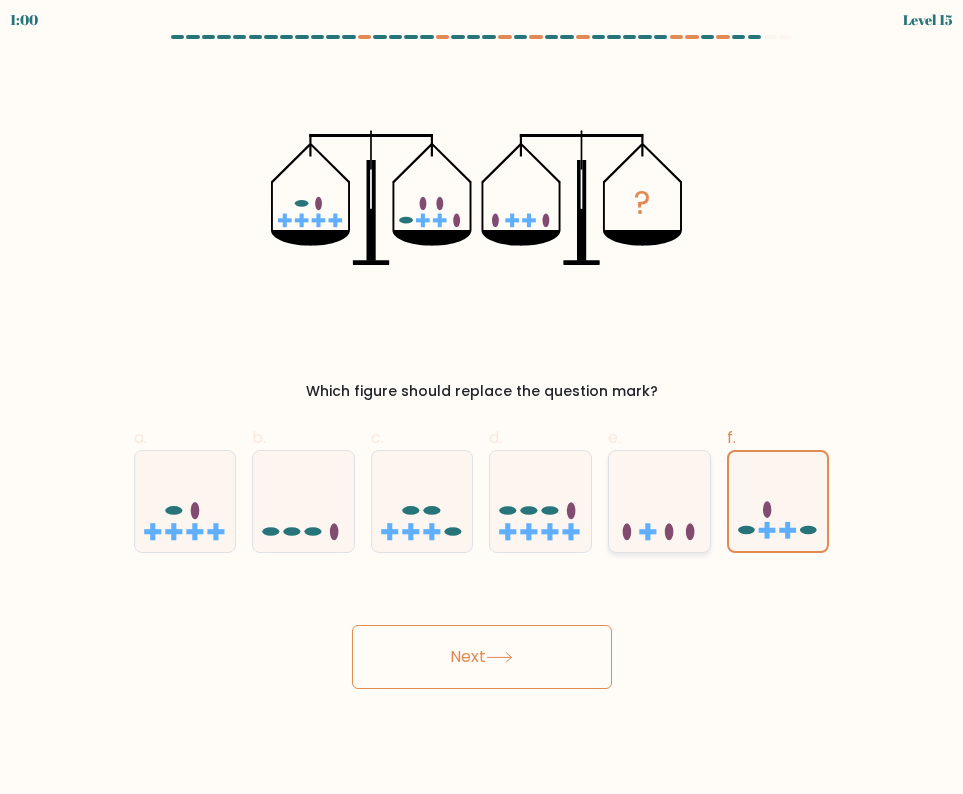 click at bounding box center [659, 501] 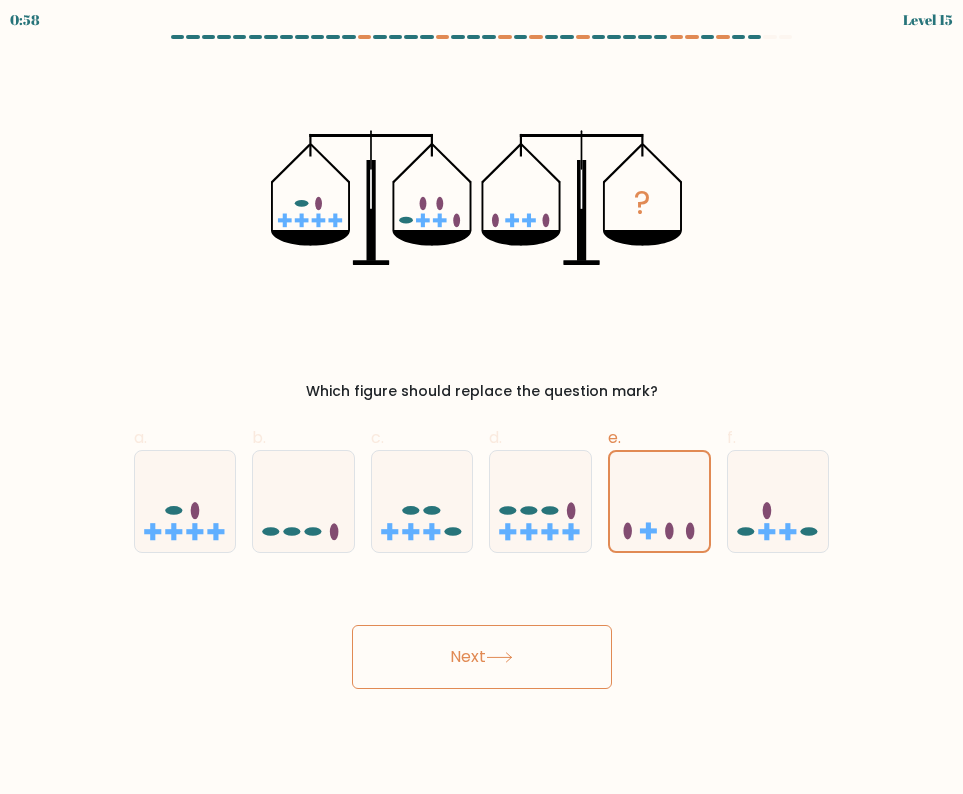 click on "Next" at bounding box center [482, 657] 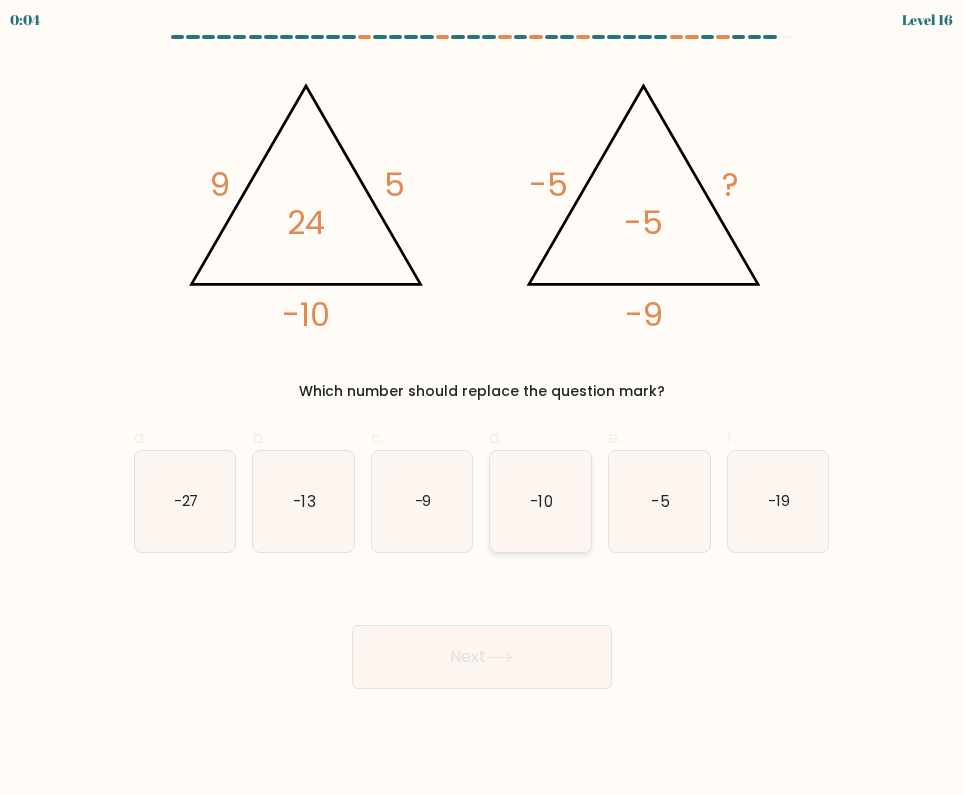 click on "-10" at bounding box center [542, 500] 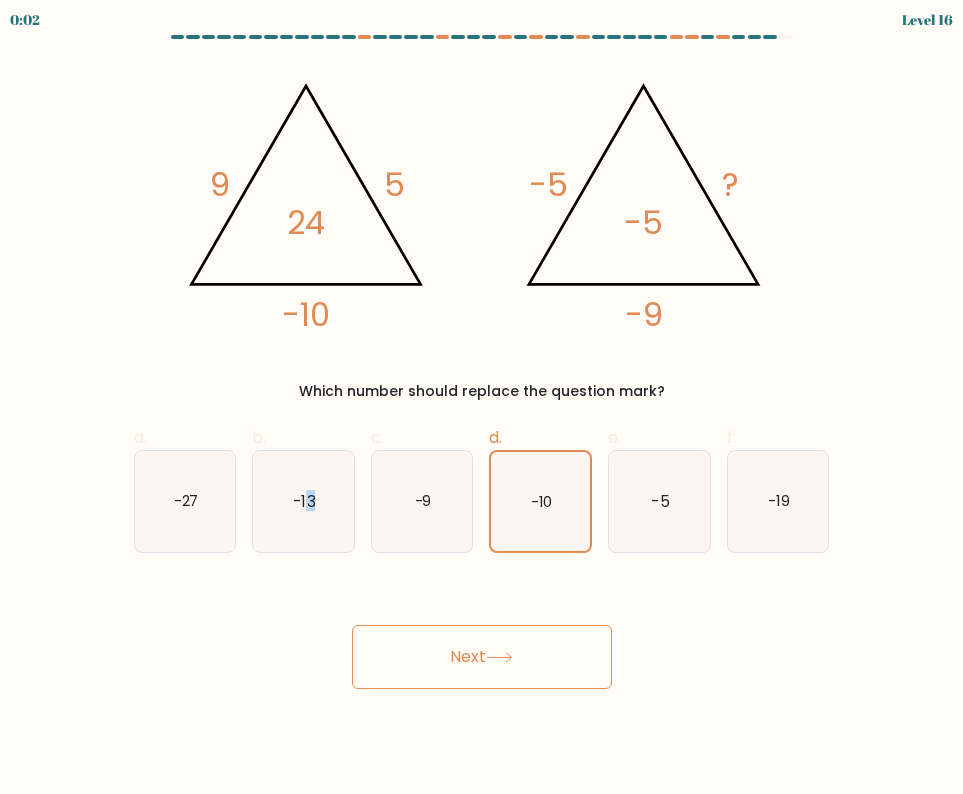 drag, startPoint x: 311, startPoint y: 498, endPoint x: 383, endPoint y: 574, distance: 104.69002 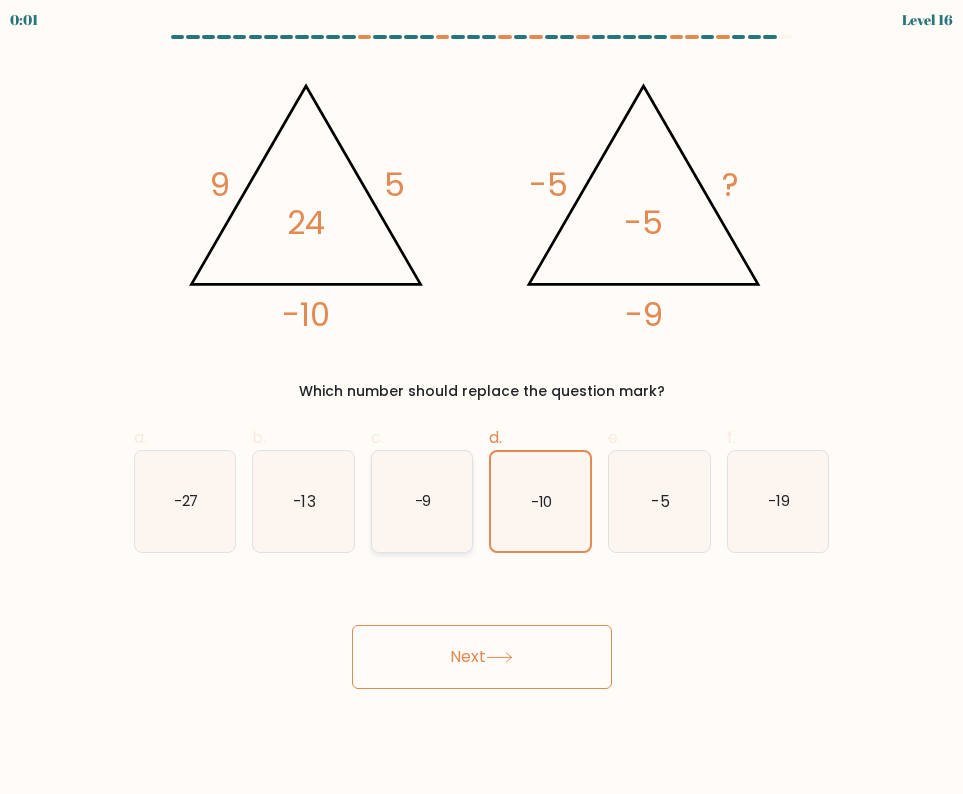 click on "-9" at bounding box center [422, 501] 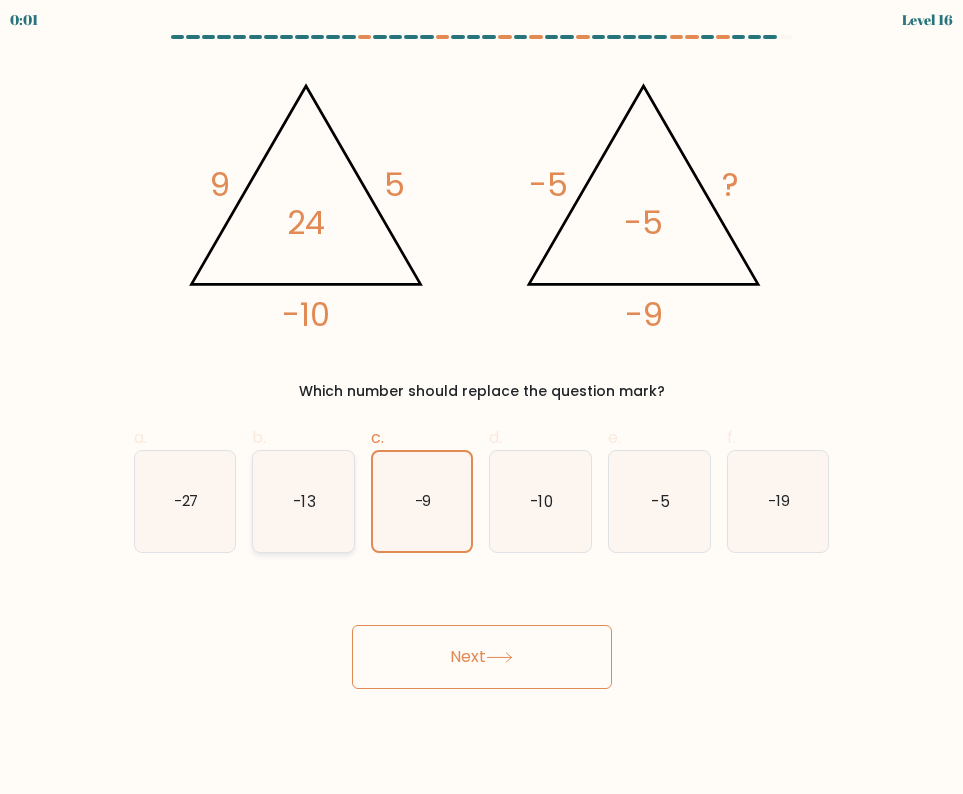 click on "-13" at bounding box center (303, 501) 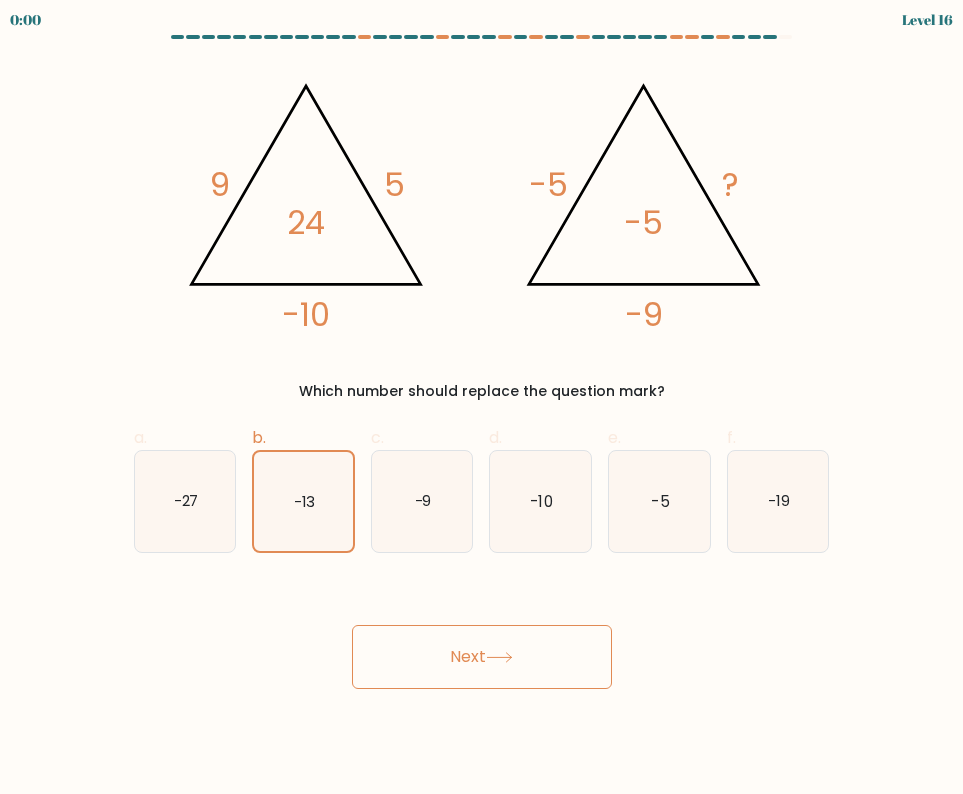 click on "Next" at bounding box center [482, 657] 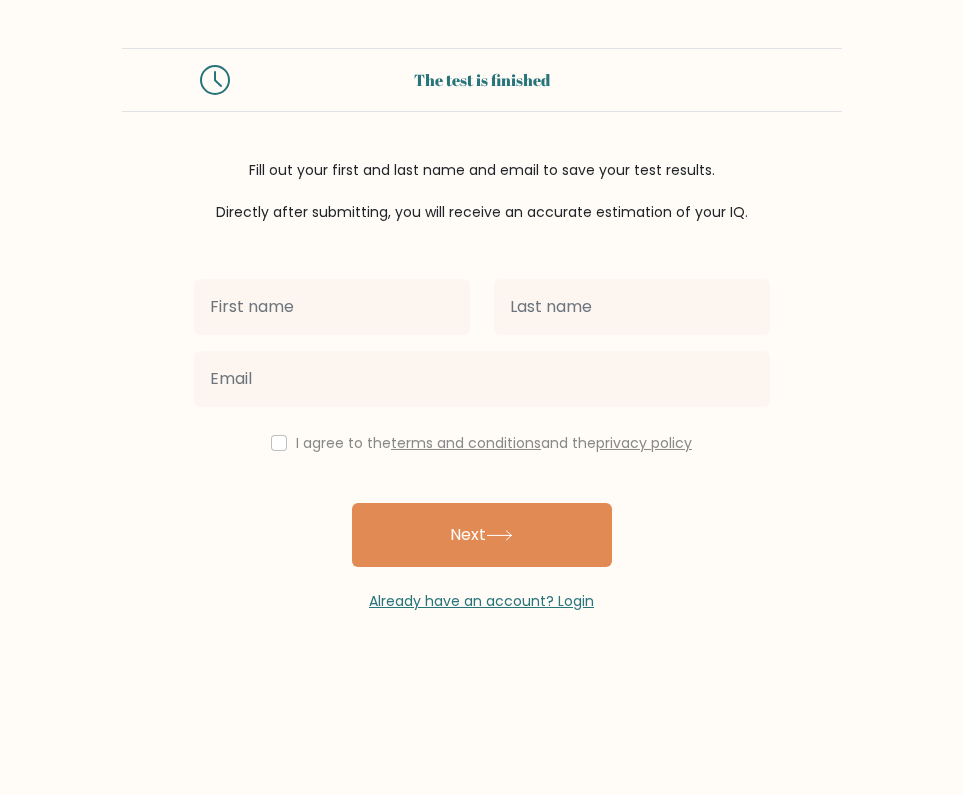 scroll, scrollTop: 0, scrollLeft: 0, axis: both 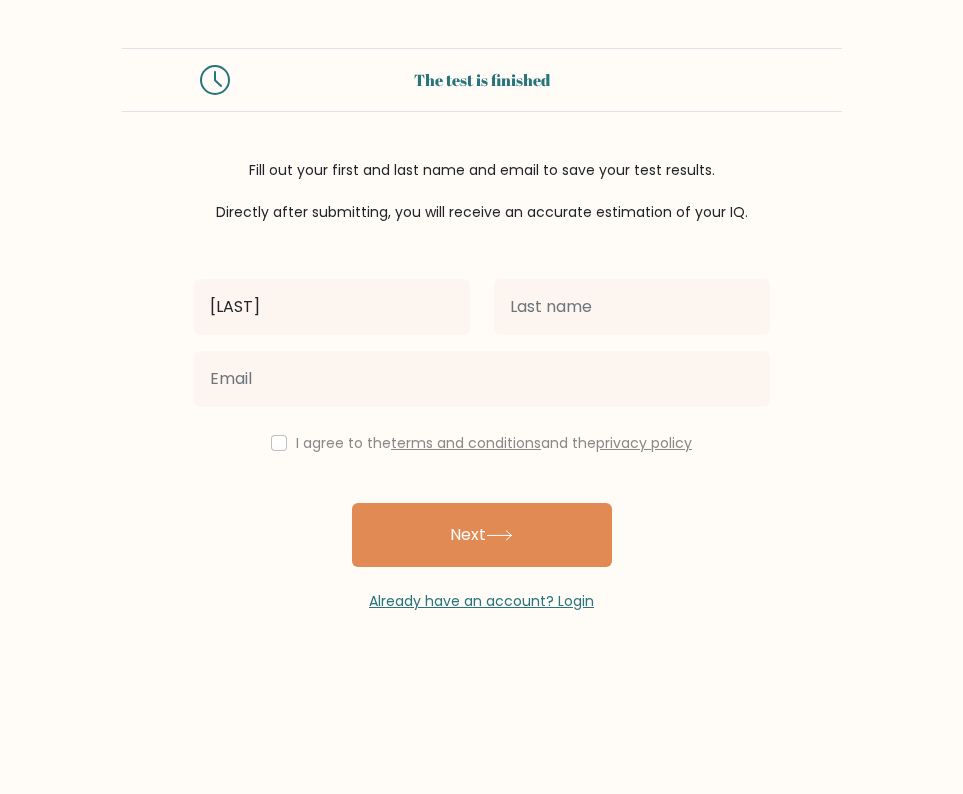 type on "[LAST]" 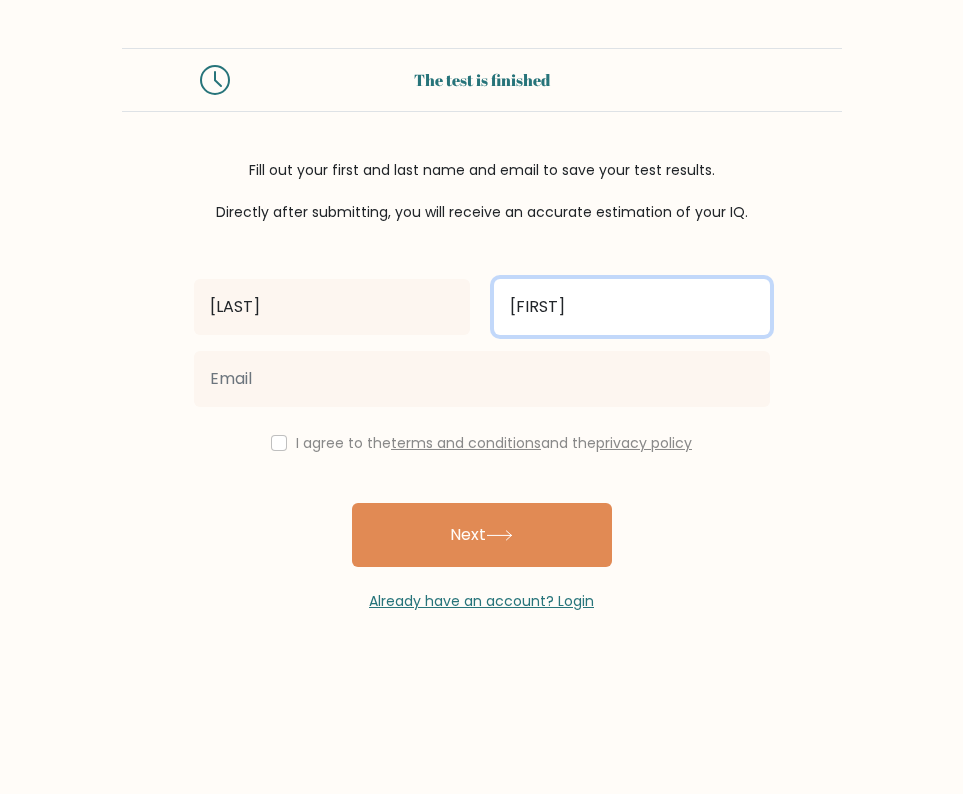 type on "[FIRST]" 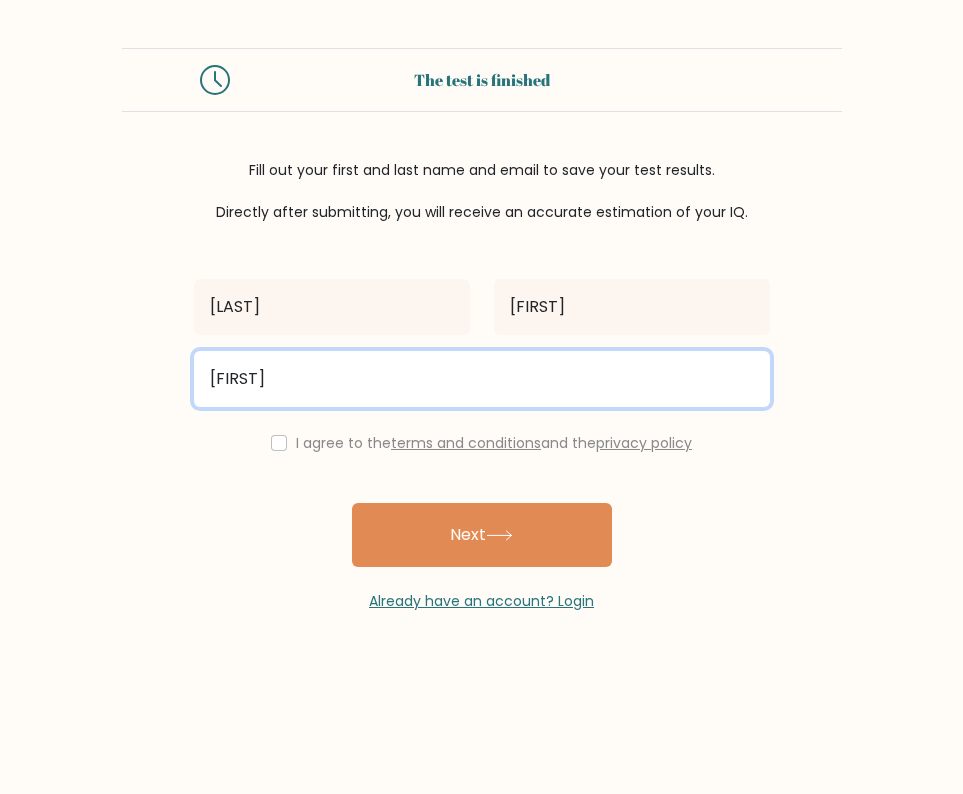 type on "[EMAIL]" 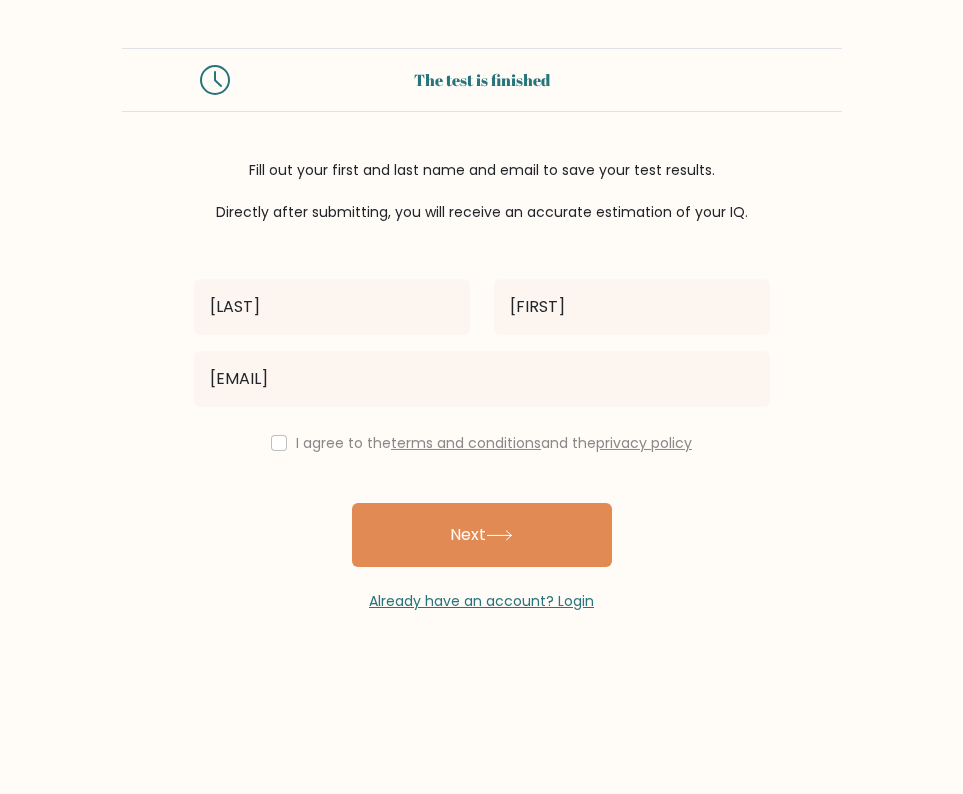 click on "I agree to the  terms and conditions  and the  privacy policy" at bounding box center (494, 443) 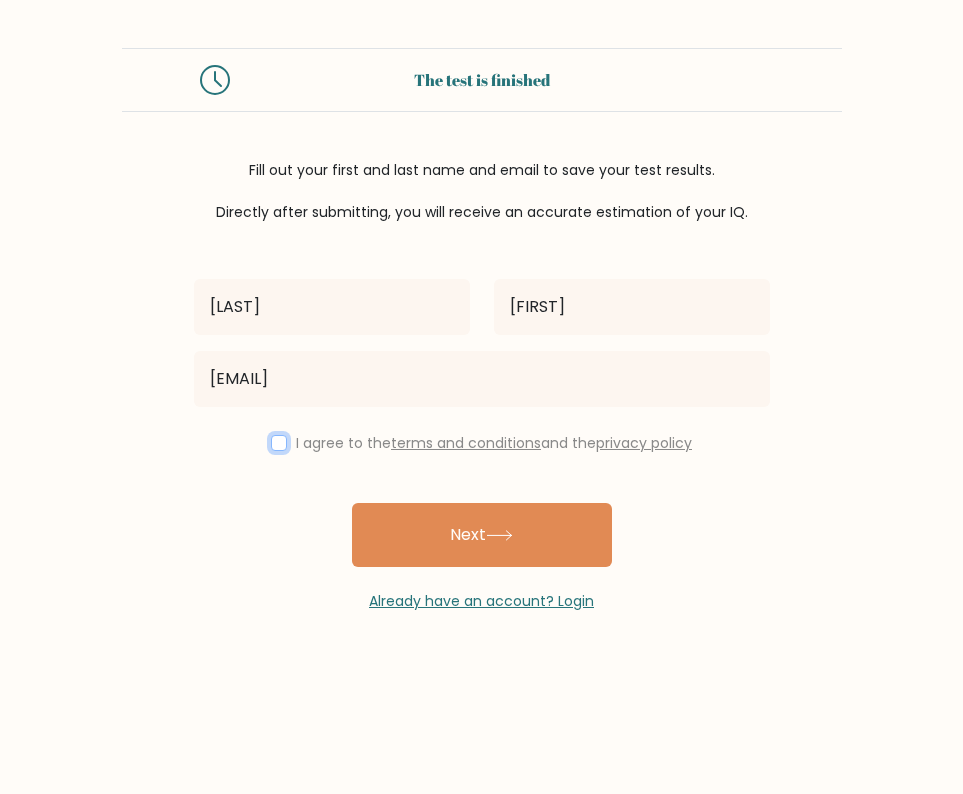 click at bounding box center (279, 443) 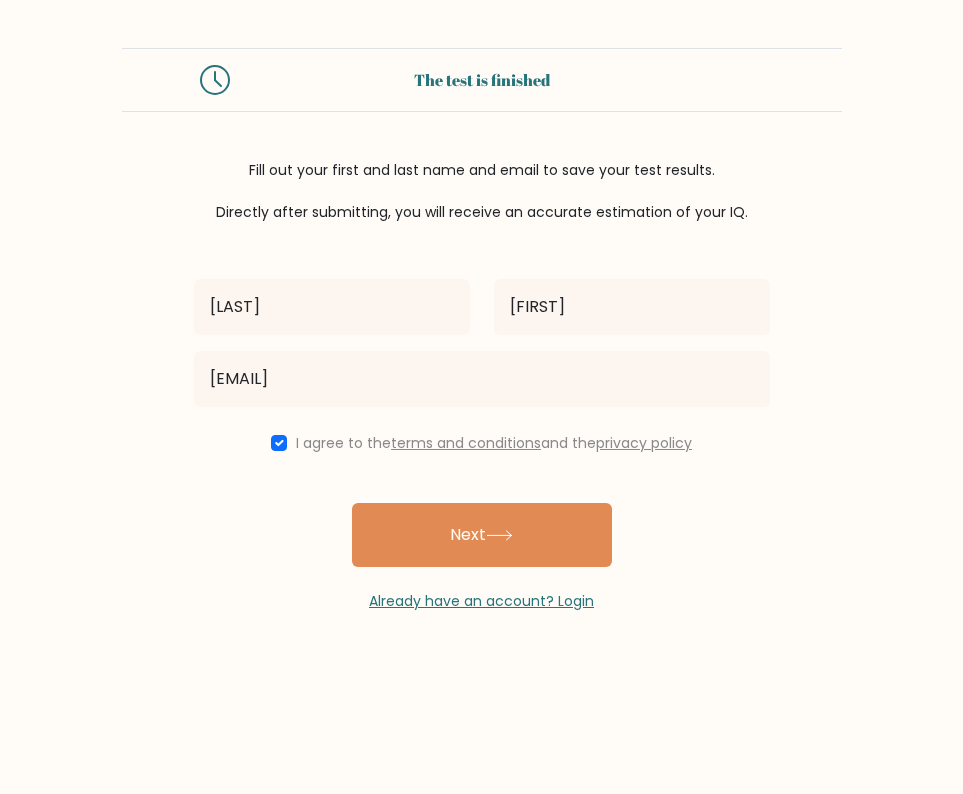 click on "Next" at bounding box center [482, 535] 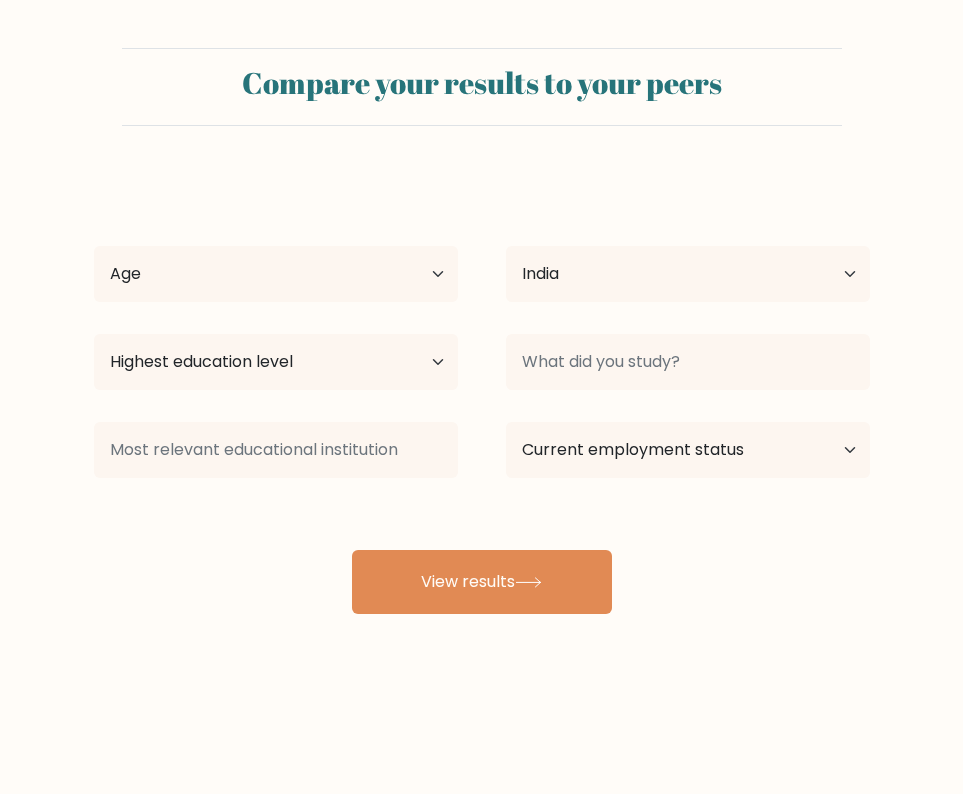 scroll, scrollTop: 0, scrollLeft: 0, axis: both 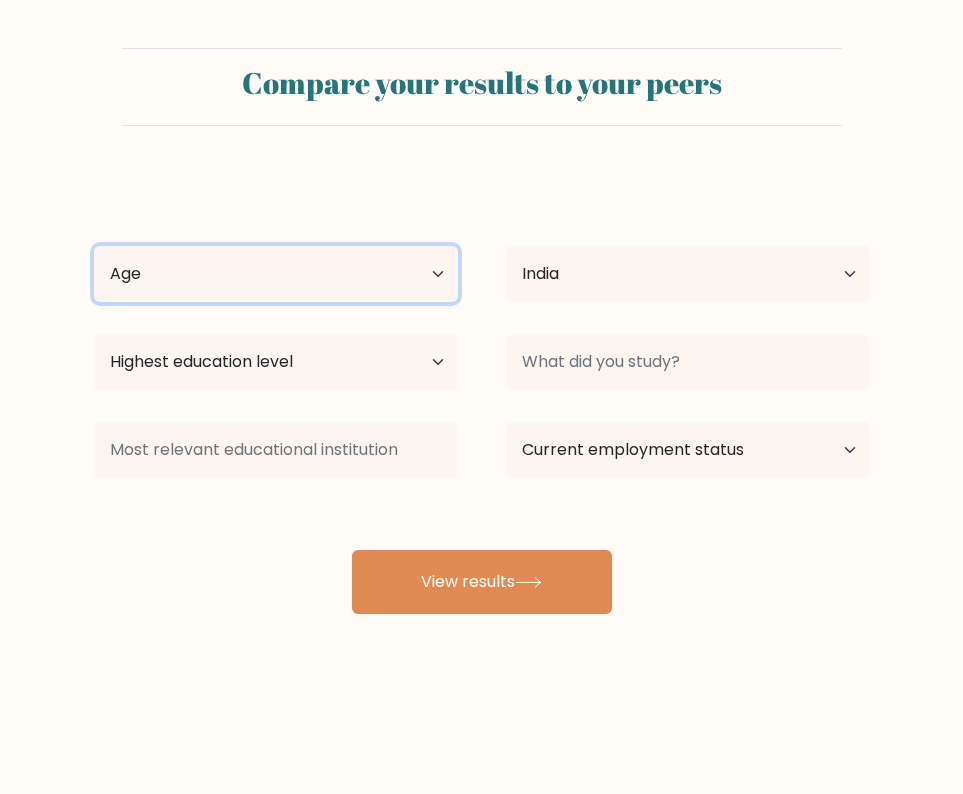 click on "Age
Under 18 years old
18-24 years old
25-34 years old
35-44 years old
45-54 years old
55-64 years old
65 years old and above" at bounding box center (276, 274) 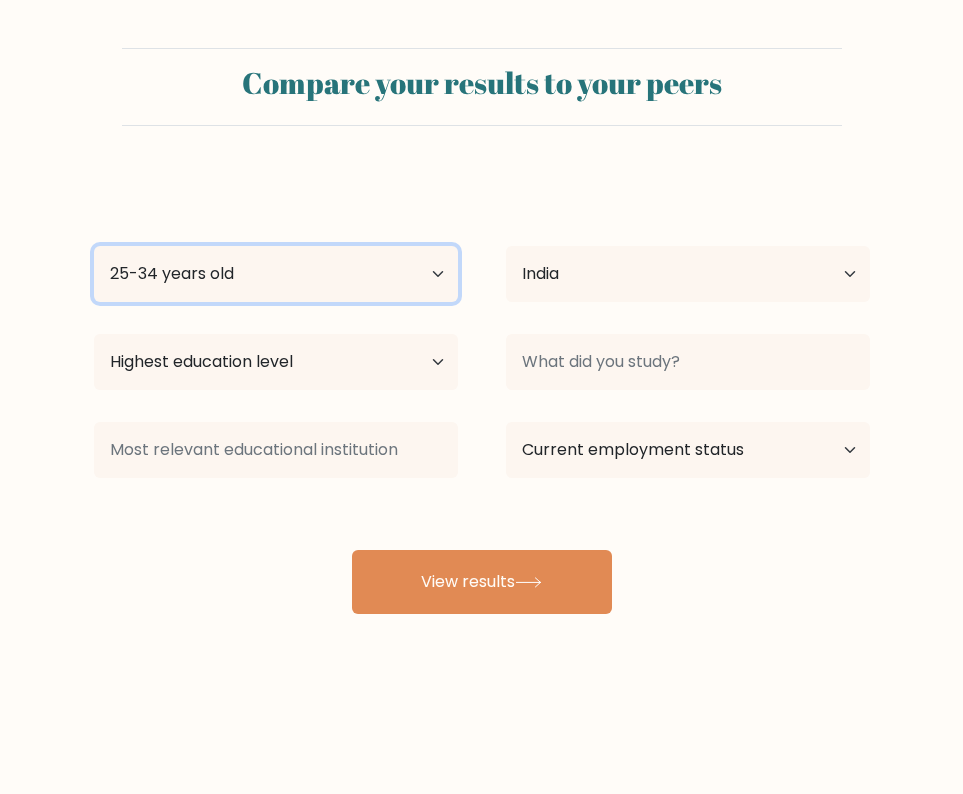 click on "Age
Under 18 years old
18-24 years old
25-34 years old
35-44 years old
45-54 years old
55-64 years old
65 years old and above" at bounding box center (276, 274) 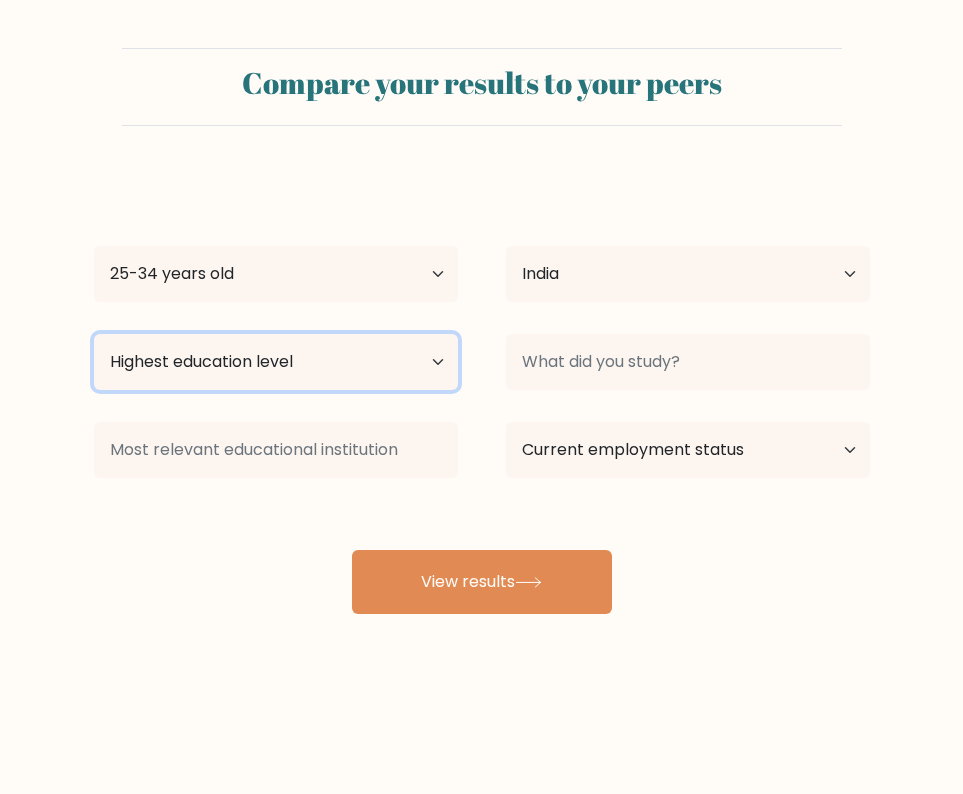 click on "Highest education level
No schooling
Primary
Lower Secondary
Upper Secondary
Occupation Specific
Bachelor's degree
Master's degree
Doctoral degree" at bounding box center (276, 362) 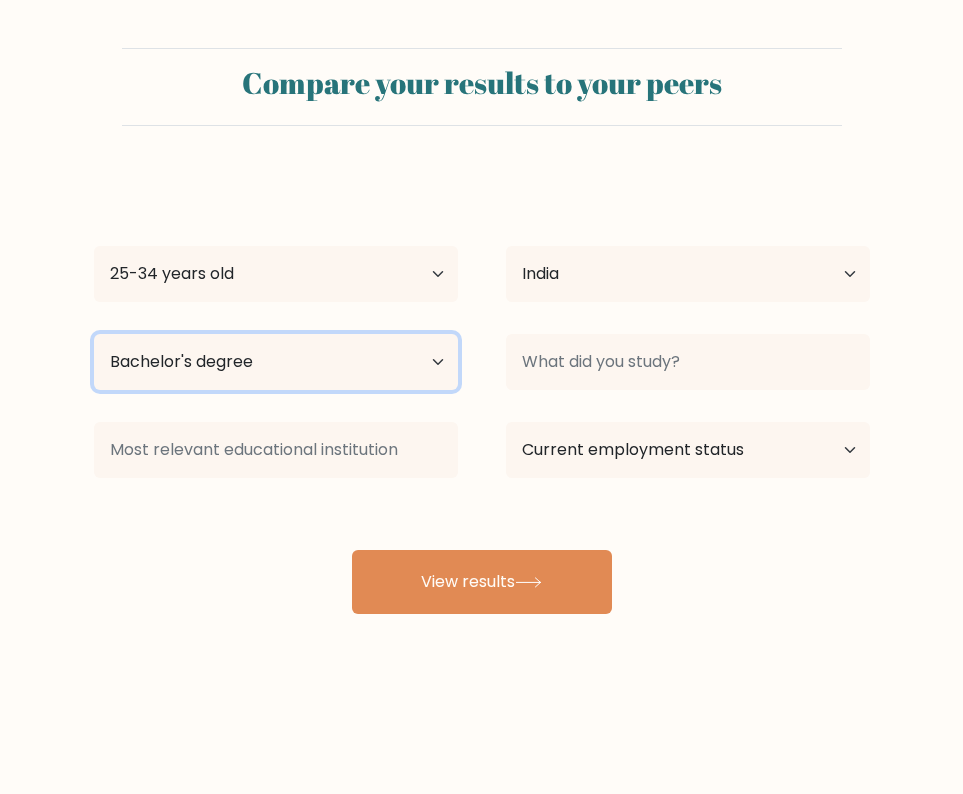 click on "Highest education level
No schooling
Primary
Lower Secondary
Upper Secondary
Occupation Specific
Bachelor's degree
Master's degree
Doctoral degree" at bounding box center (276, 362) 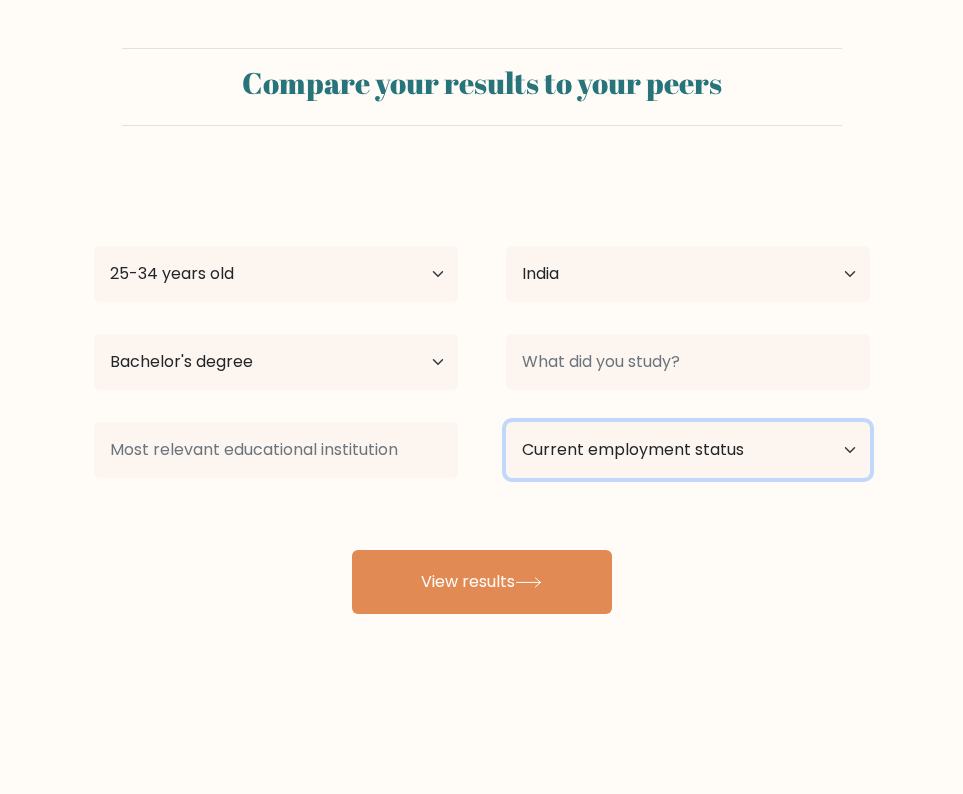 click on "Current employment status
Employed
Student
Retired
Other / prefer not to answer" at bounding box center [688, 450] 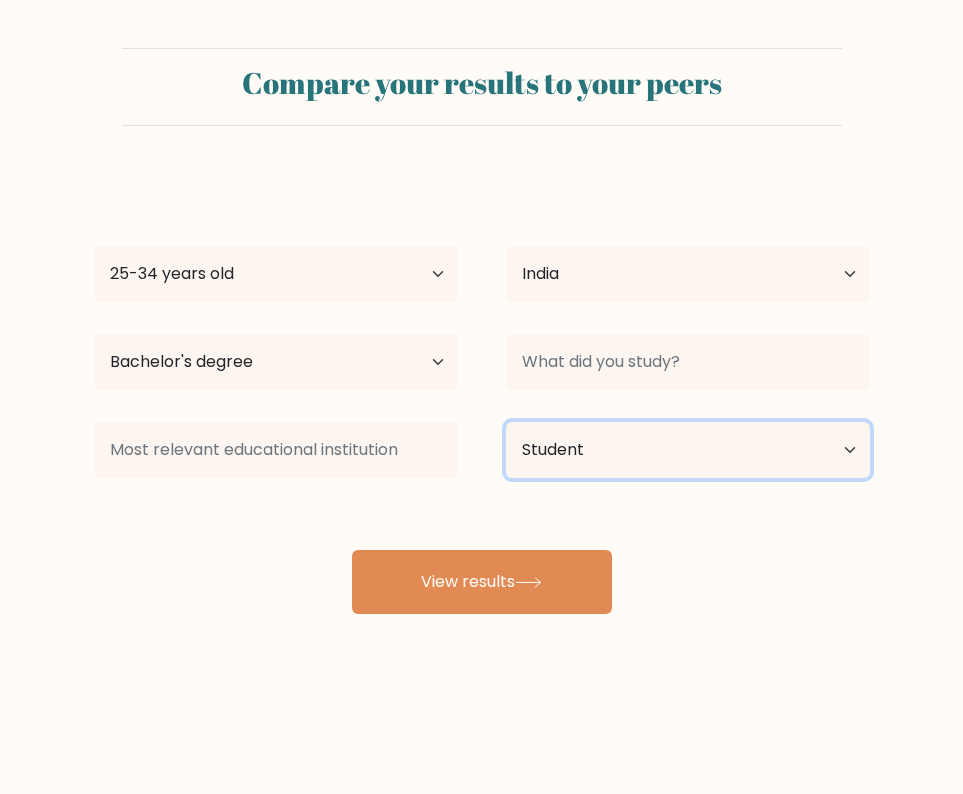 click on "Current employment status
Employed
Student
Retired
Other / prefer not to answer" at bounding box center (688, 450) 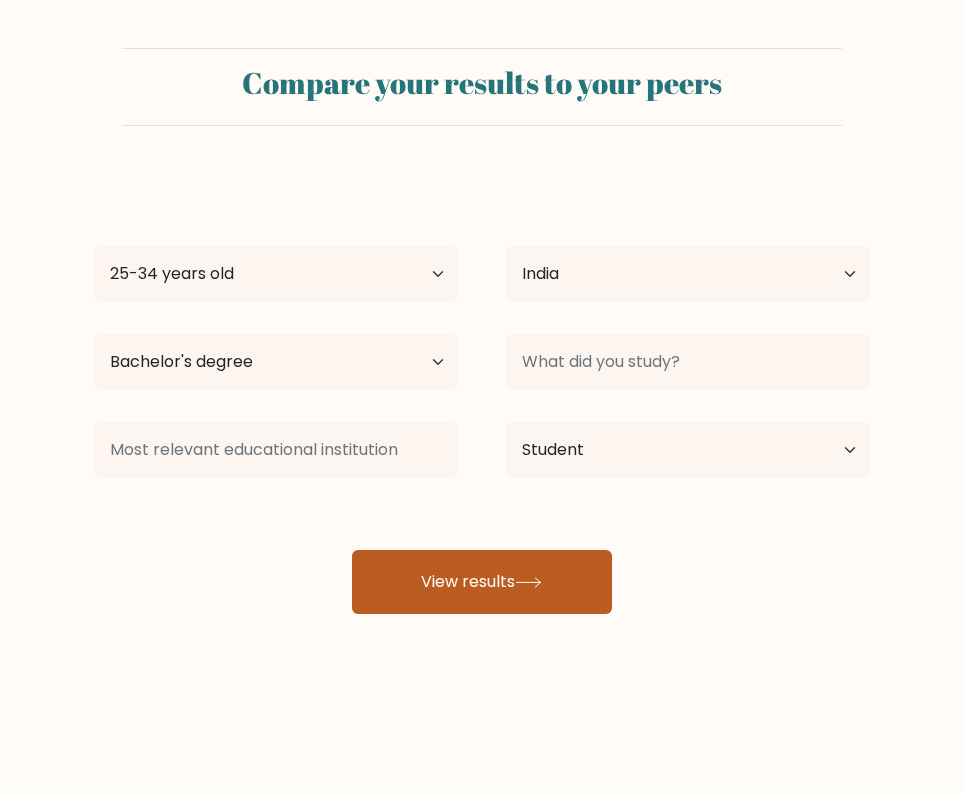 click at bounding box center [528, 582] 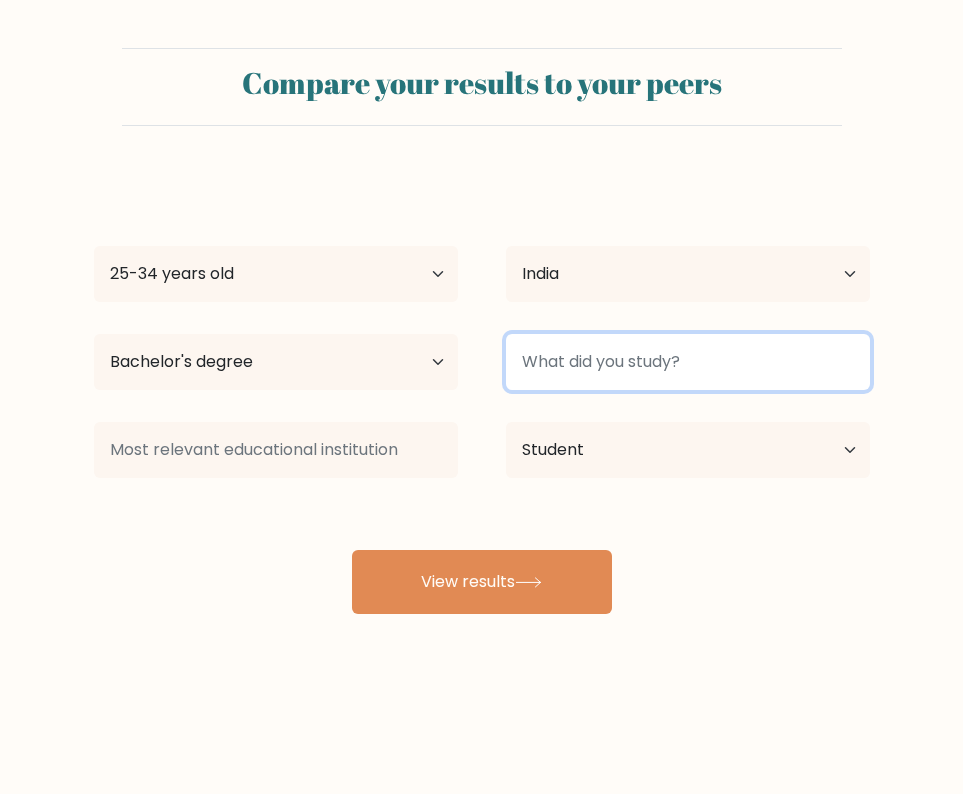 click at bounding box center [688, 362] 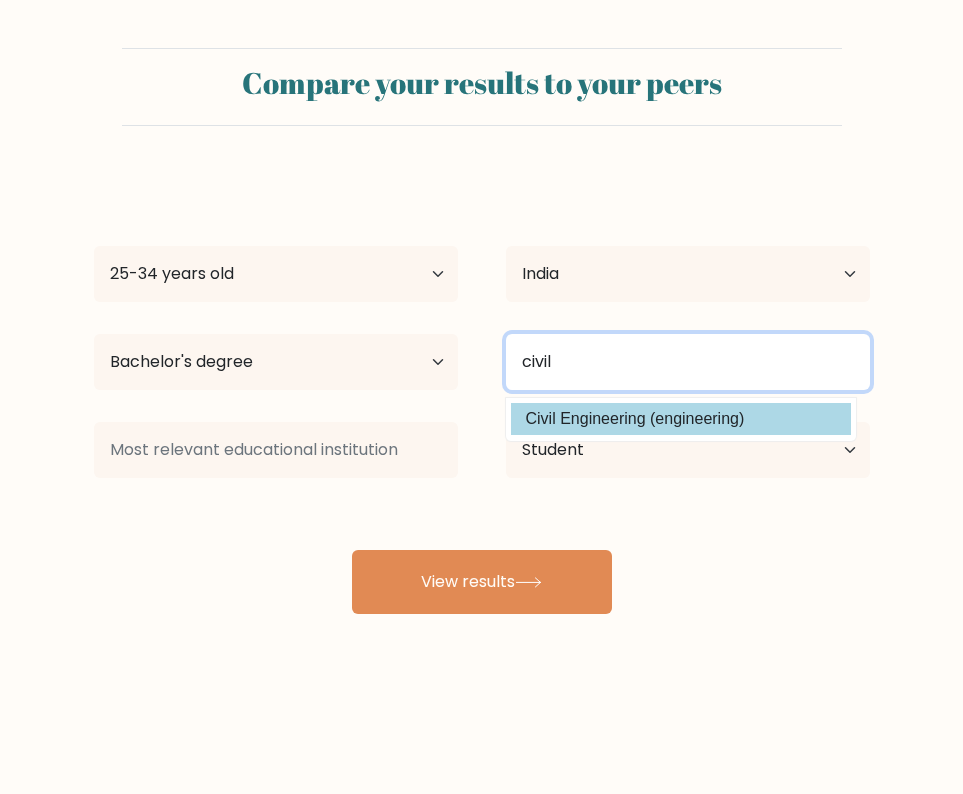 type on "civil" 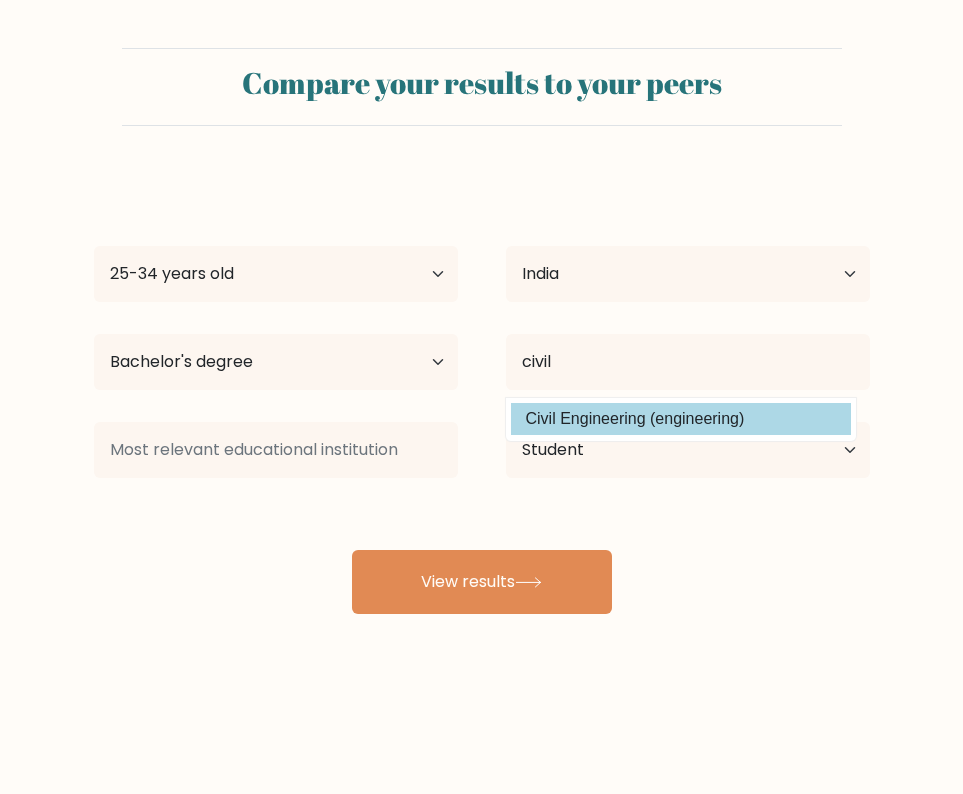 click on "Civil Engineering (engineering)" at bounding box center [681, 419] 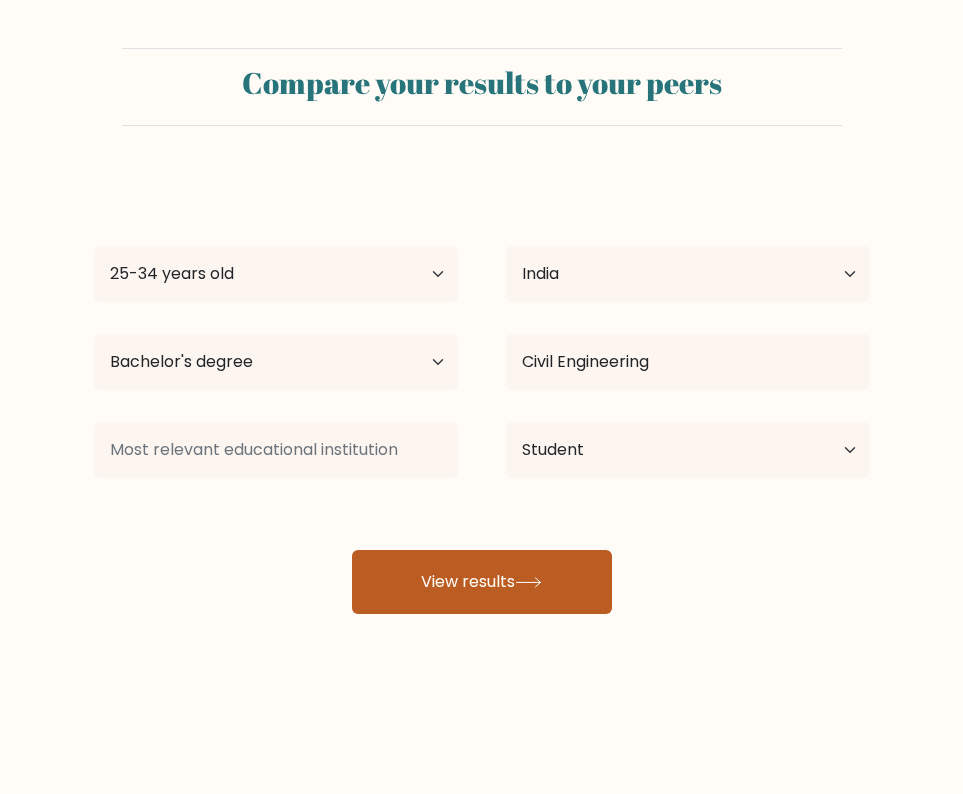 click on "View results" at bounding box center [482, 582] 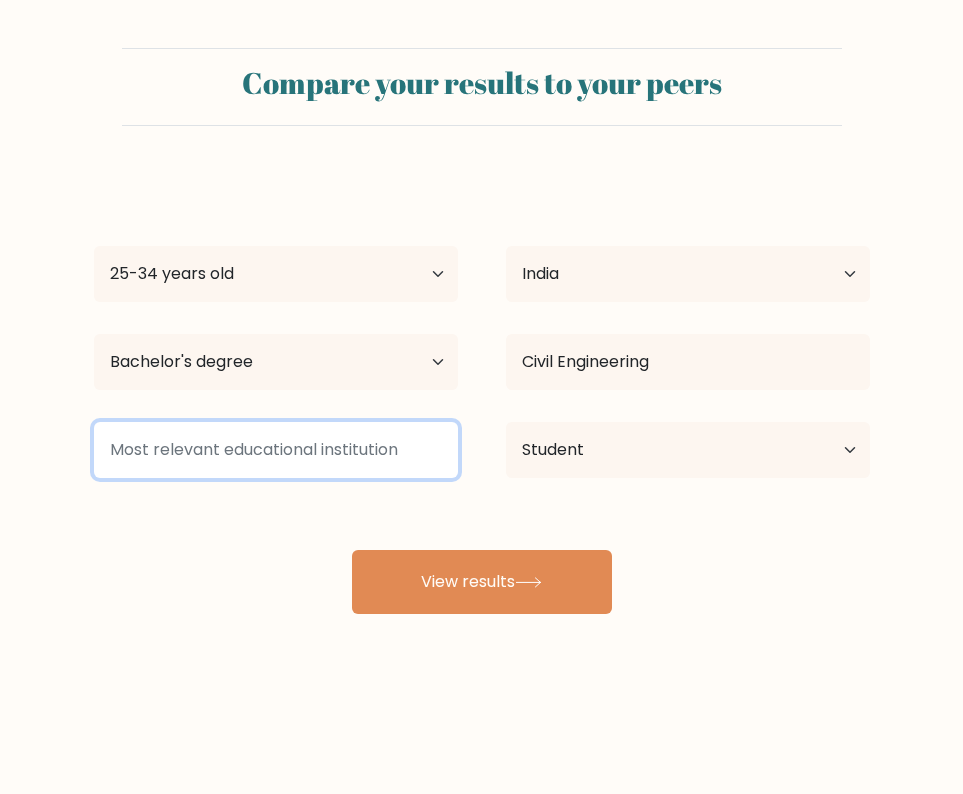 click at bounding box center [276, 450] 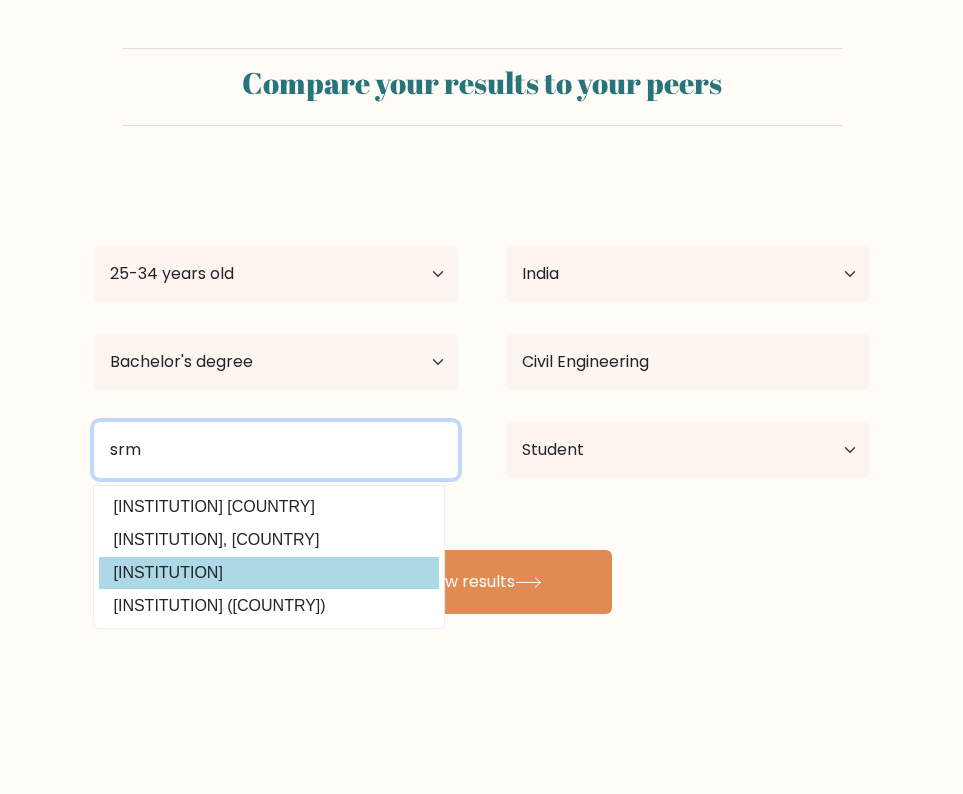 type on "srm" 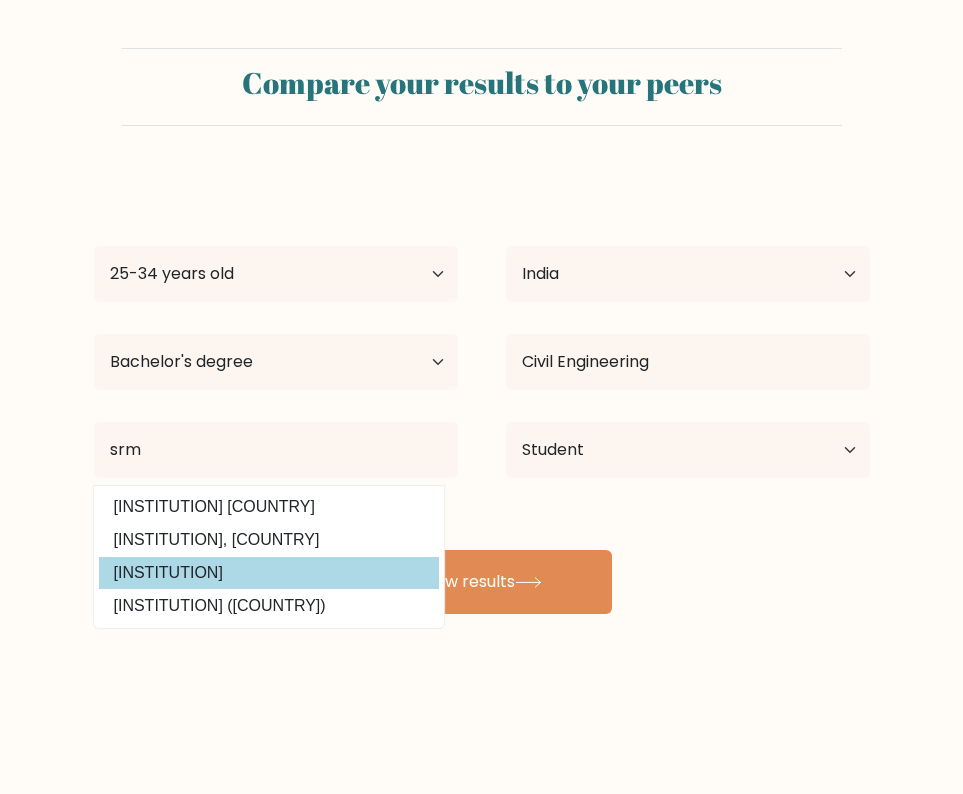click on "SRM Institute of Science and Technology (India)" at bounding box center (269, 573) 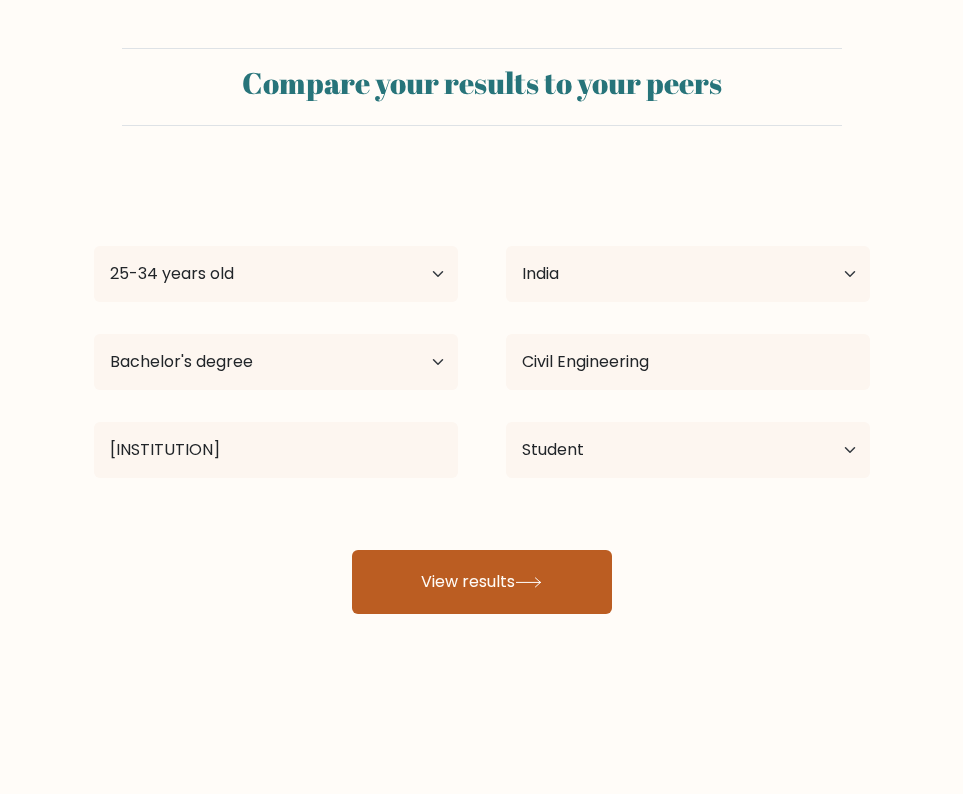 click at bounding box center [528, 582] 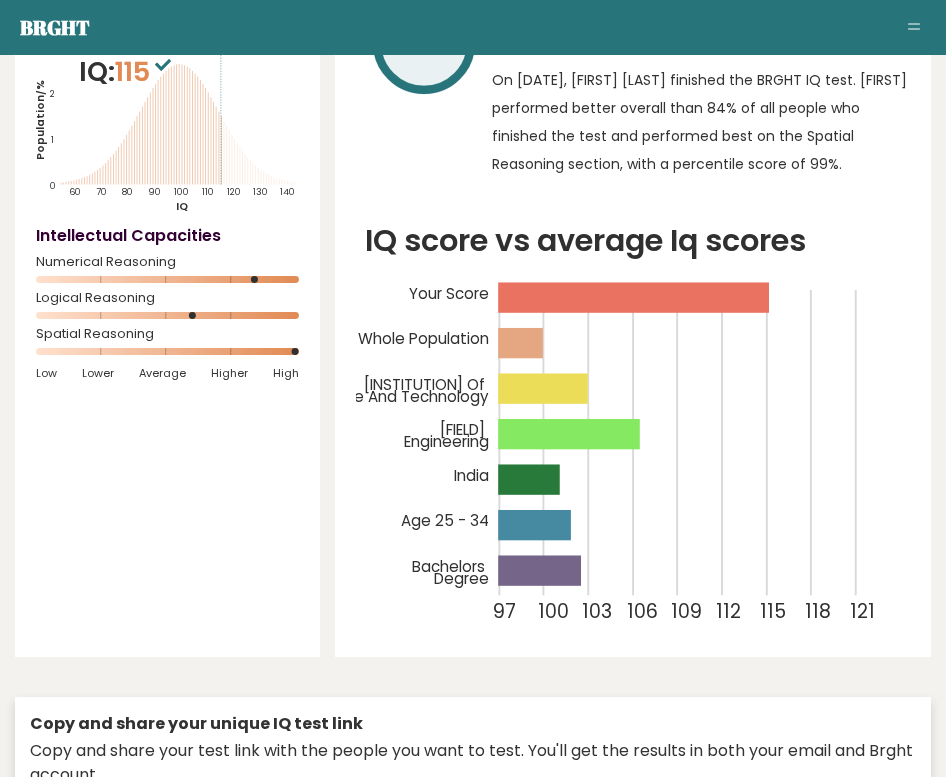 scroll, scrollTop: 0, scrollLeft: 0, axis: both 